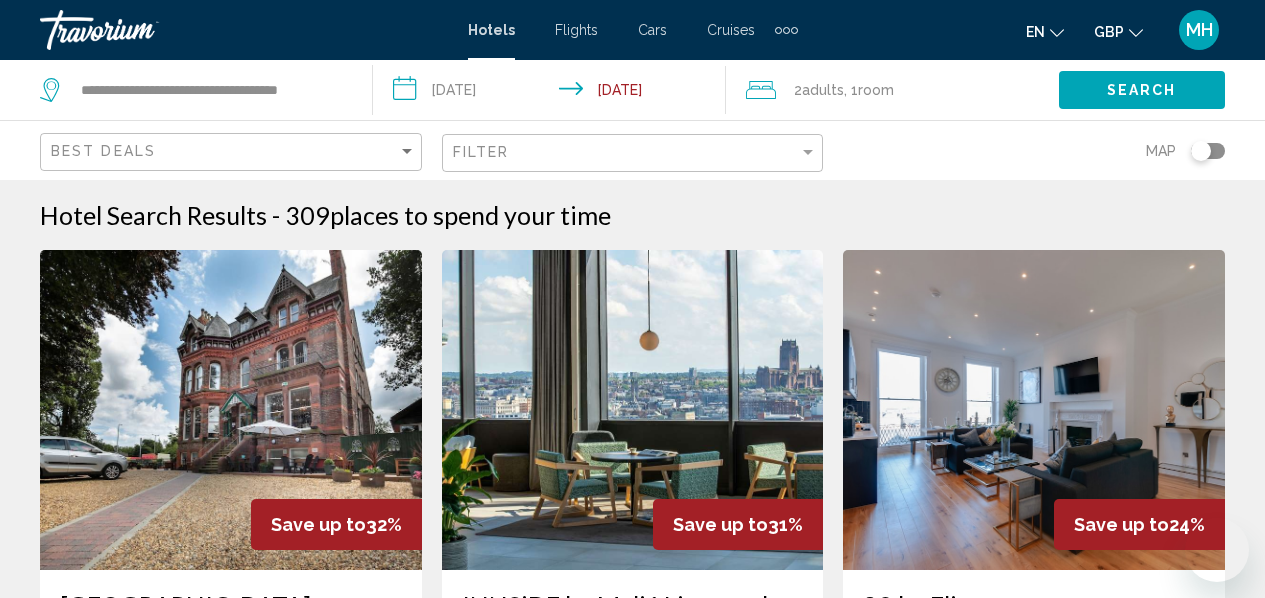 scroll, scrollTop: 198, scrollLeft: 0, axis: vertical 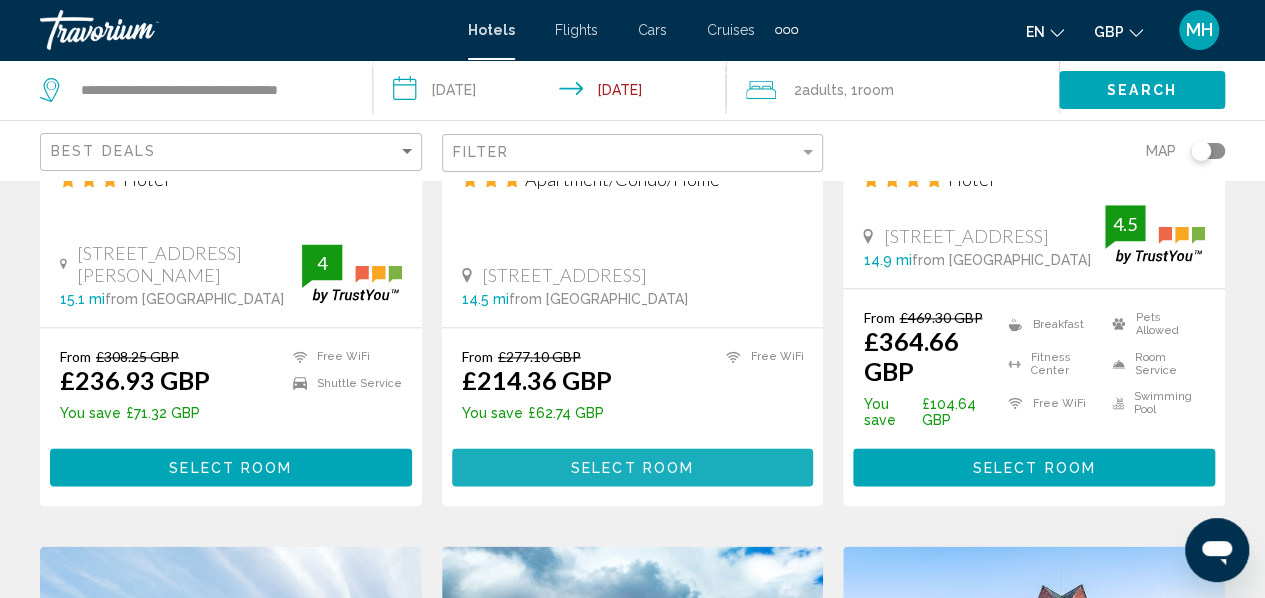 click on "Select Room" at bounding box center [632, 468] 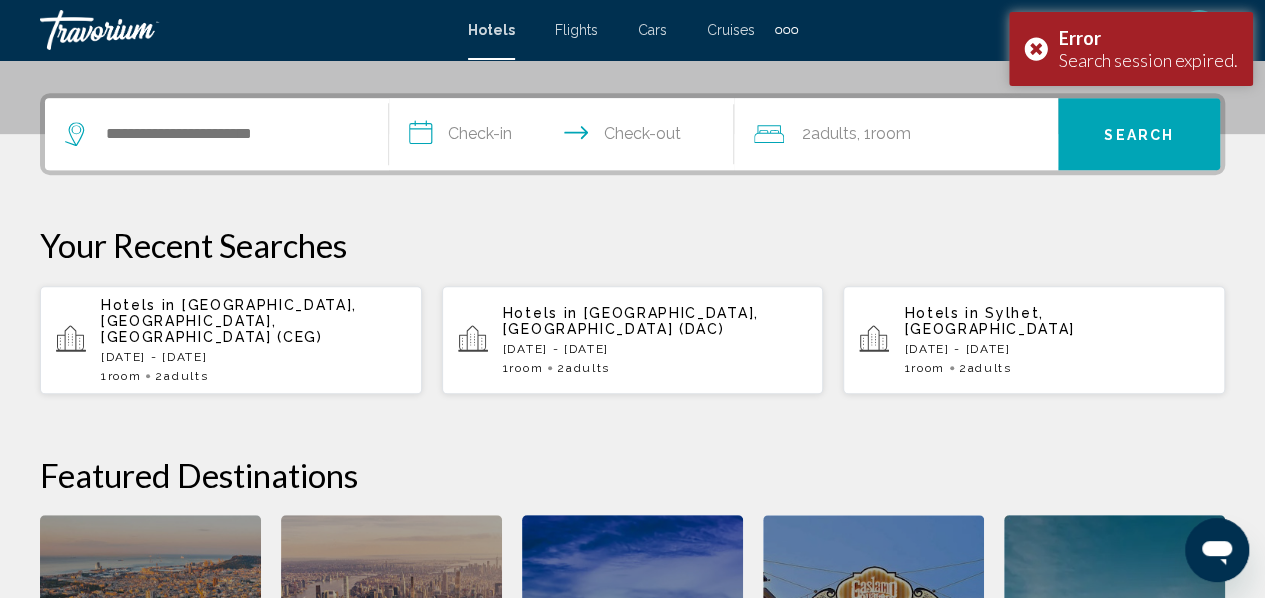 scroll, scrollTop: 475, scrollLeft: 0, axis: vertical 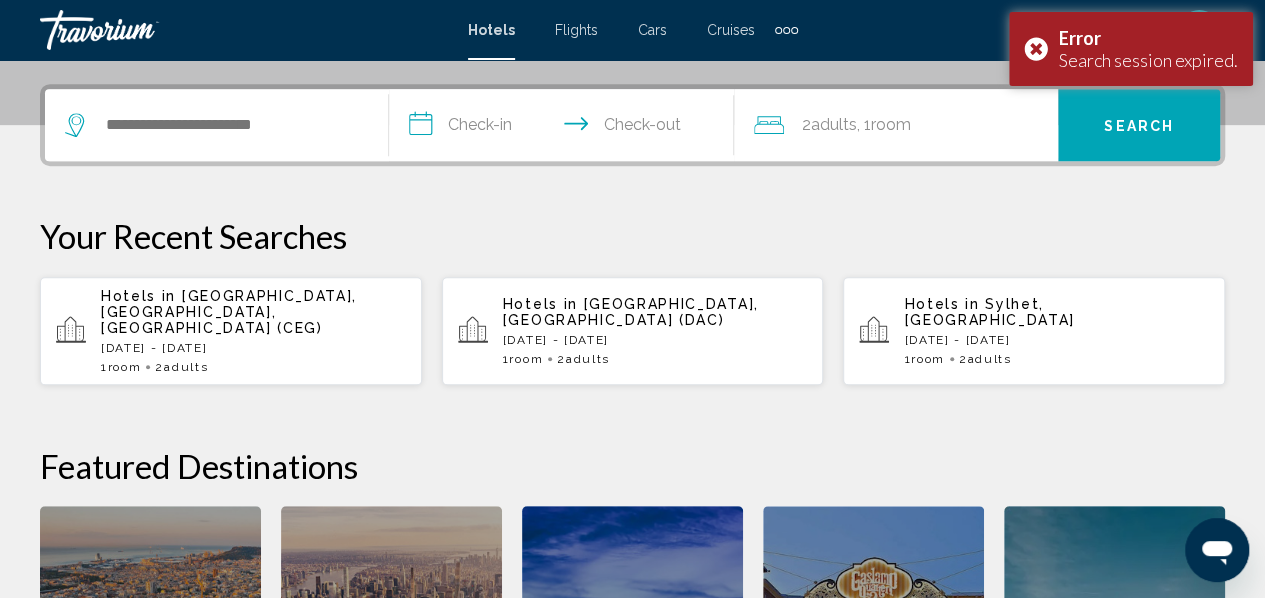 click on "Hotels in    Chester, Cheshire, United Kingdom (CEG)" at bounding box center [253, 312] 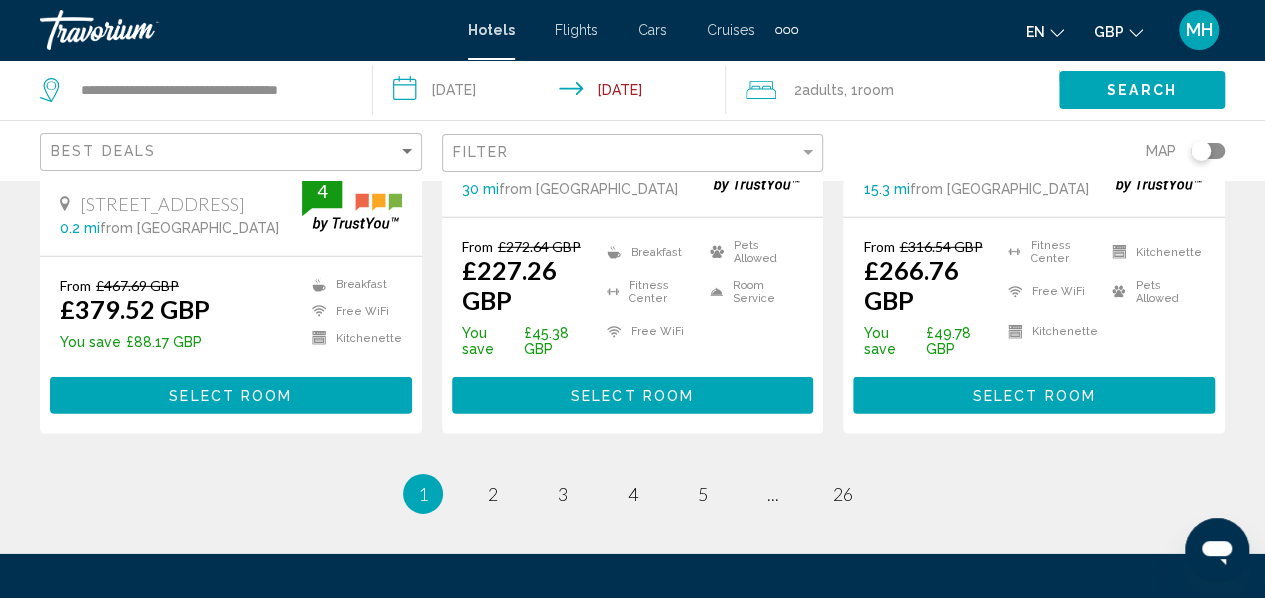 scroll, scrollTop: 2887, scrollLeft: 0, axis: vertical 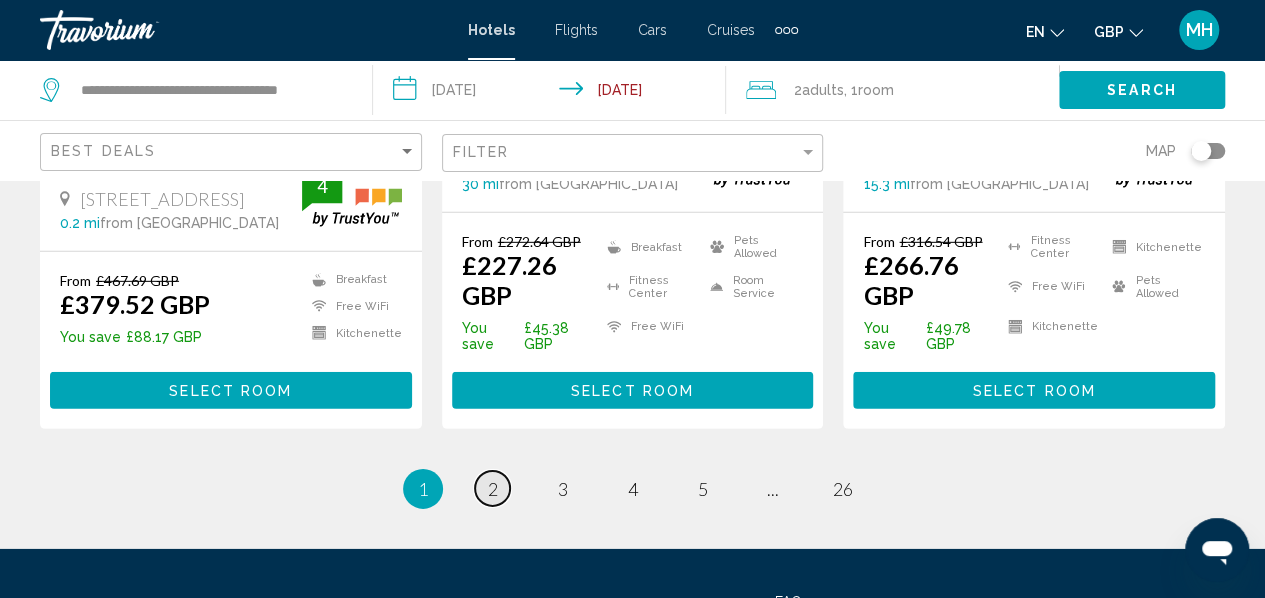 click on "2" at bounding box center (493, 489) 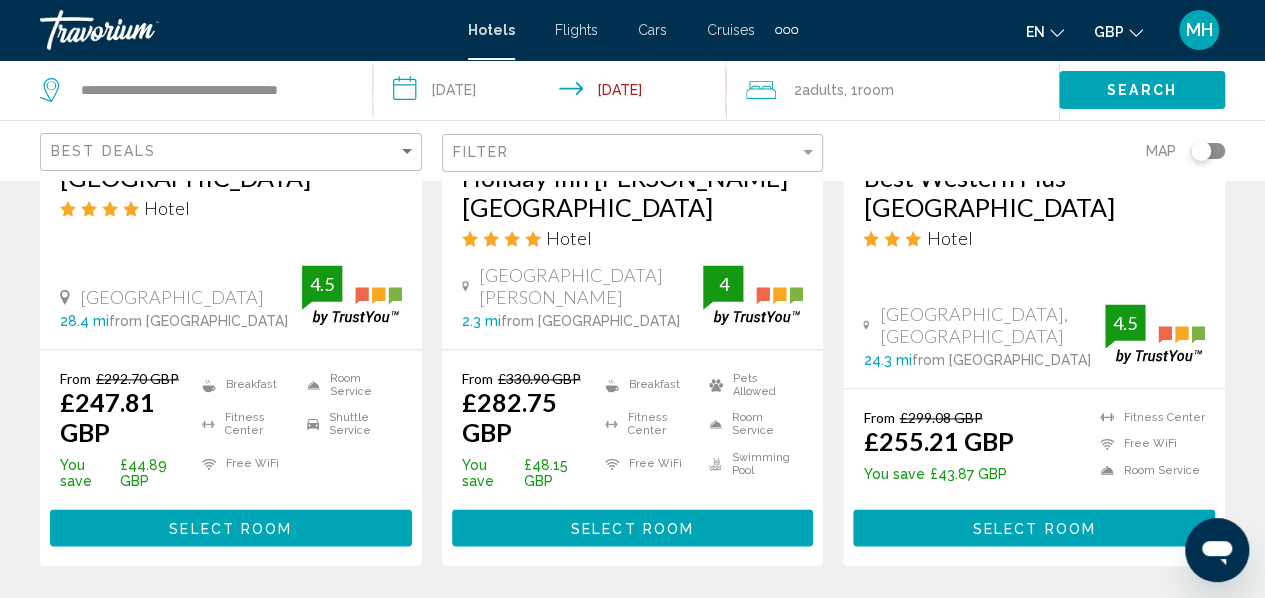 scroll, scrollTop: 1164, scrollLeft: 0, axis: vertical 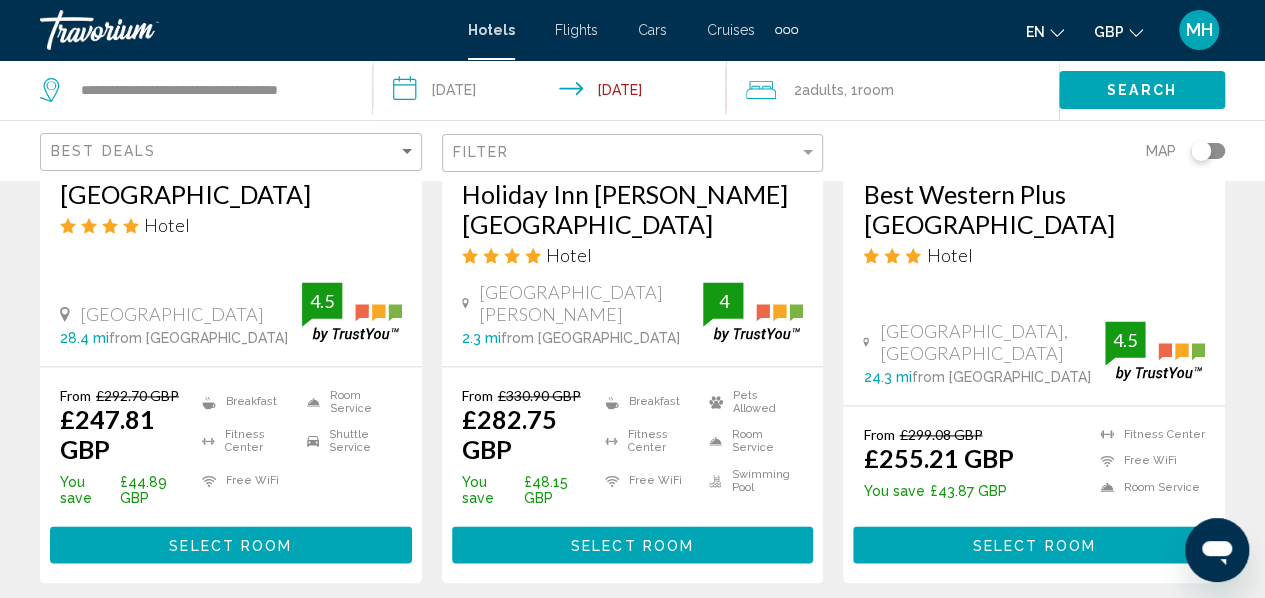 click on "Select Room" at bounding box center (633, 544) 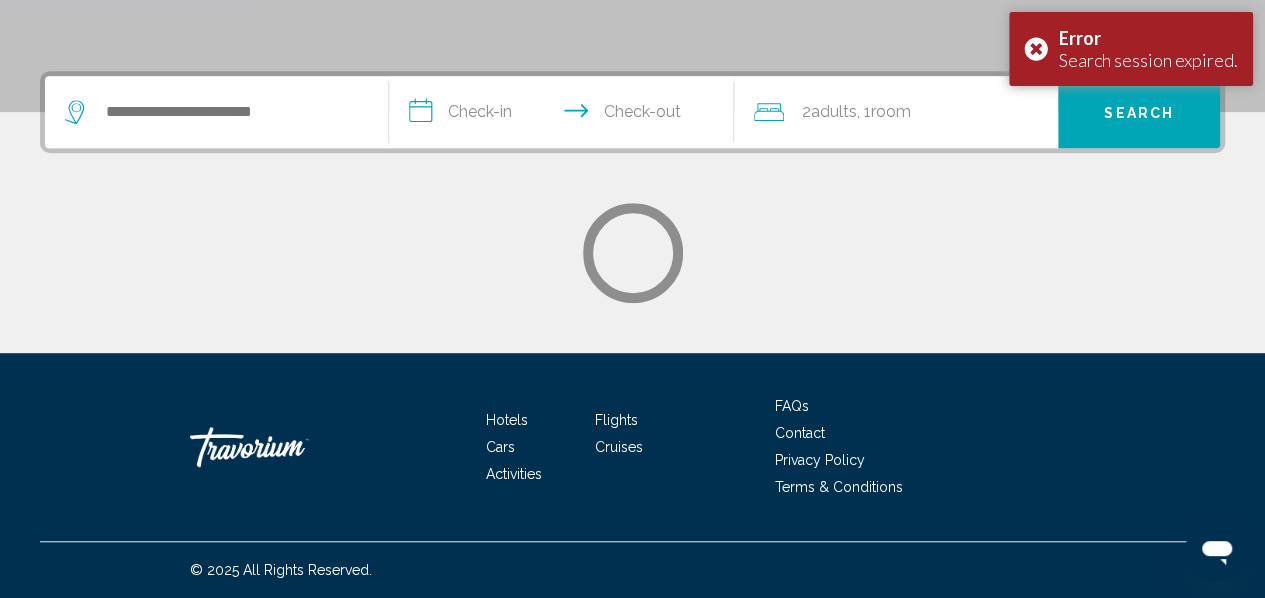 scroll, scrollTop: 0, scrollLeft: 0, axis: both 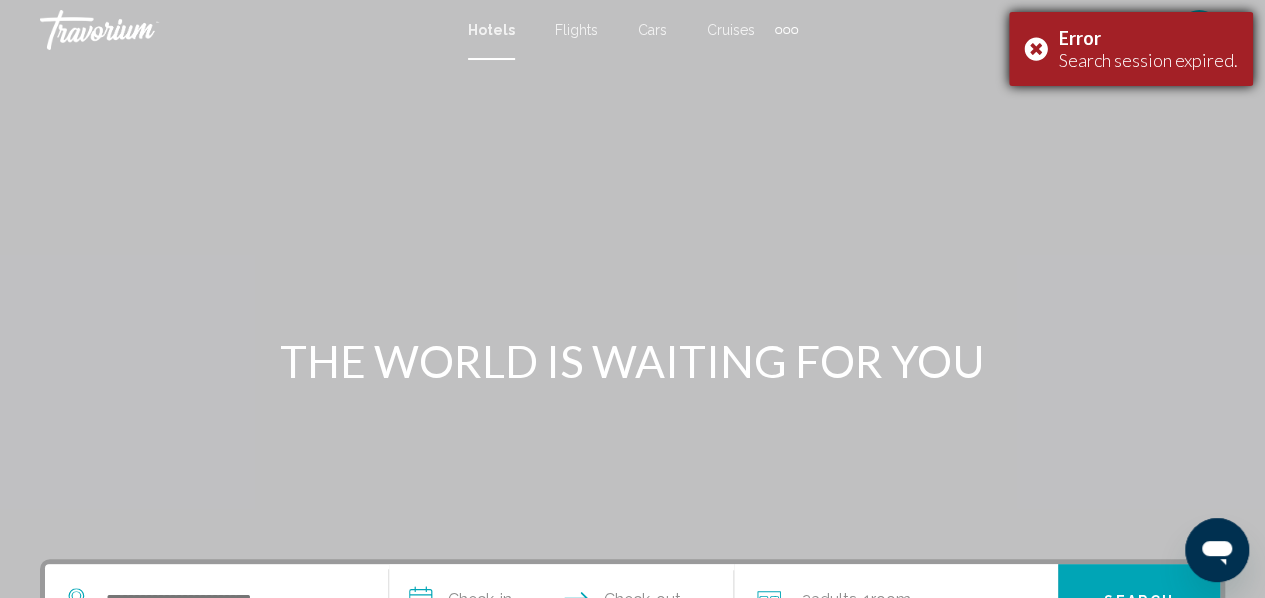 click on "Error   Search session expired." at bounding box center (1131, 49) 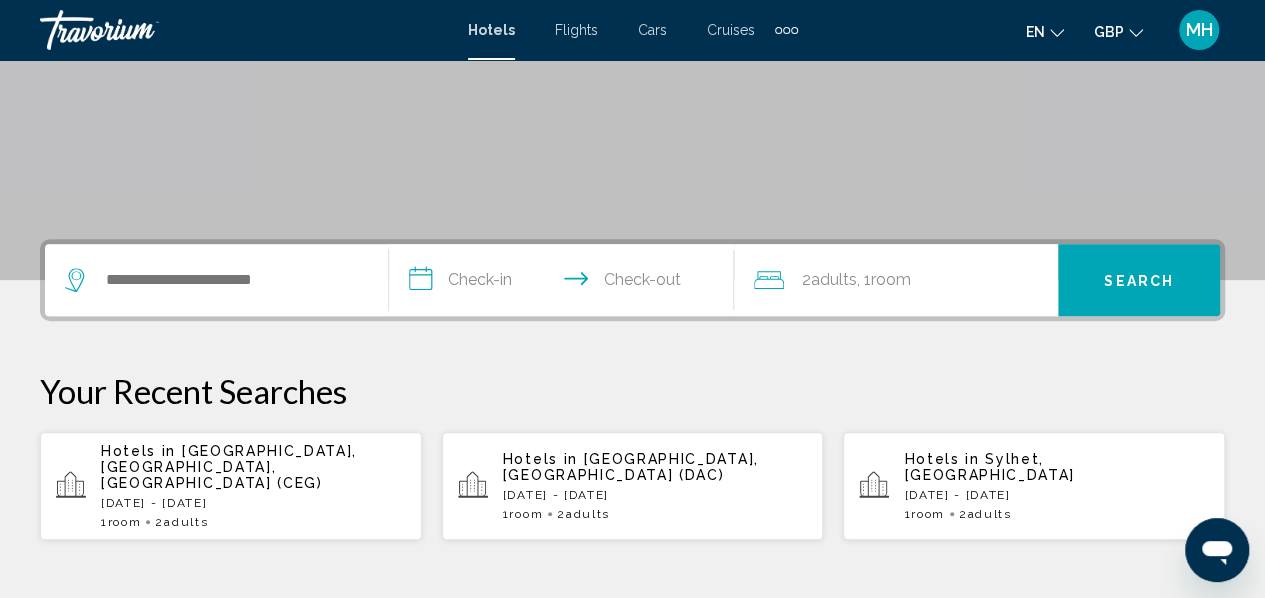 scroll, scrollTop: 326, scrollLeft: 0, axis: vertical 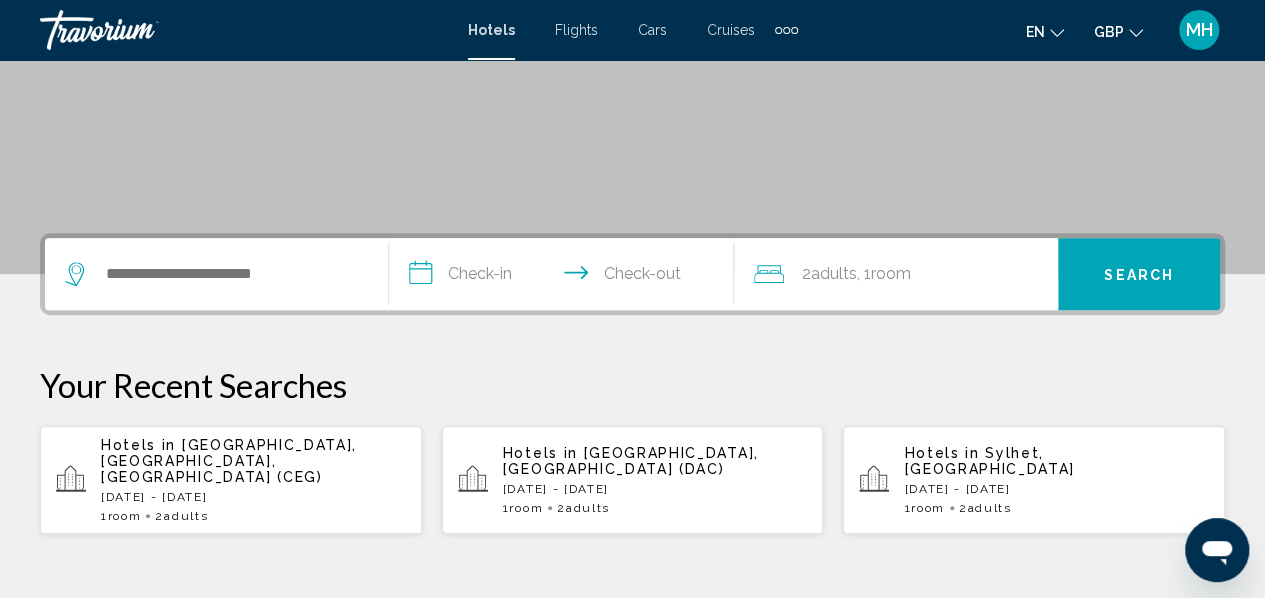 click on "Hotels in    [GEOGRAPHIC_DATA], [GEOGRAPHIC_DATA], [GEOGRAPHIC_DATA] ([GEOGRAPHIC_DATA])  [DATE] - [DATE]  1  Room rooms 2  Adult Adults" at bounding box center [253, 480] 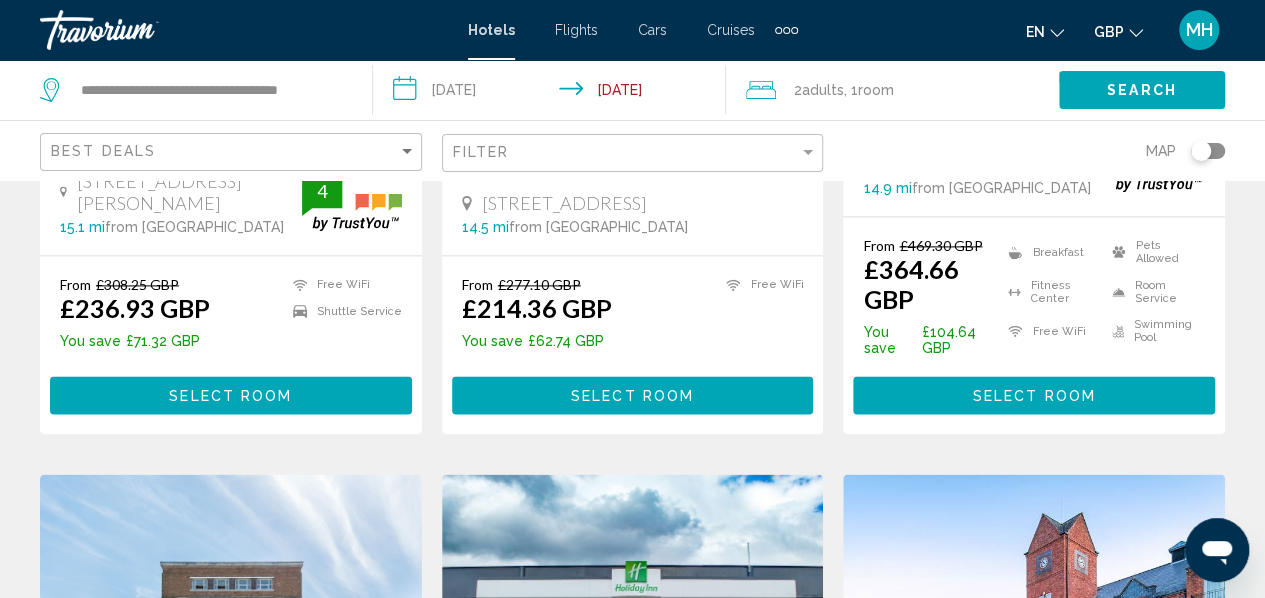 scroll, scrollTop: 0, scrollLeft: 0, axis: both 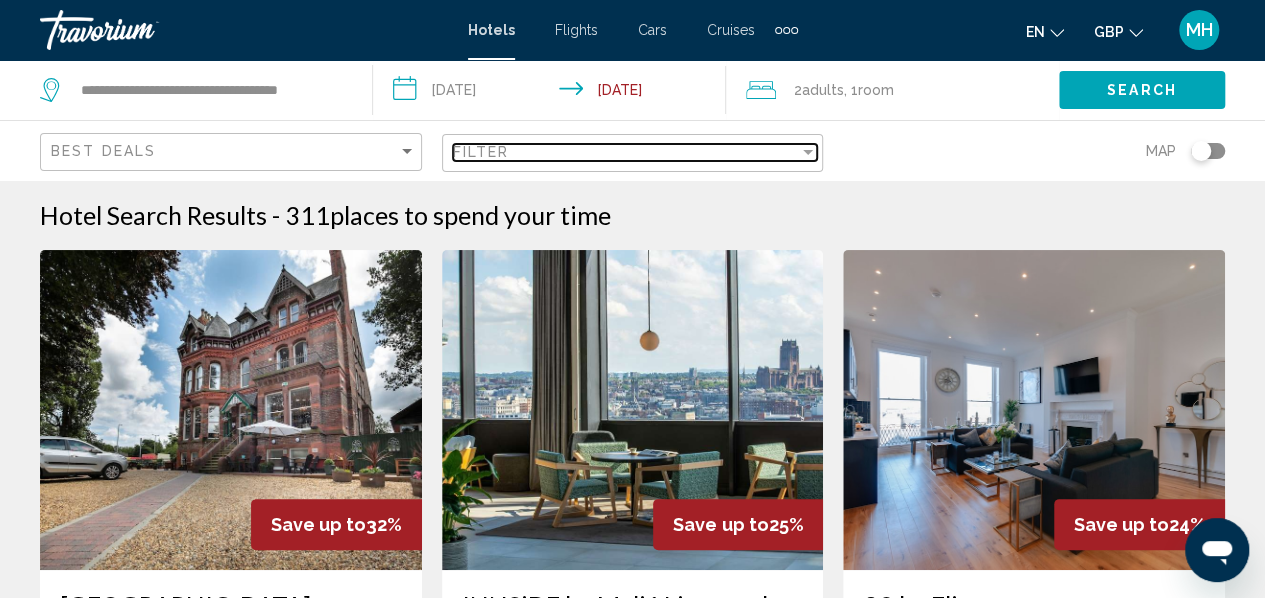 click on "Filter" at bounding box center (626, 152) 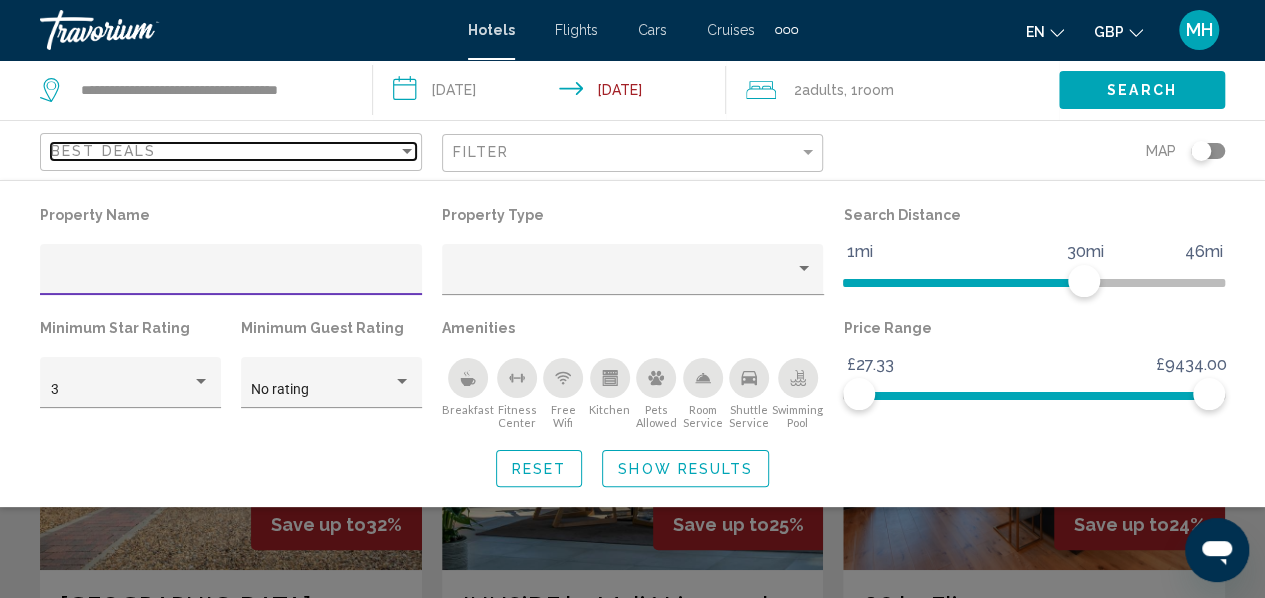 click at bounding box center (407, 151) 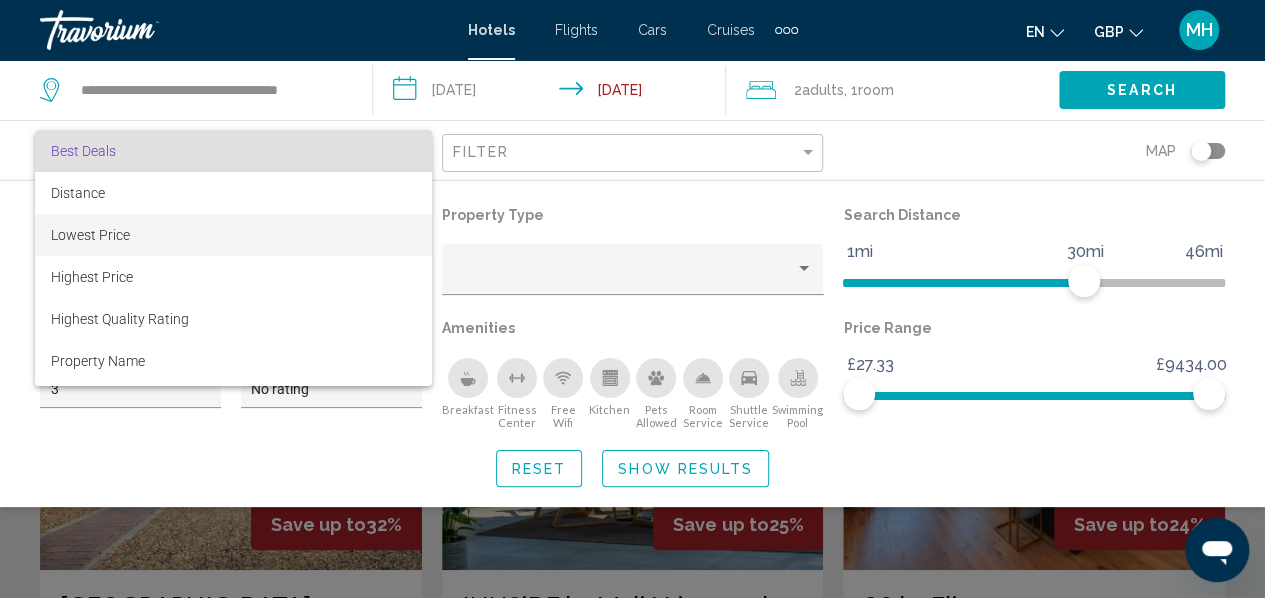 click on "Lowest Price" at bounding box center [233, 235] 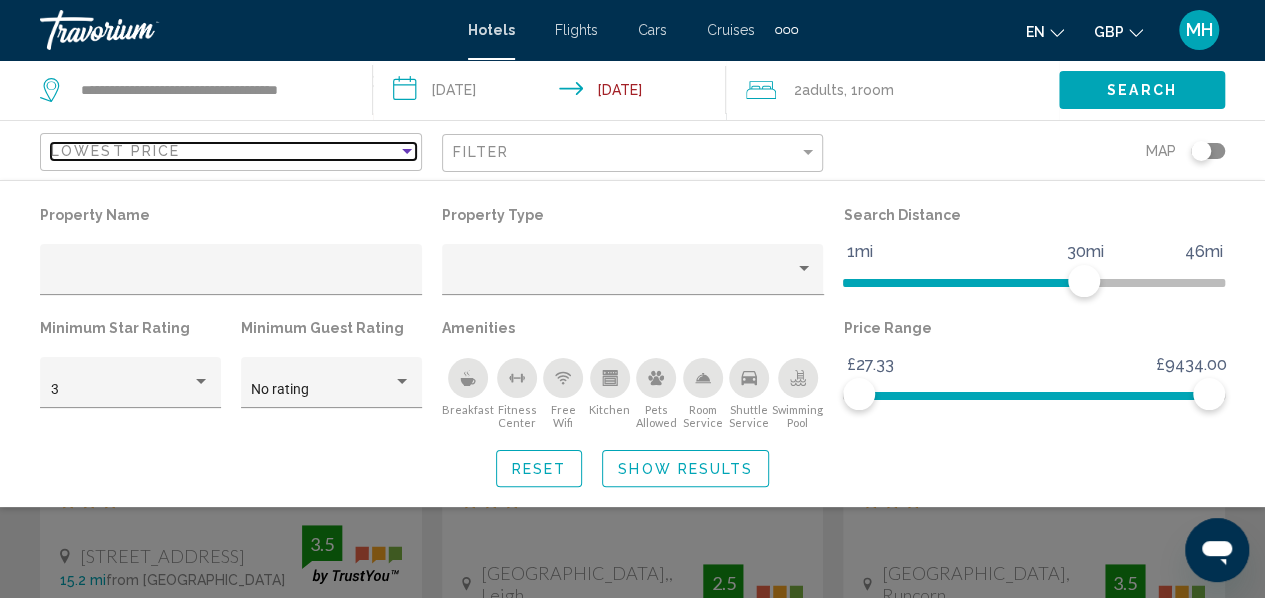 scroll, scrollTop: 136, scrollLeft: 0, axis: vertical 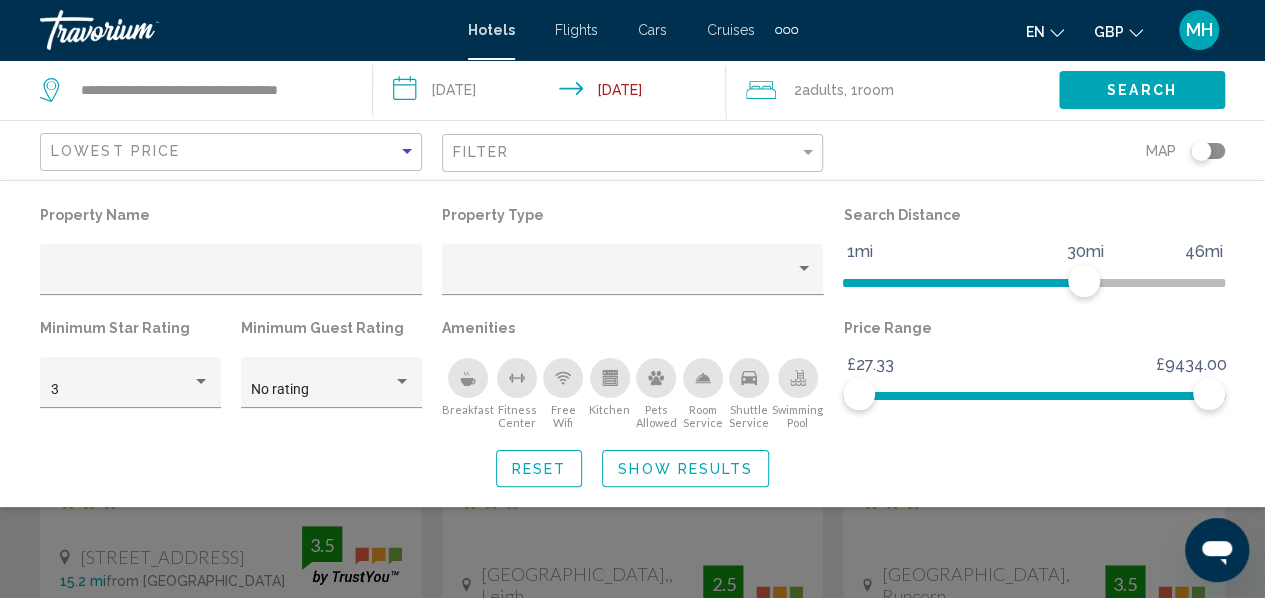 click on "Reset Show Results" 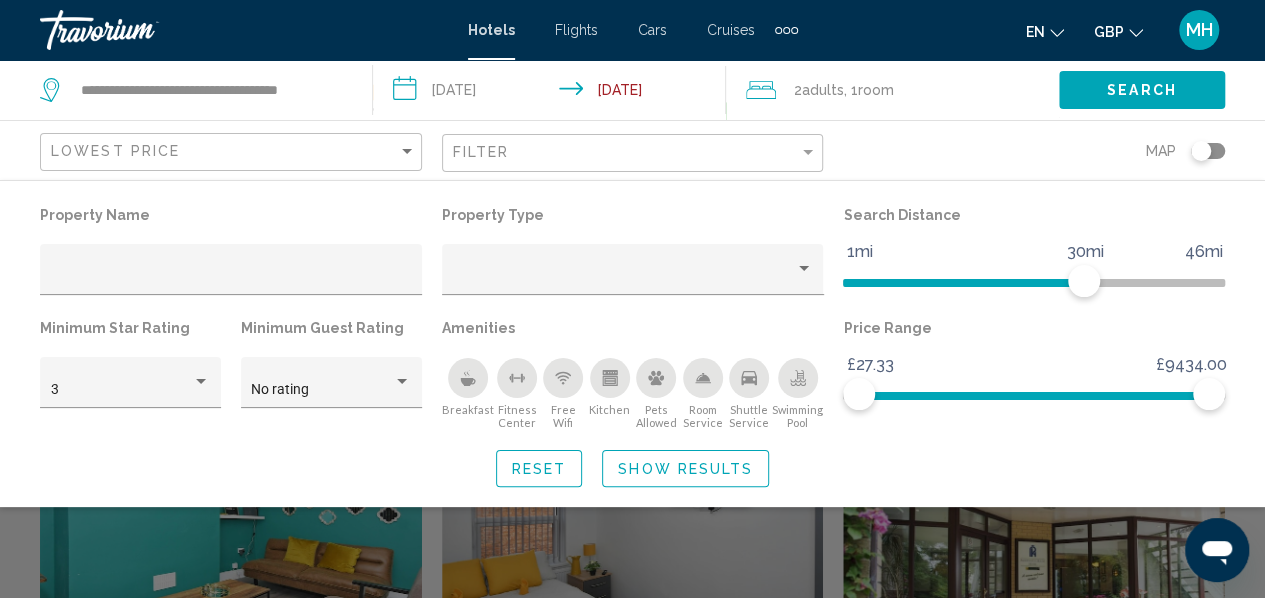 scroll, scrollTop: 587, scrollLeft: 0, axis: vertical 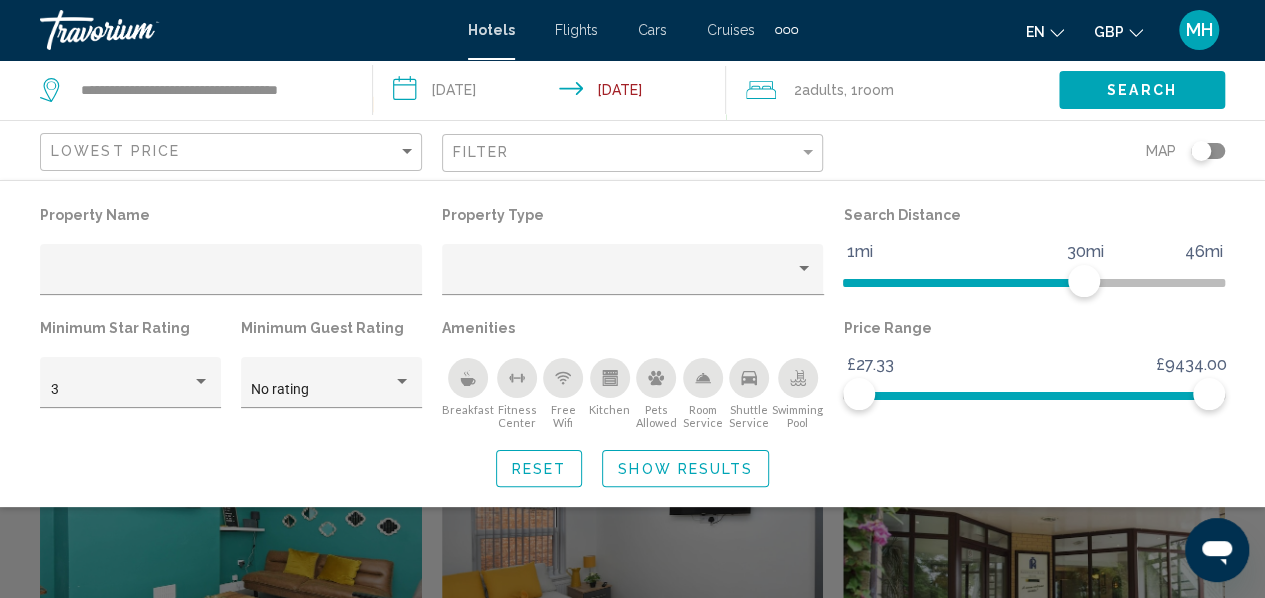 click on "Show Results" 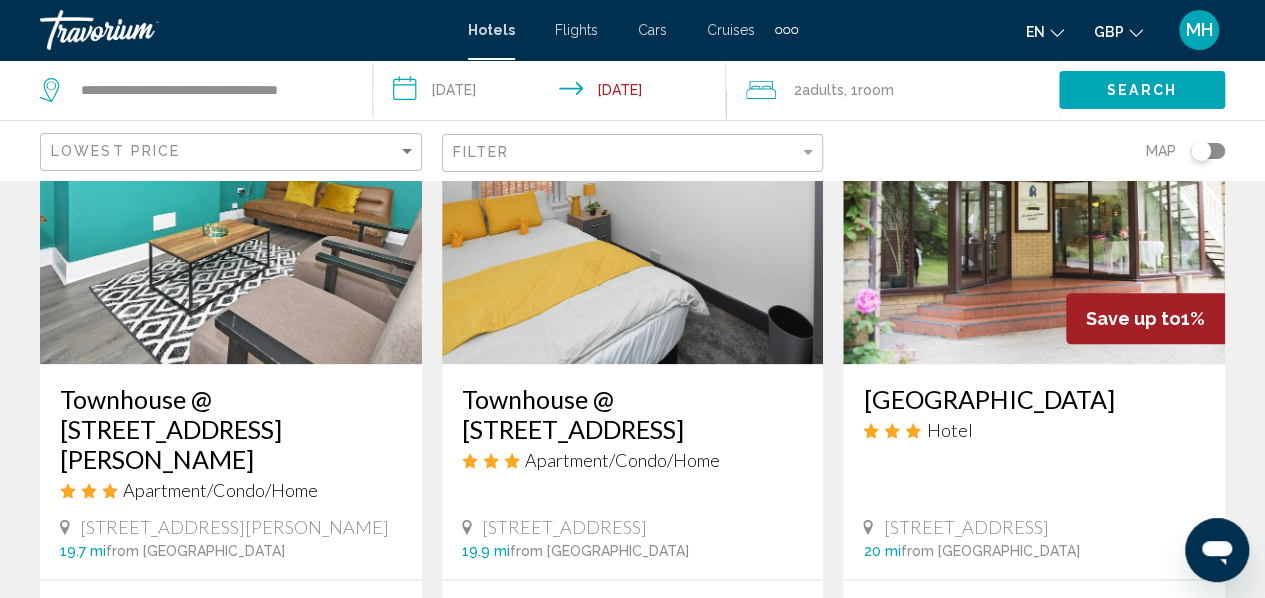 scroll, scrollTop: 883, scrollLeft: 0, axis: vertical 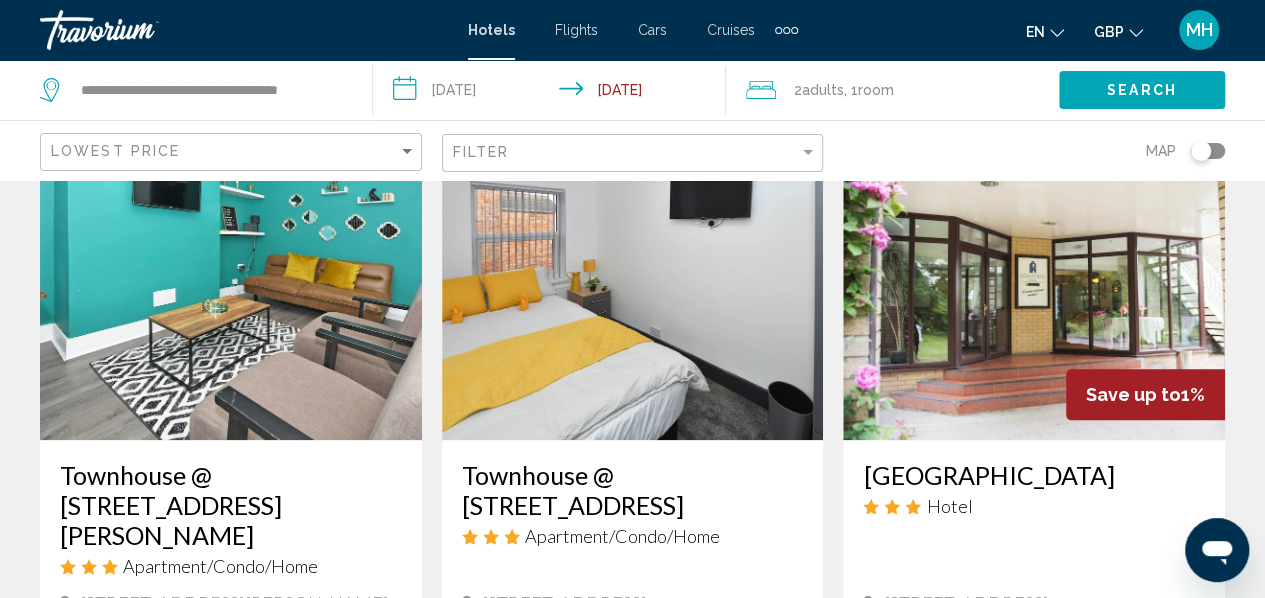 click at bounding box center (1034, 280) 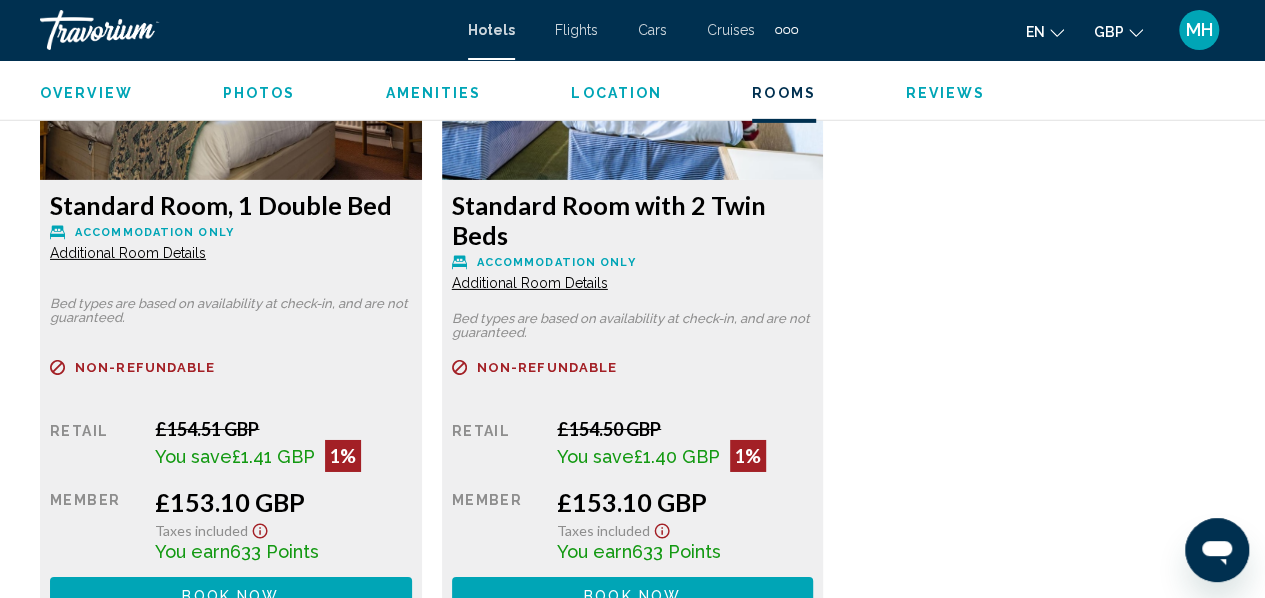 scroll, scrollTop: 3194, scrollLeft: 0, axis: vertical 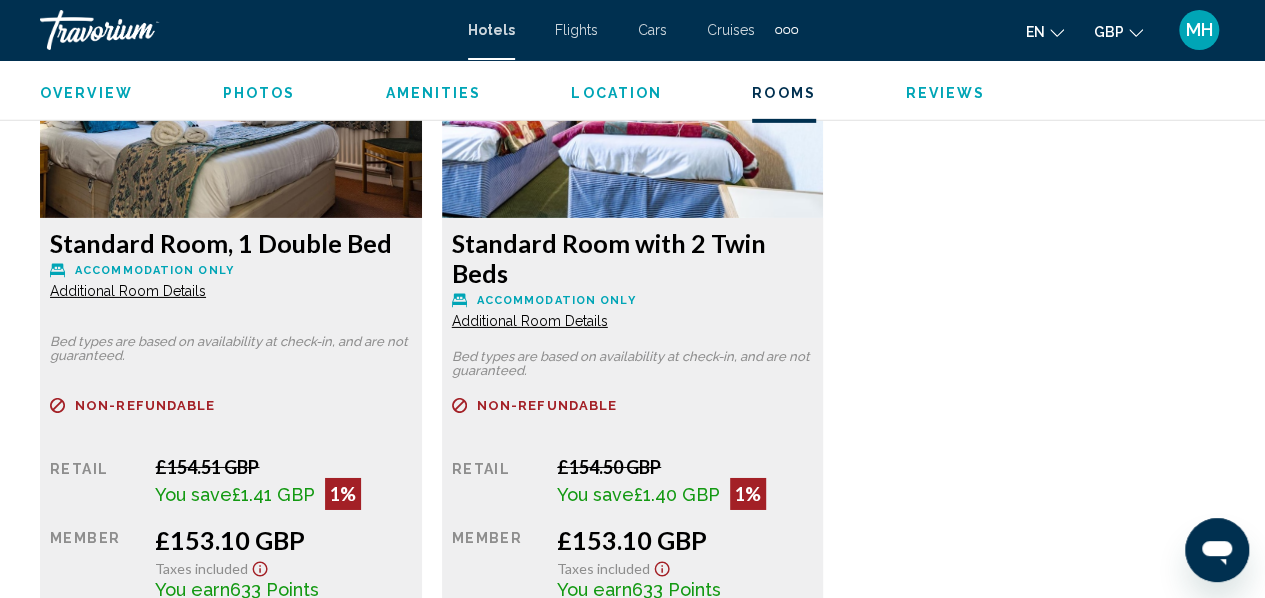click on "Standard Room, 1 Double Bed
Accommodation Only Additional Room Details Bed types are based on availability at check-in, and are not guaranteed.
Refundable
Non-refundable
Non-refundable     Retail  £154.51 GBP  You save  £1.41 GBP  1%  when you redeem    Member  £153.10 GBP  Taxes included
You earn  633  Points  Book now No longer available  Standard Room with 2 Twin Beds
Accommodation Only Additional Room Details Bed types are based on availability at check-in, and are not guaranteed.
Refundable
Non-refundable
Non-refundable     Retail  £154.50 GBP  You save  £1.40 GBP  1%  when you redeem    Member  £153.10 GBP  Taxes included
You earn  633  Points  Book now No longer available" at bounding box center (632, 325) 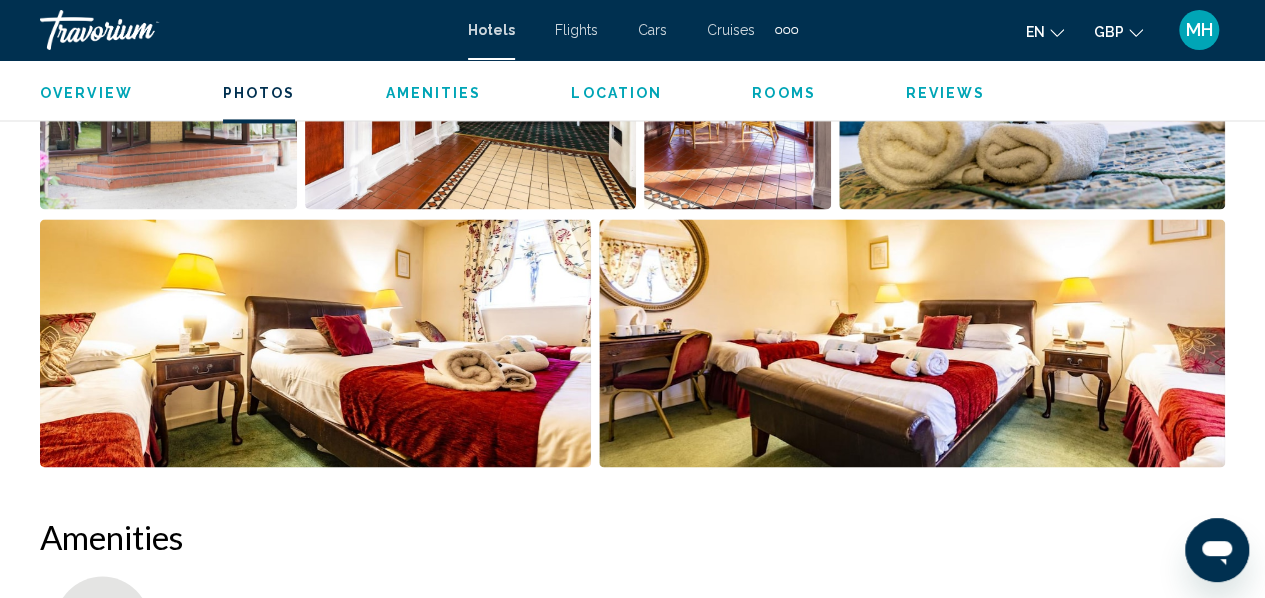 scroll, scrollTop: 1480, scrollLeft: 0, axis: vertical 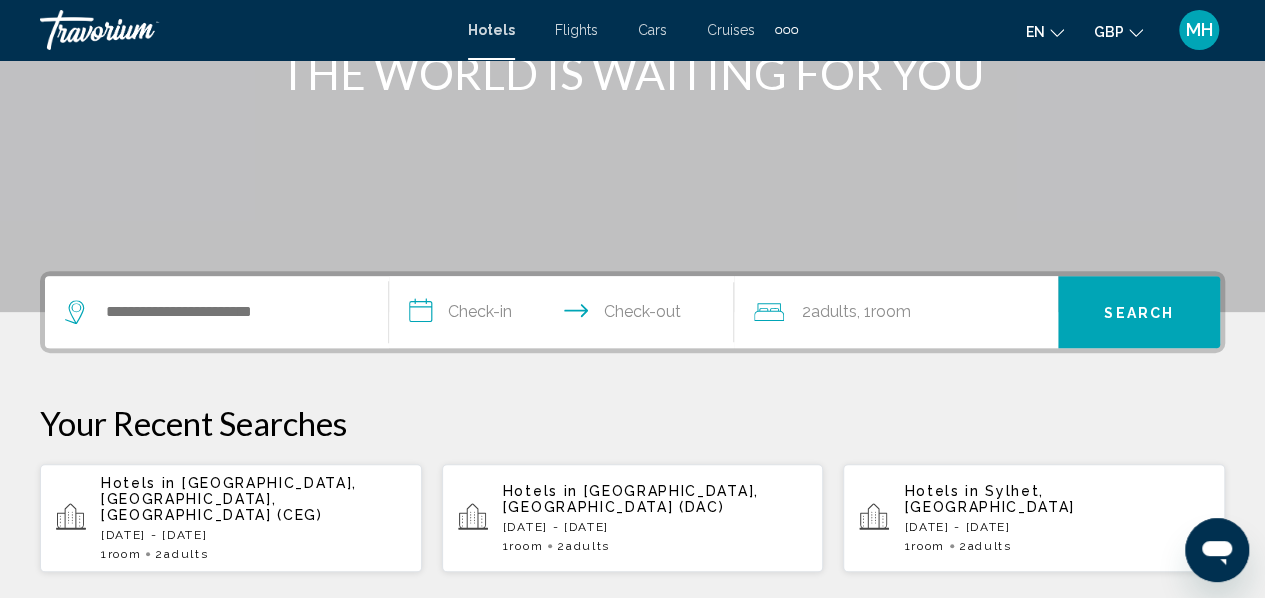 click on "[GEOGRAPHIC_DATA], [GEOGRAPHIC_DATA], [GEOGRAPHIC_DATA] (CEG)" at bounding box center (229, 499) 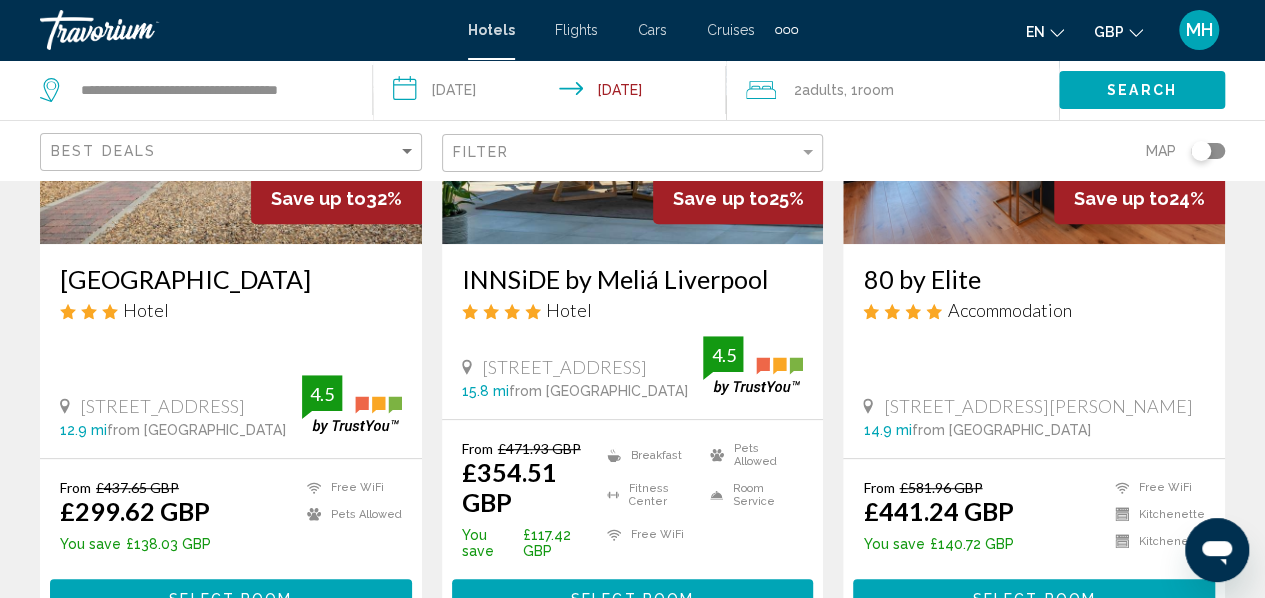 scroll, scrollTop: 327, scrollLeft: 0, axis: vertical 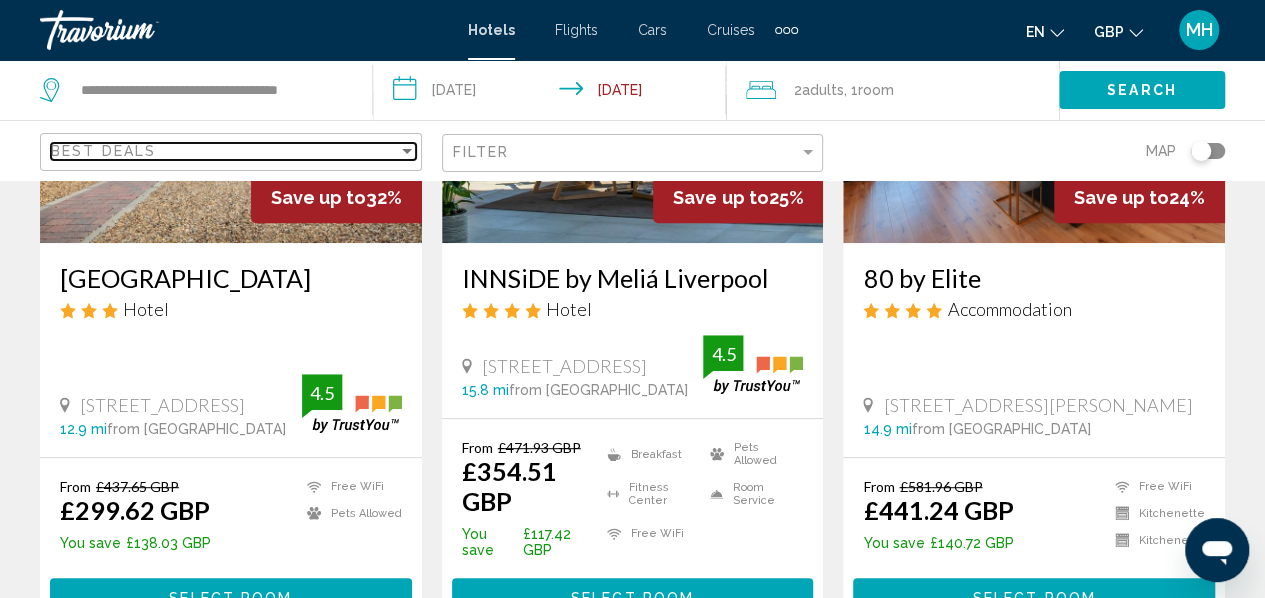 click at bounding box center (407, 151) 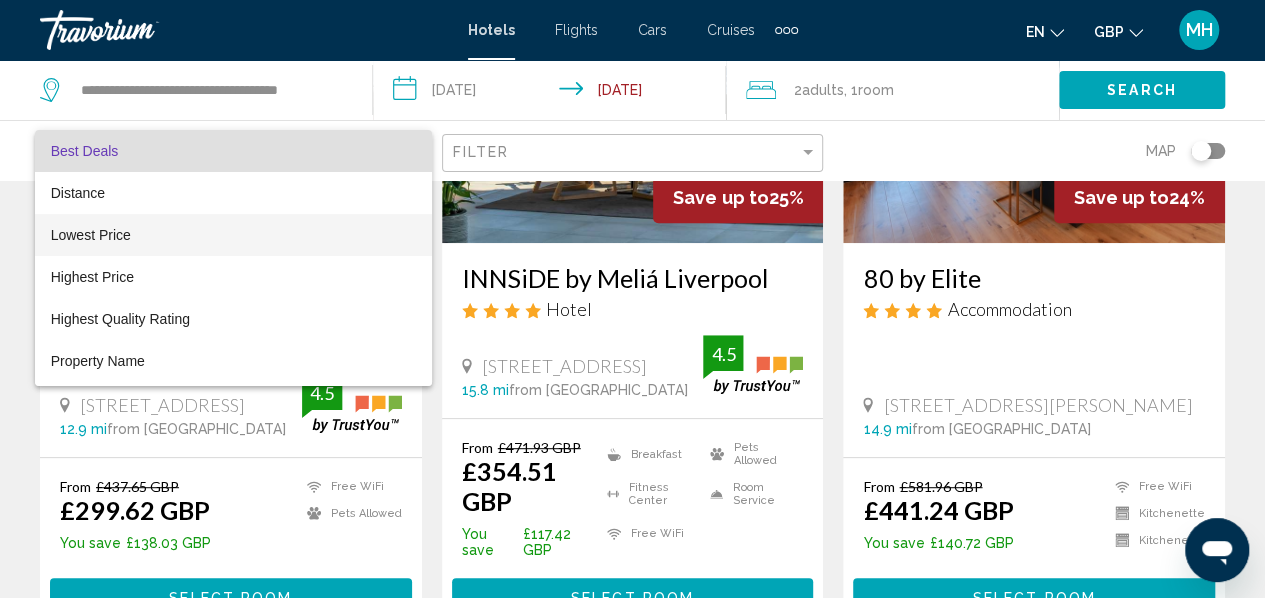 click on "Lowest Price" at bounding box center (233, 235) 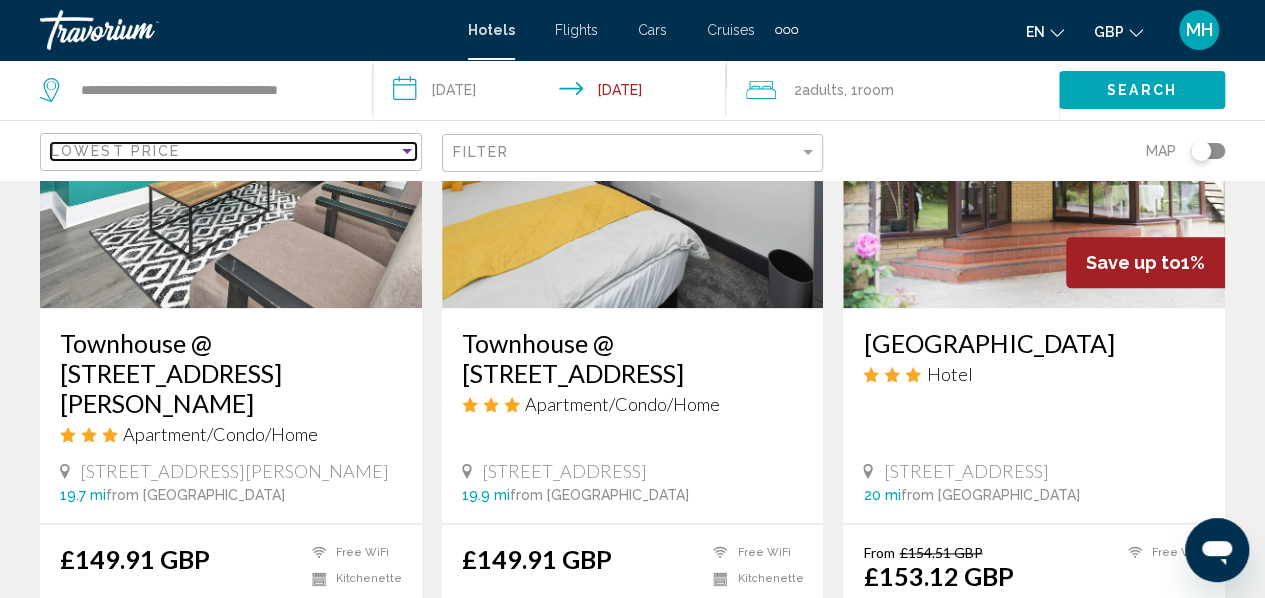 scroll, scrollTop: 1005, scrollLeft: 0, axis: vertical 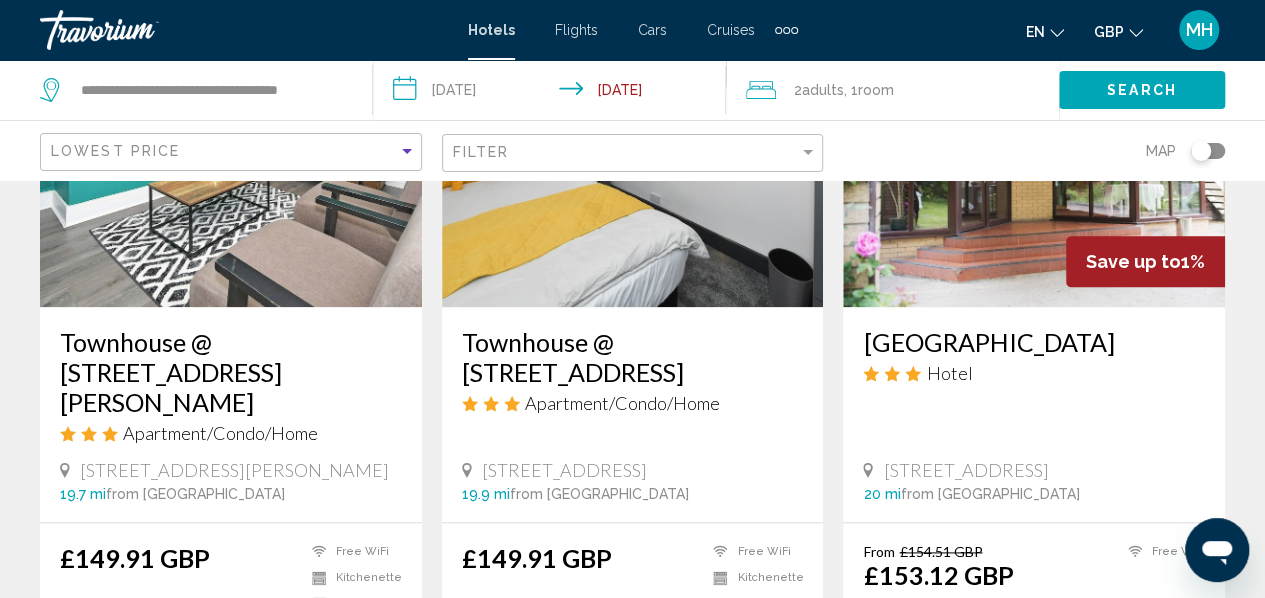 click at bounding box center (231, 147) 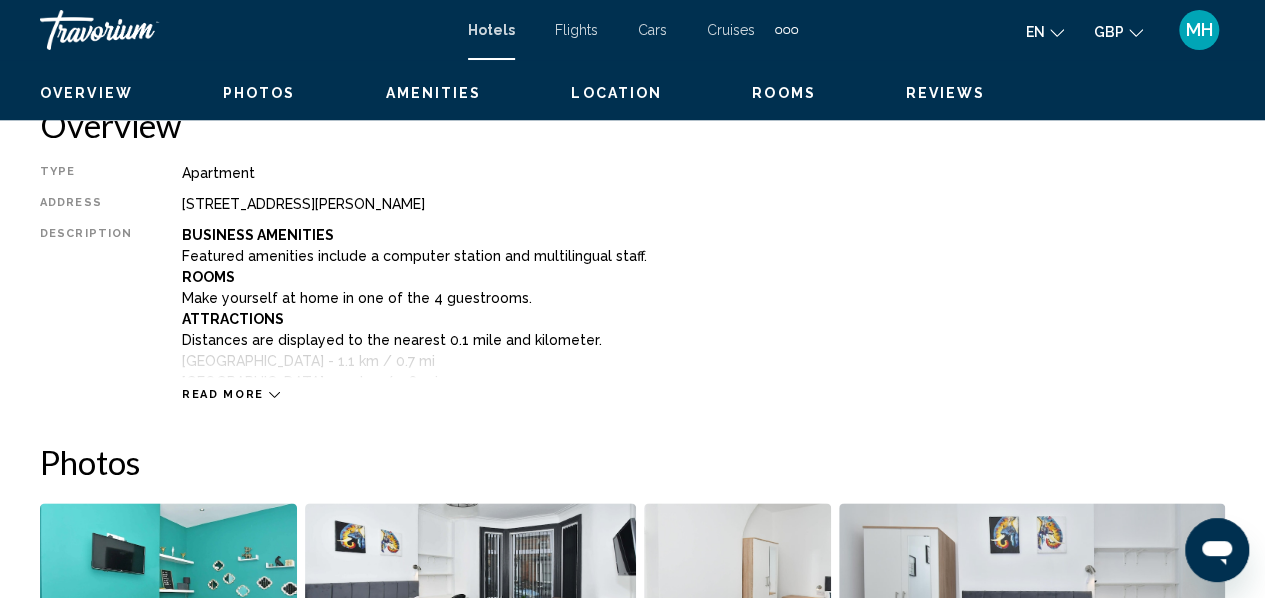 scroll, scrollTop: 236, scrollLeft: 0, axis: vertical 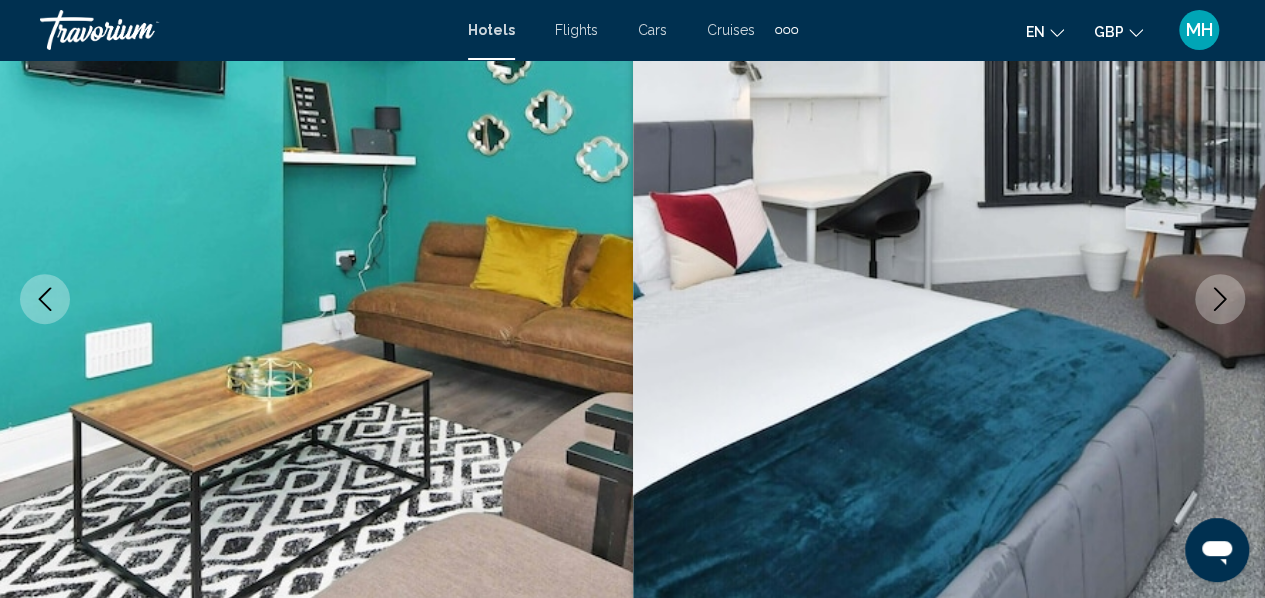 click 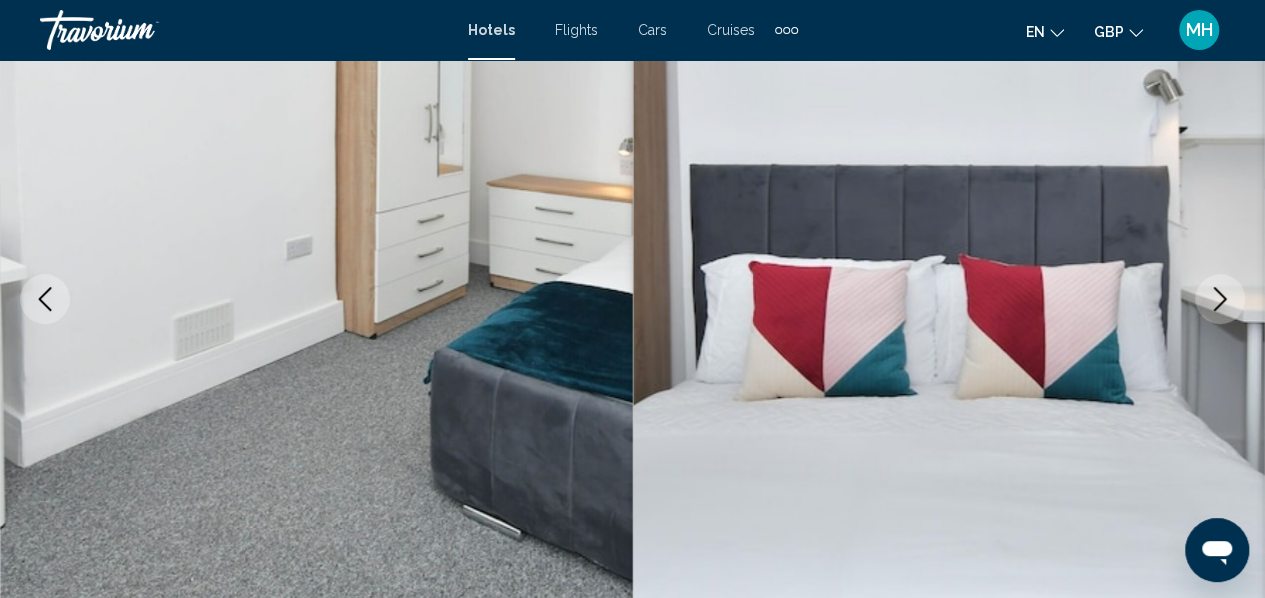 click 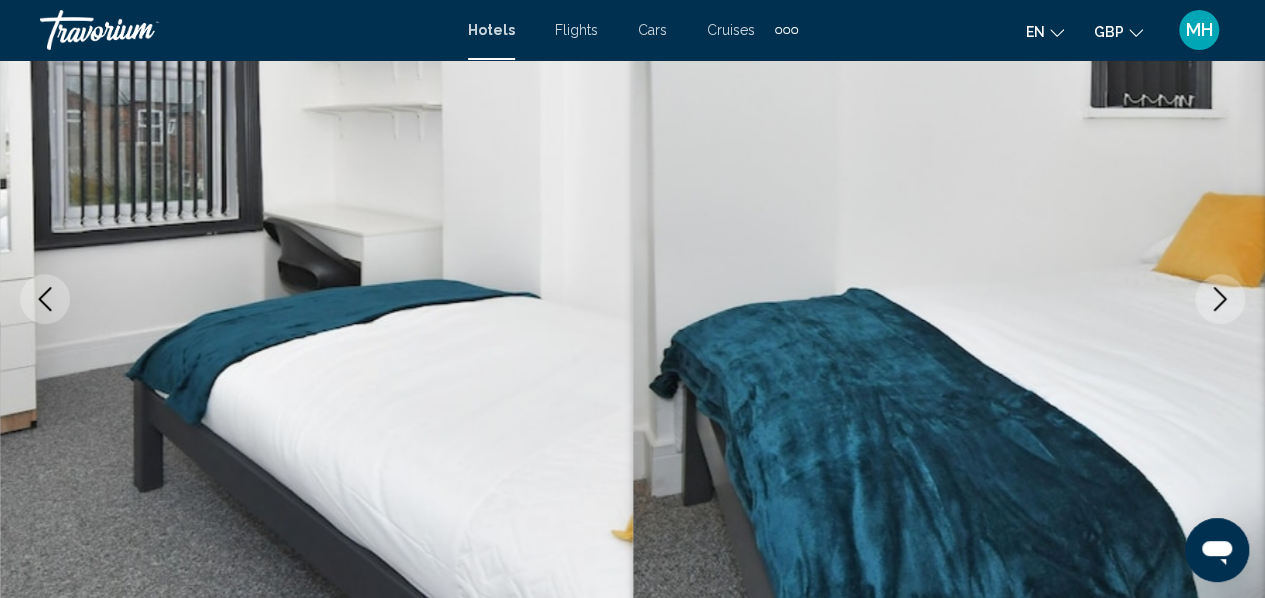 click 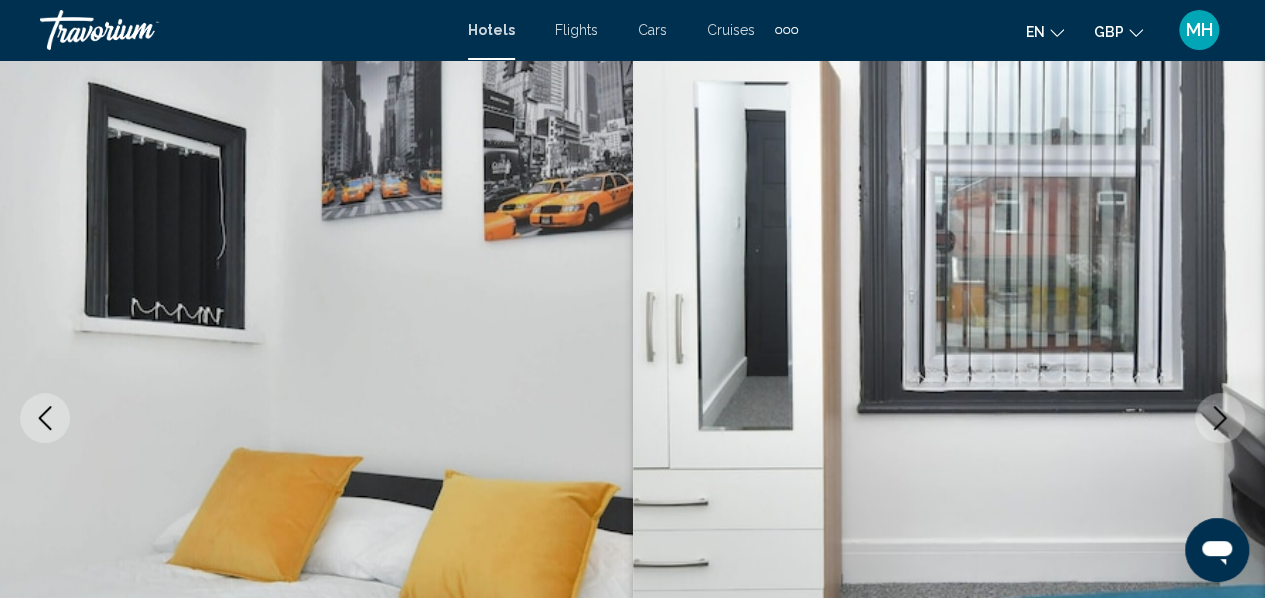 scroll, scrollTop: 0, scrollLeft: 0, axis: both 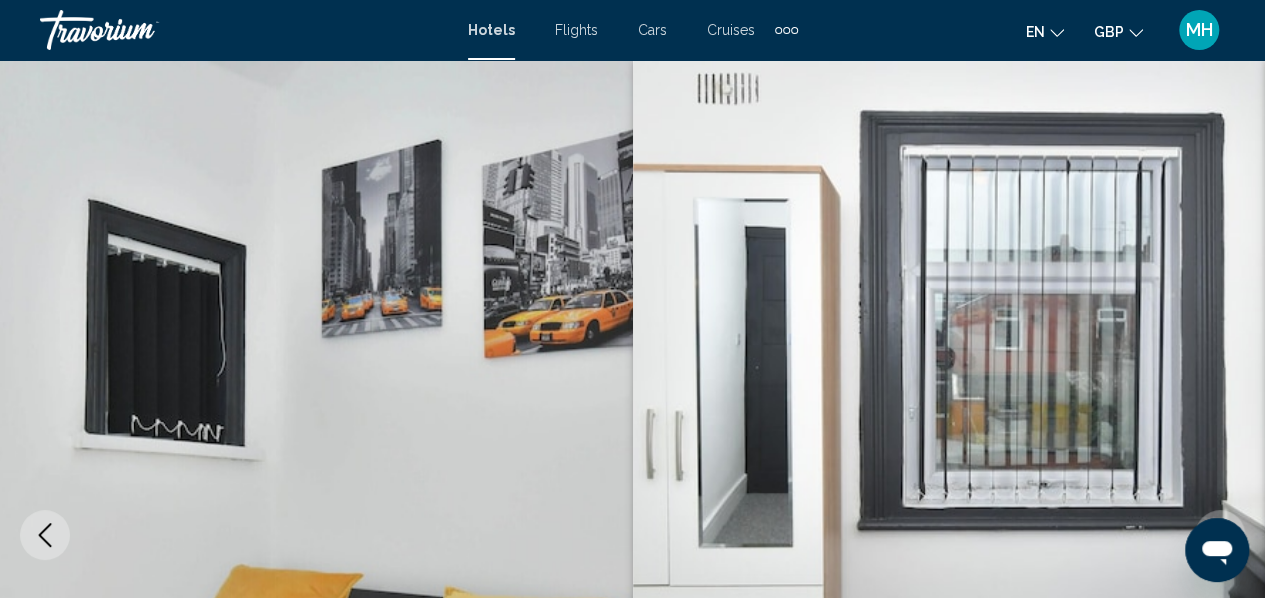 click on "Hotels Flights Cars Cruises Activities Hotels Flights Cars Cruises Activities en
English Español Français Italiano Português русский GBP
USD ($) MXN (Mex$) CAD (Can$) GBP (£) EUR (€) AUD (A$) NZD (NZ$) CNY (CN¥) MH Login" at bounding box center (632, 30) 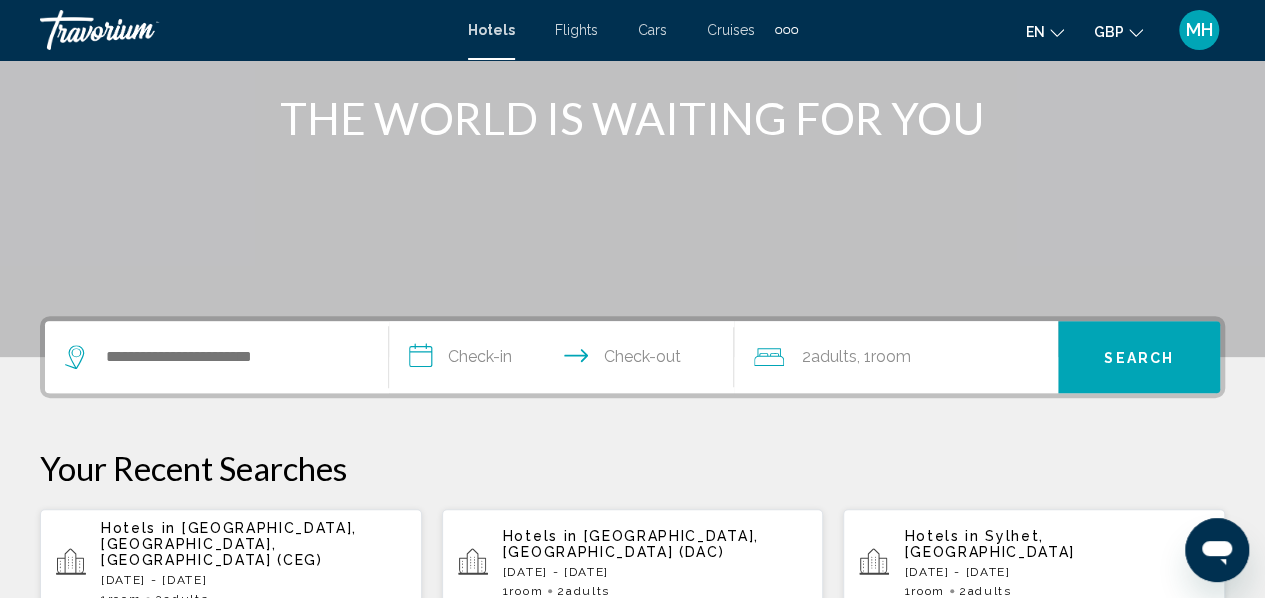 scroll, scrollTop: 249, scrollLeft: 0, axis: vertical 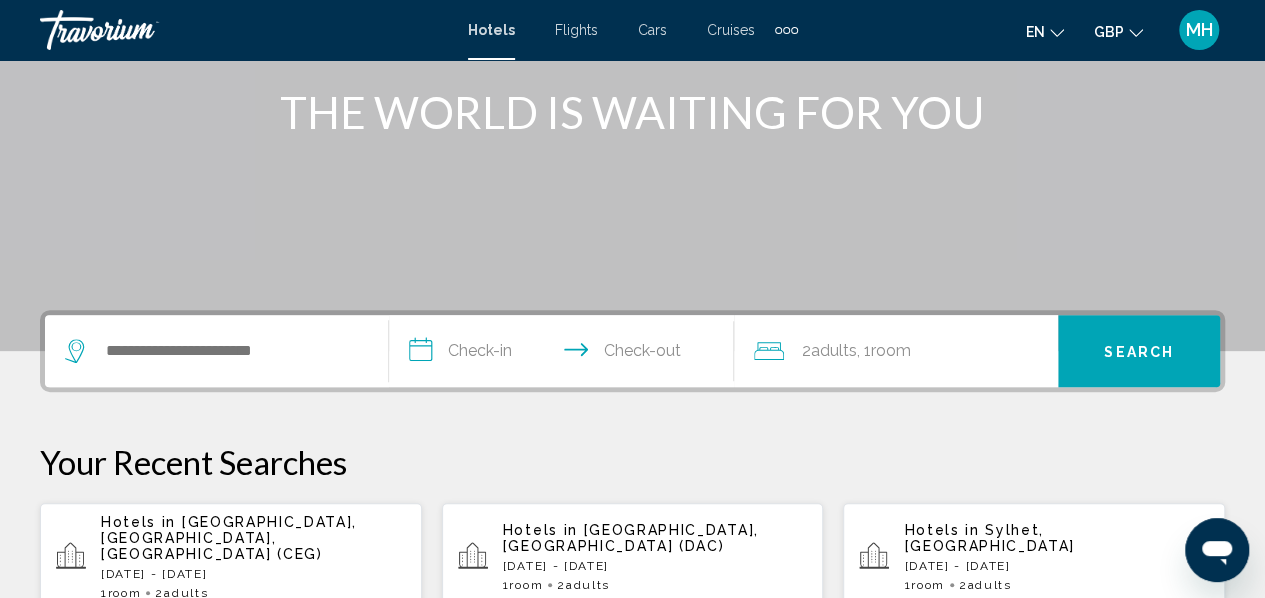 click on "[DATE] - [DATE]" at bounding box center (253, 574) 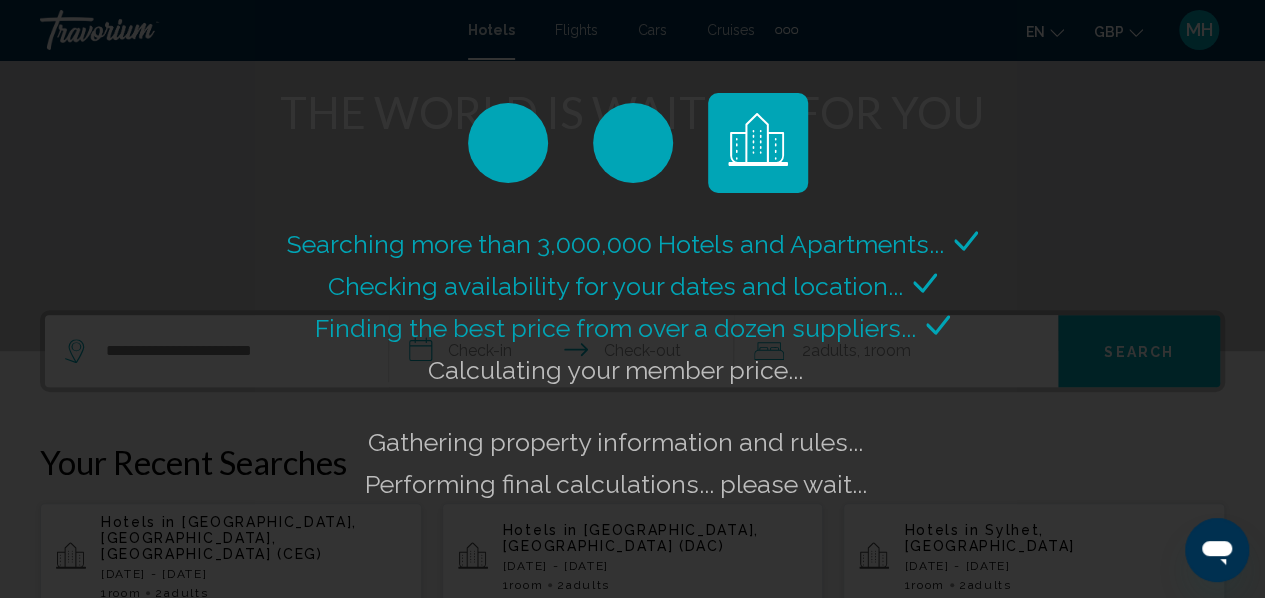 click on "Searching more than 3,000,000 Hotels and Apartments...
Checking availability for your dates and location..." 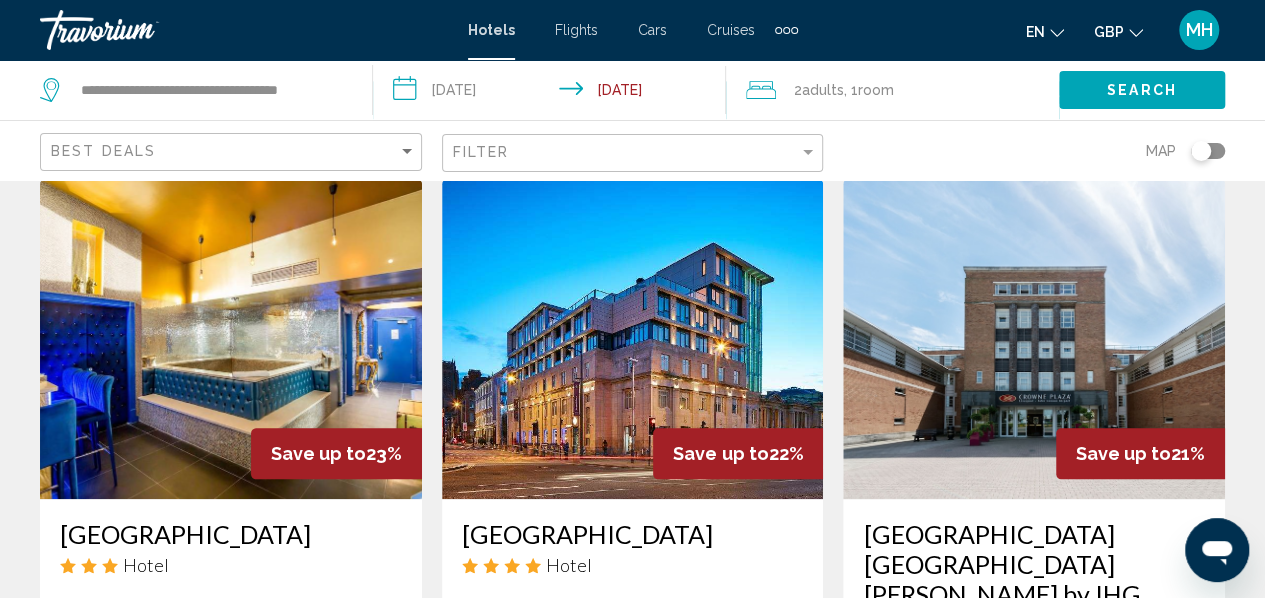 scroll, scrollTop: 826, scrollLeft: 0, axis: vertical 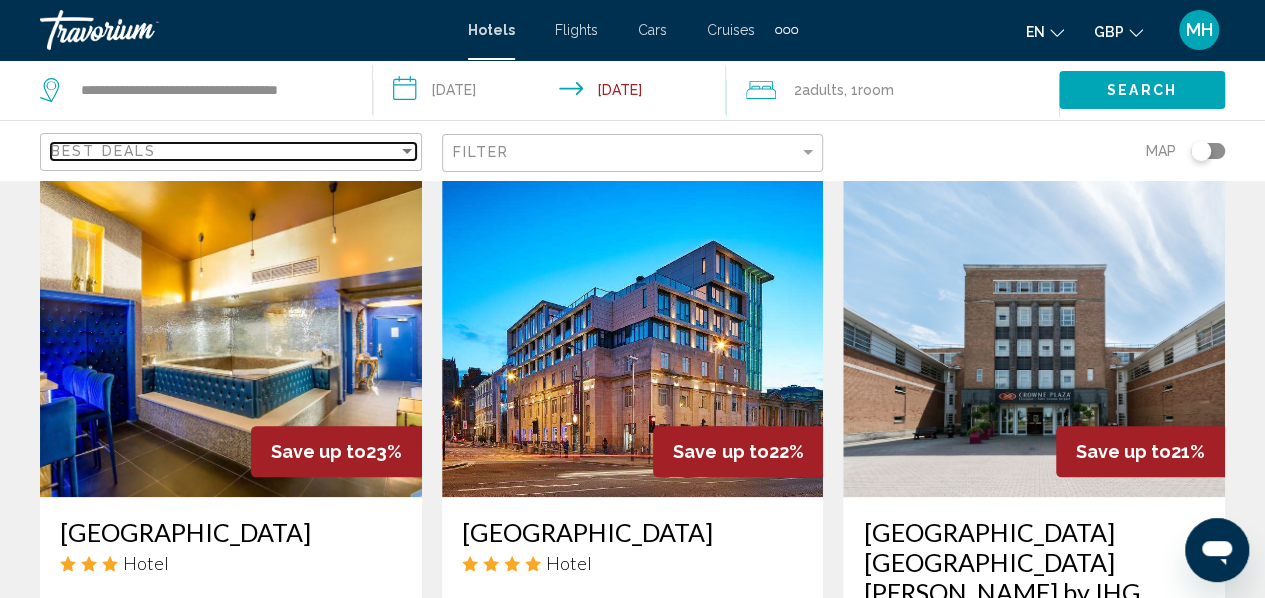 click at bounding box center [407, 151] 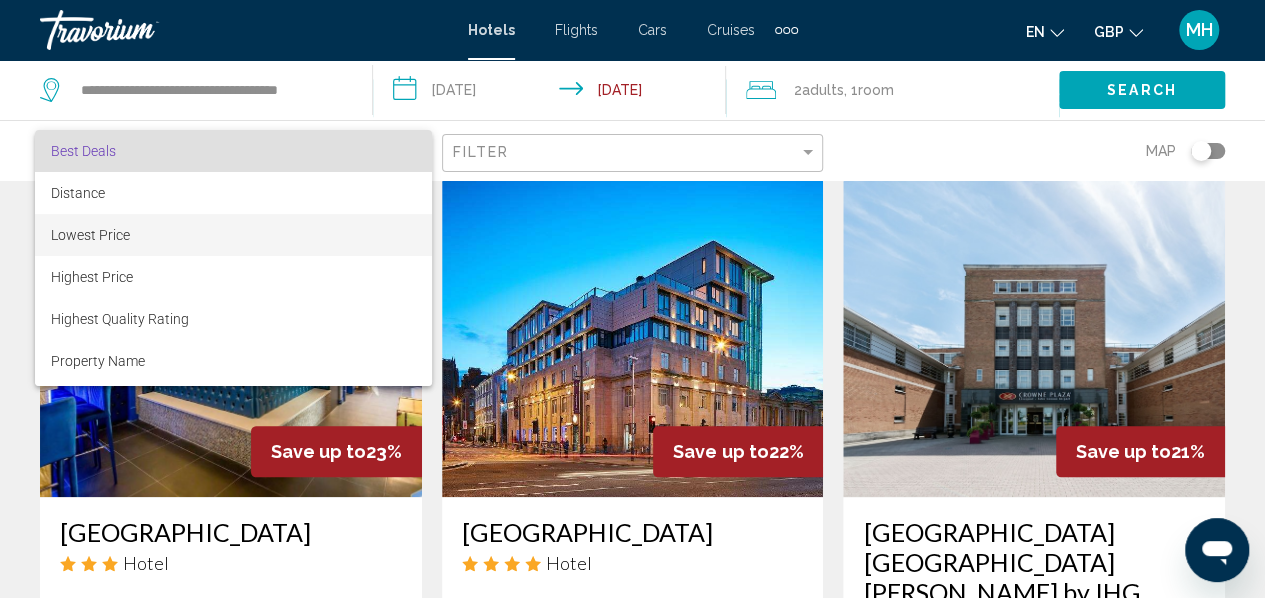 click on "Lowest Price" at bounding box center (233, 235) 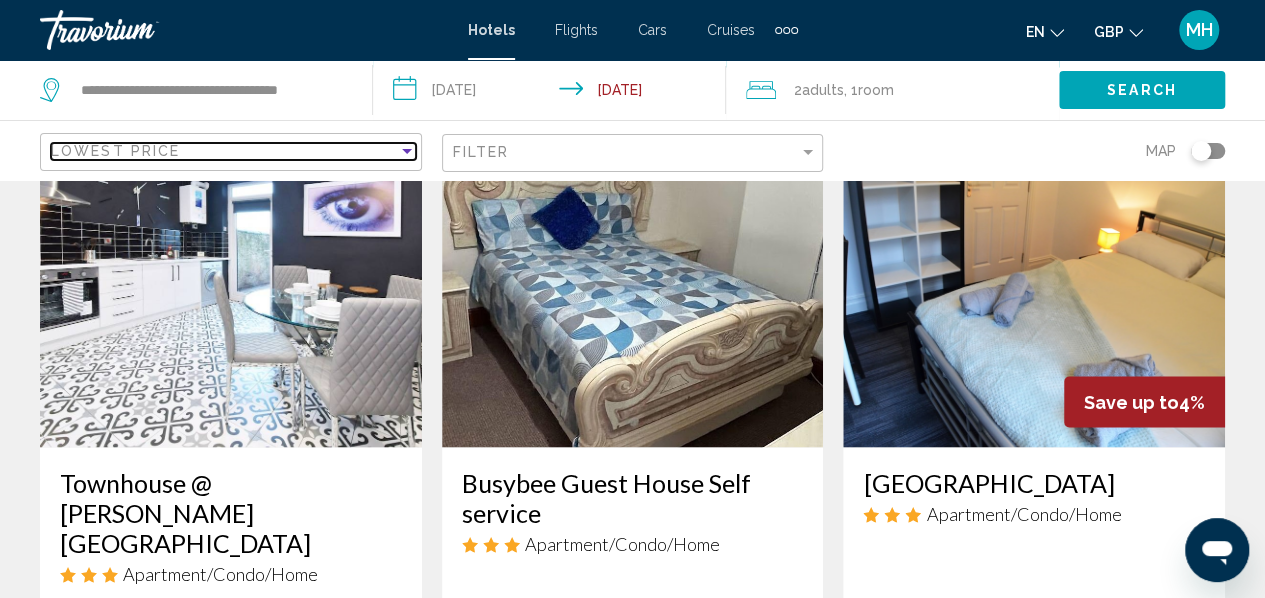 scroll, scrollTop: 1603, scrollLeft: 0, axis: vertical 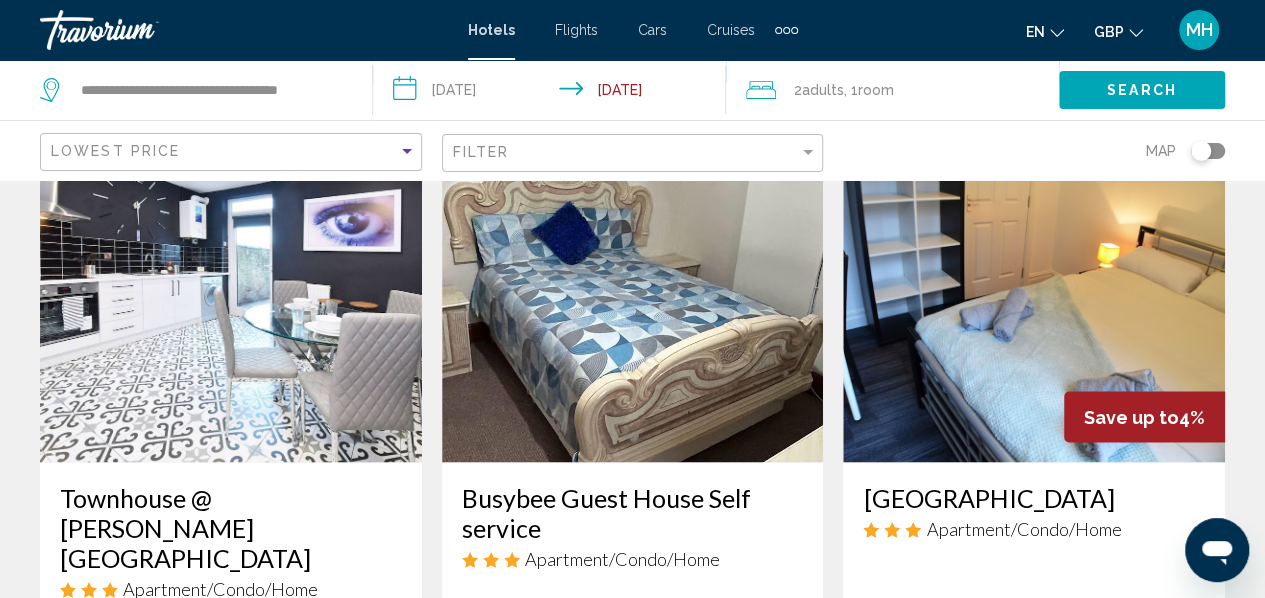 click at bounding box center [633, 302] 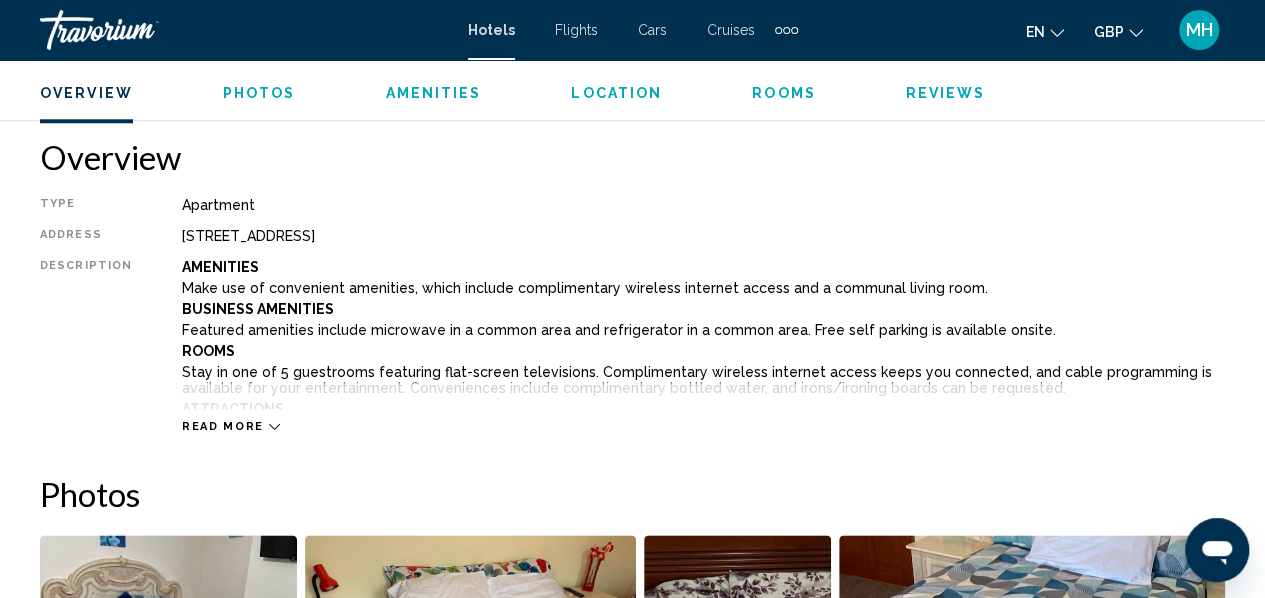 scroll, scrollTop: 976, scrollLeft: 0, axis: vertical 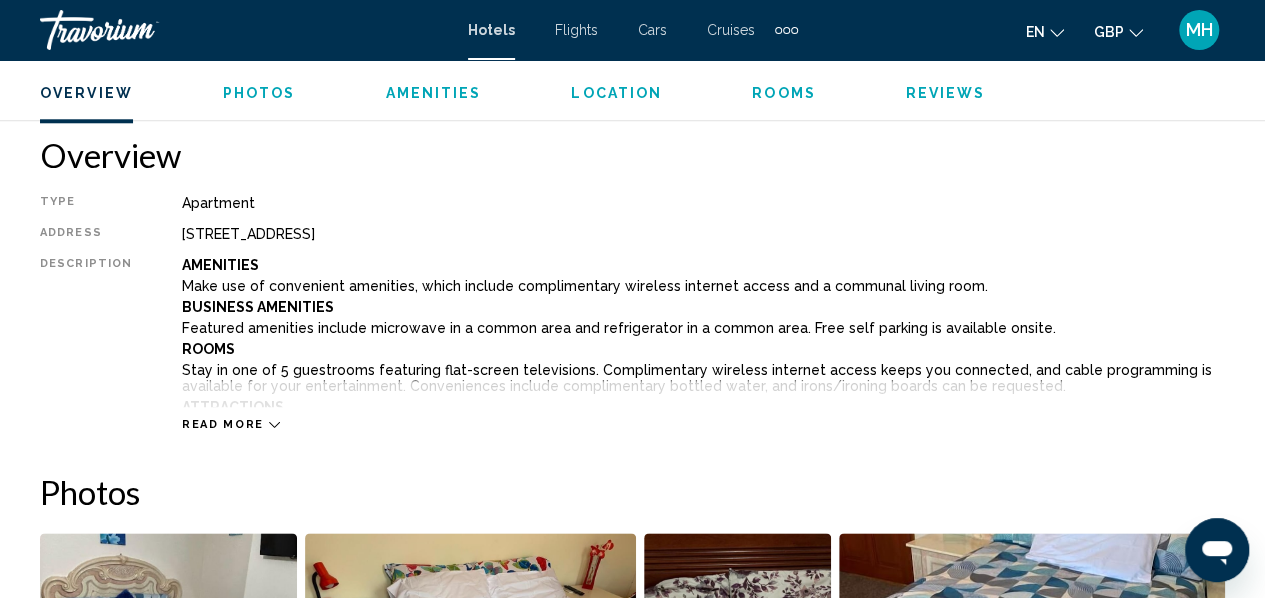 click on "Read more" at bounding box center [223, 424] 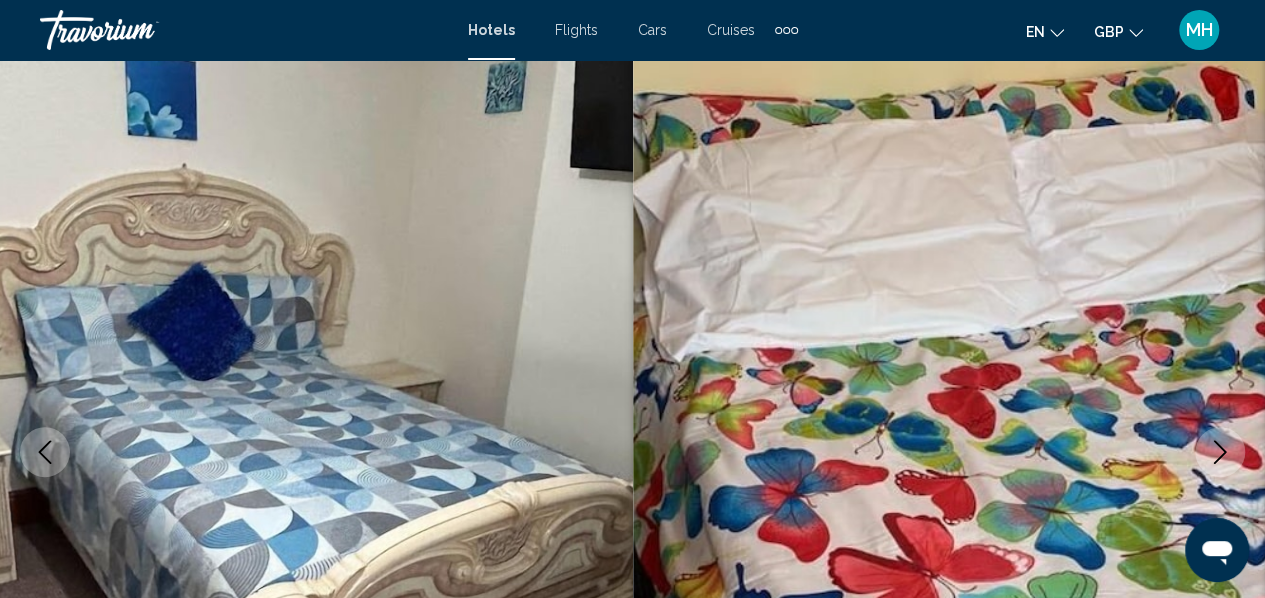 scroll, scrollTop: 0, scrollLeft: 0, axis: both 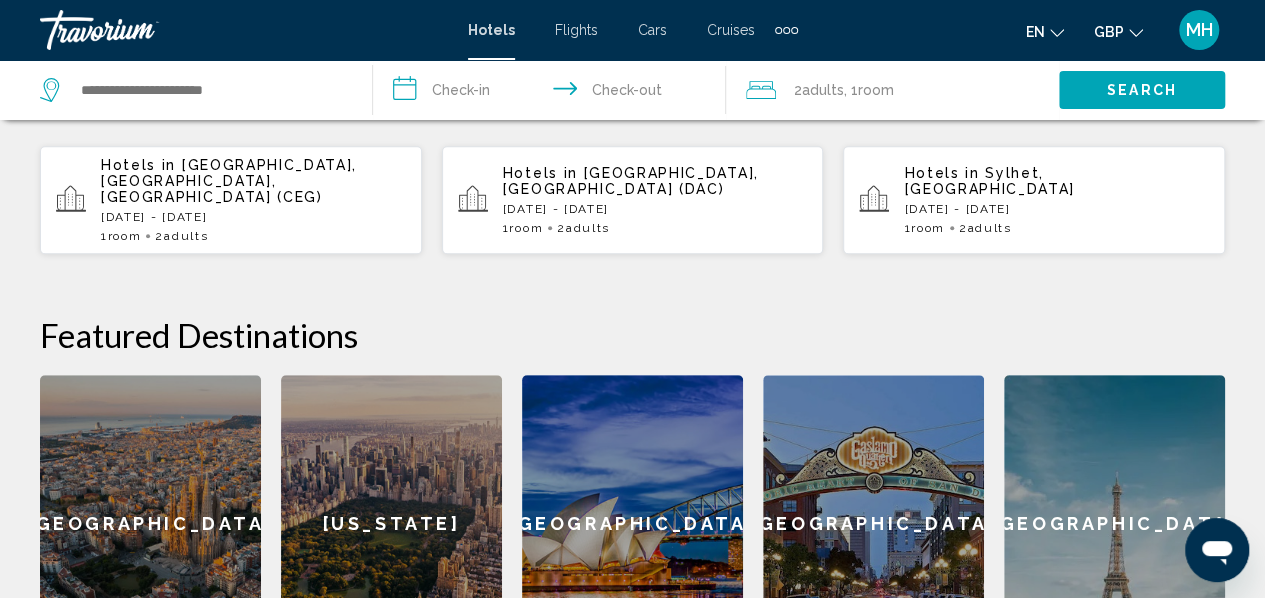 click on "Fri, 04 Jul - Mon, 07 Jul" at bounding box center [253, 217] 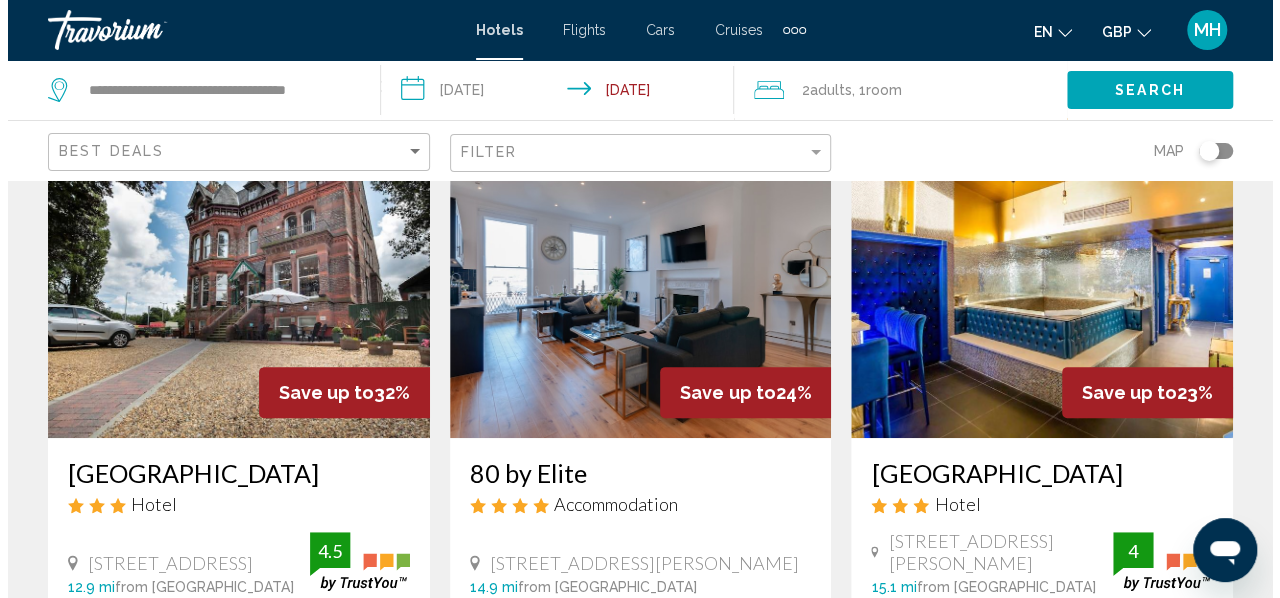 scroll, scrollTop: 0, scrollLeft: 0, axis: both 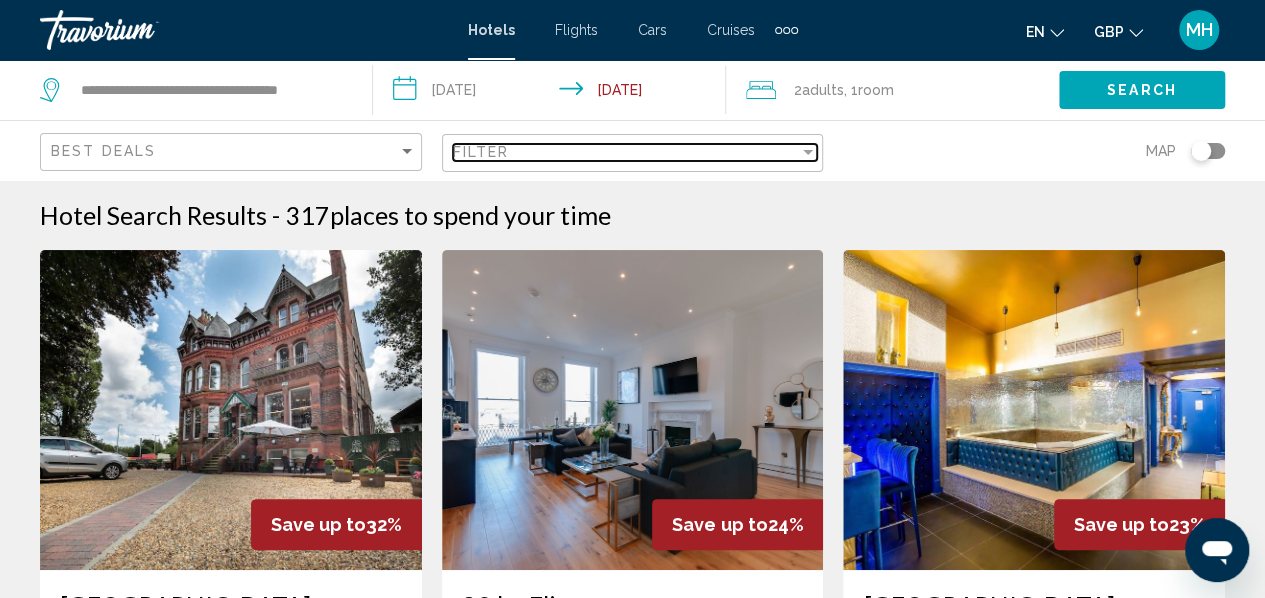 click on "Filter" at bounding box center [626, 152] 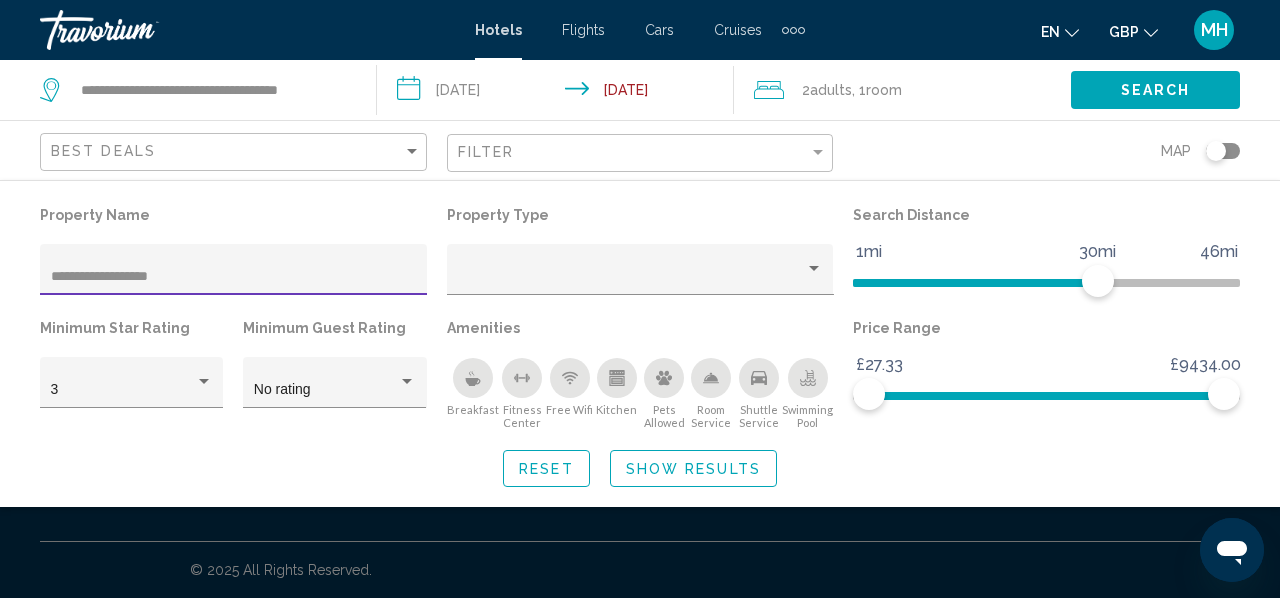 type on "**********" 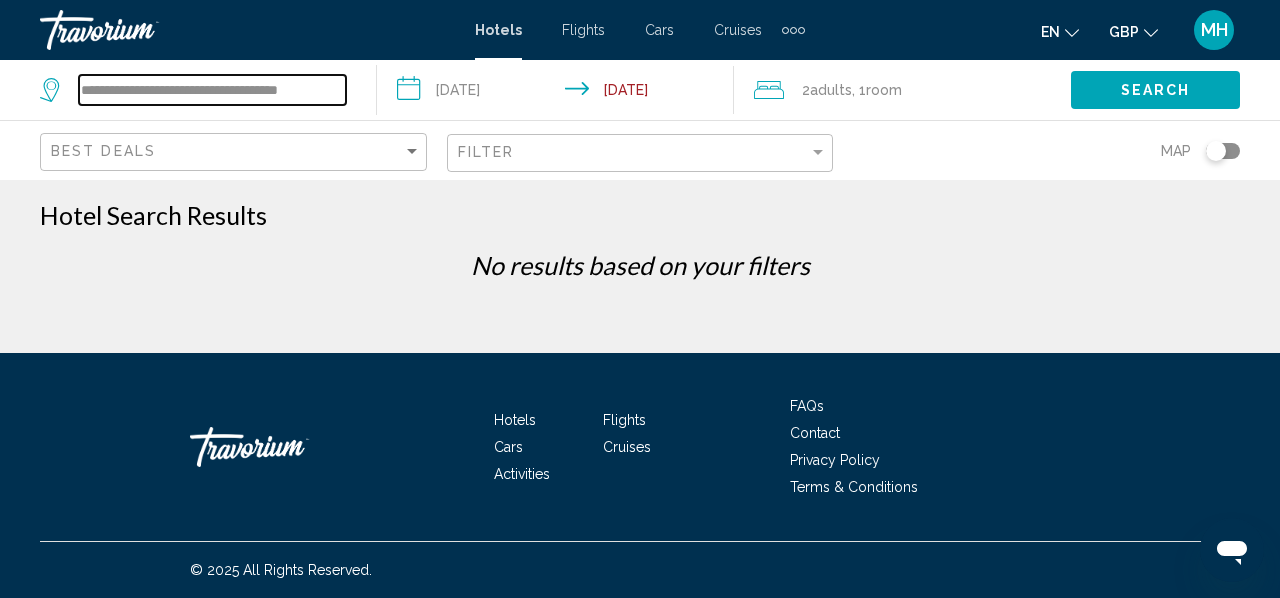 click on "**********" at bounding box center (212, 90) 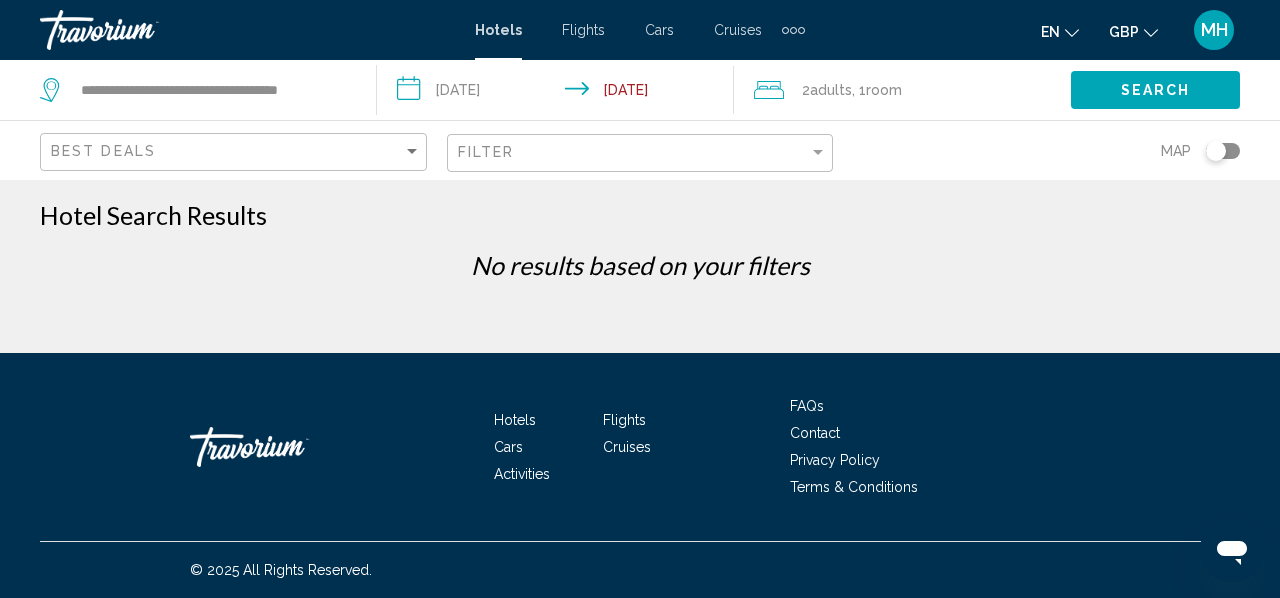 click on "Search" 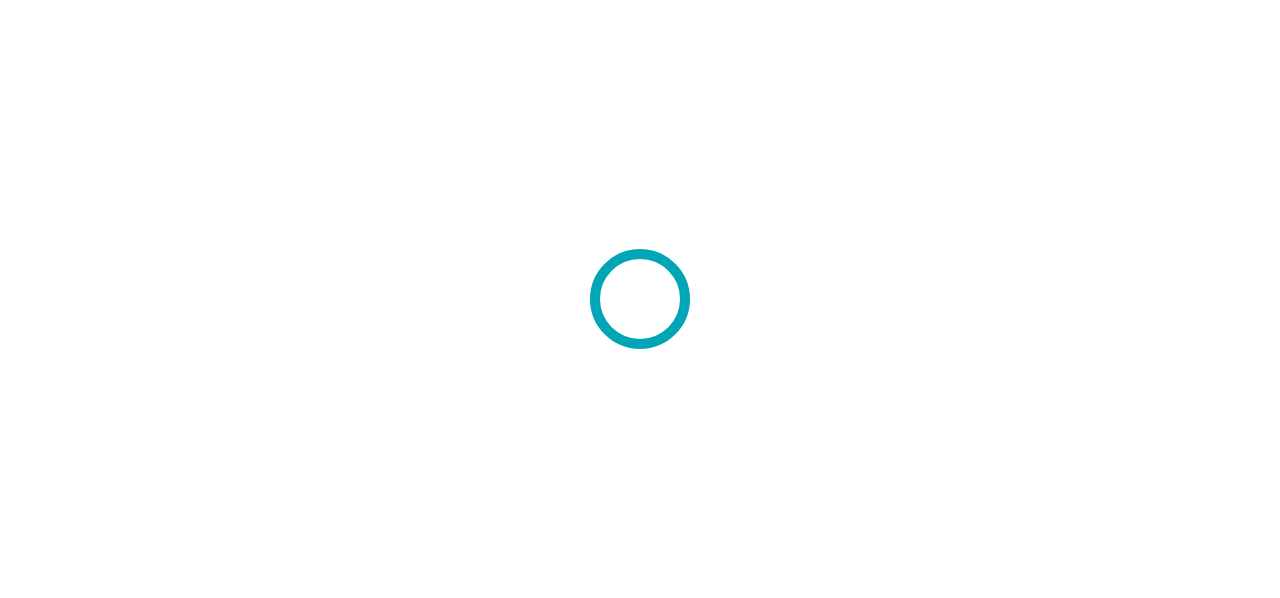 scroll, scrollTop: 0, scrollLeft: 0, axis: both 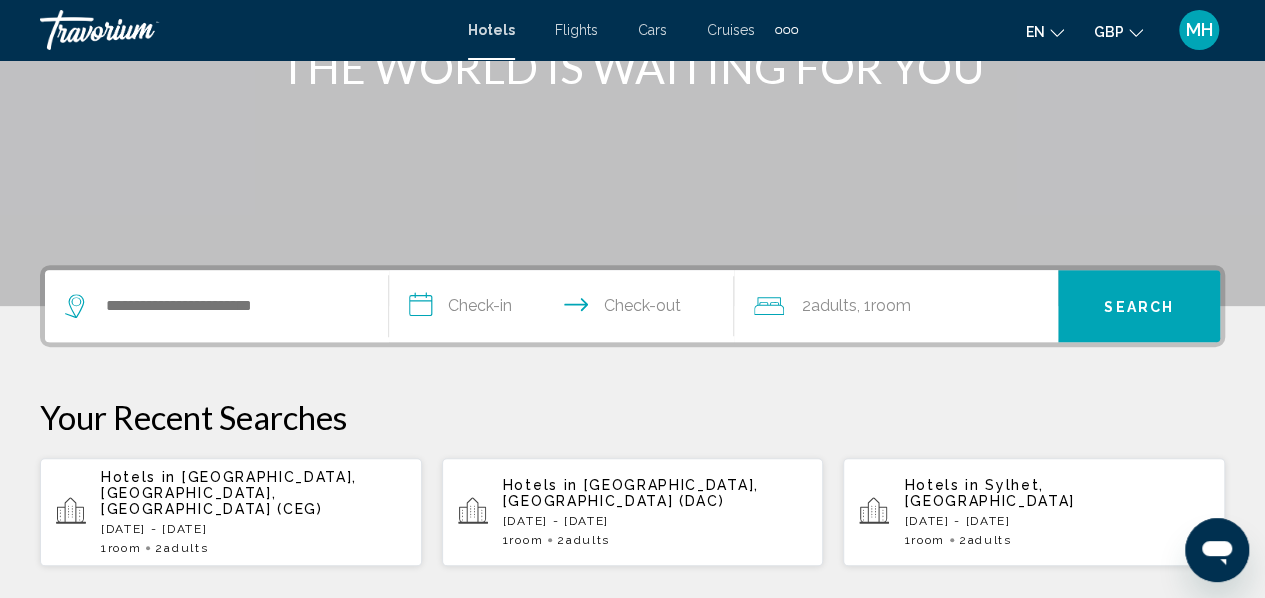click on "[GEOGRAPHIC_DATA], [GEOGRAPHIC_DATA], [GEOGRAPHIC_DATA] (CEG)" at bounding box center (229, 493) 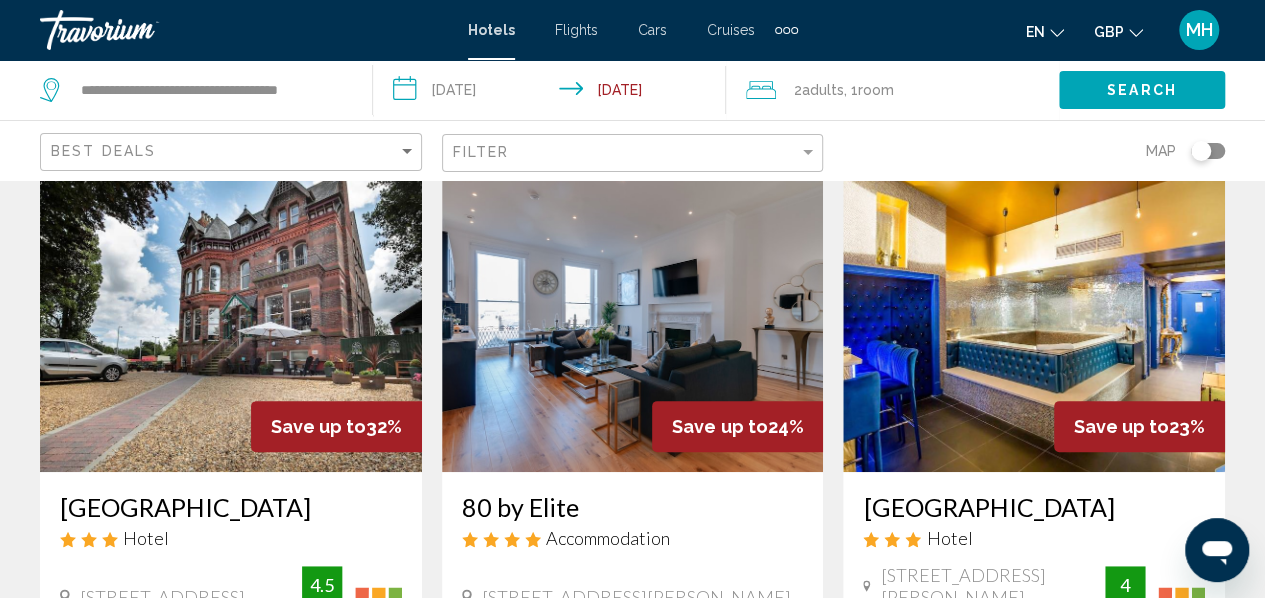 scroll, scrollTop: 0, scrollLeft: 0, axis: both 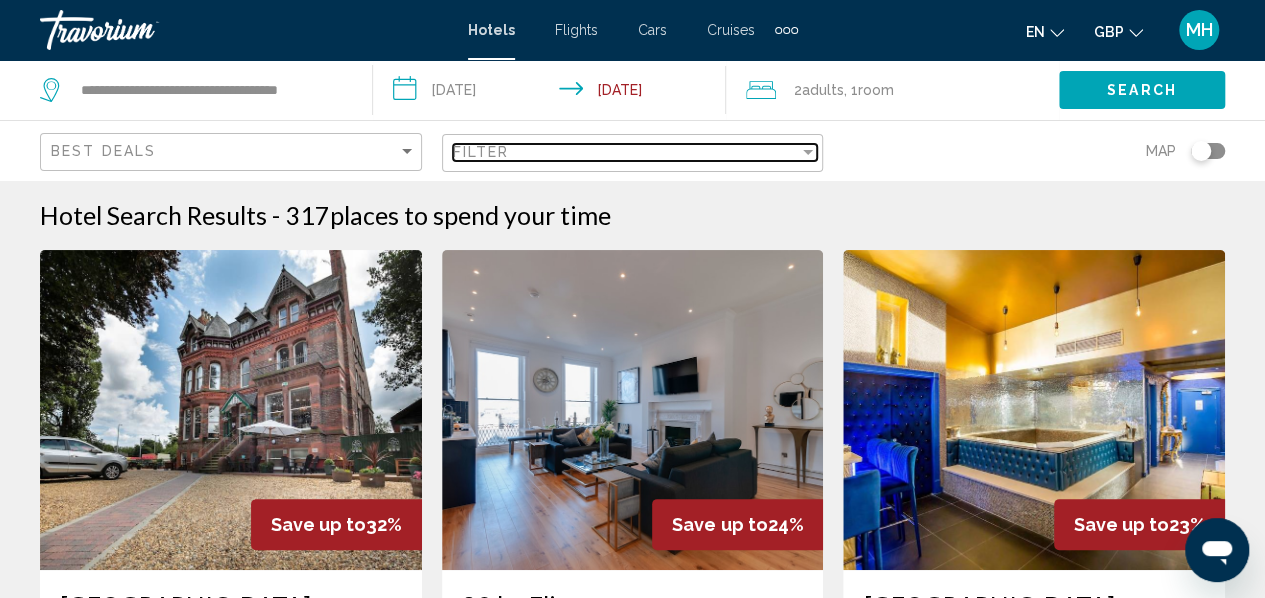 click on "Filter" at bounding box center (626, 152) 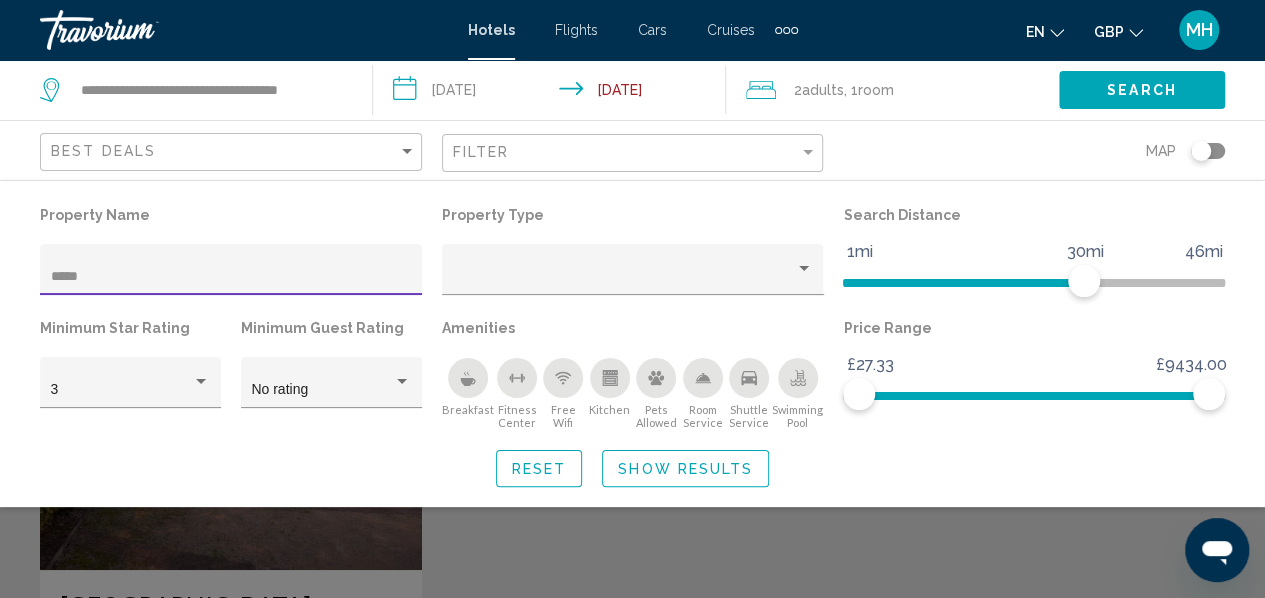 type on "******" 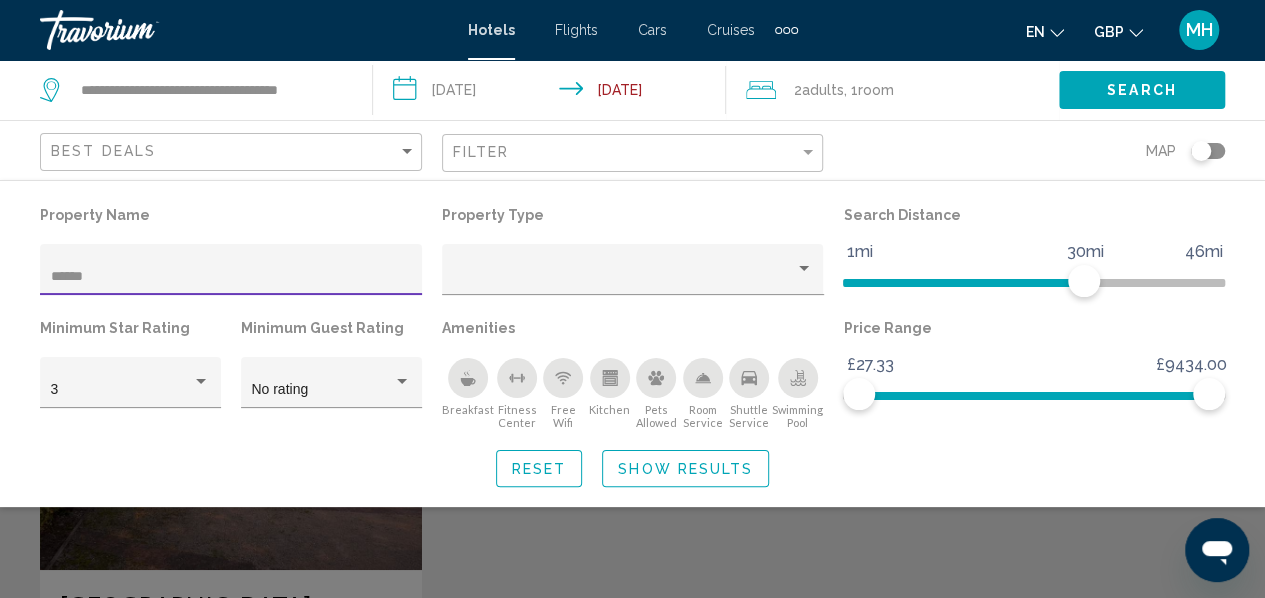 click on "Show Results" 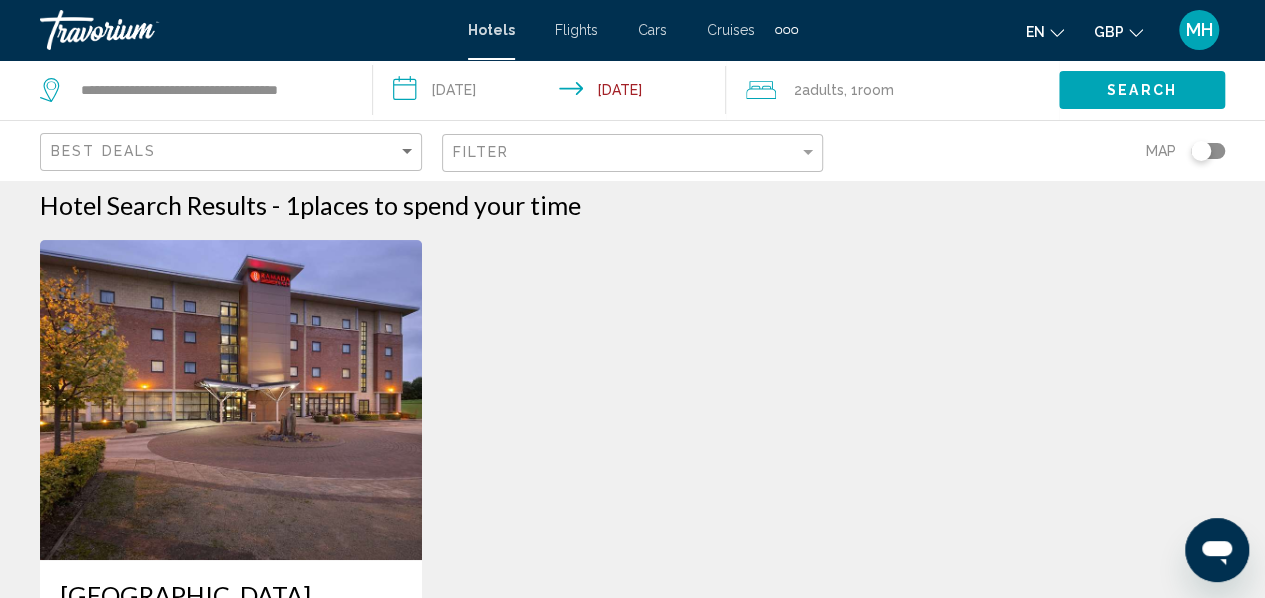 scroll, scrollTop: 0, scrollLeft: 0, axis: both 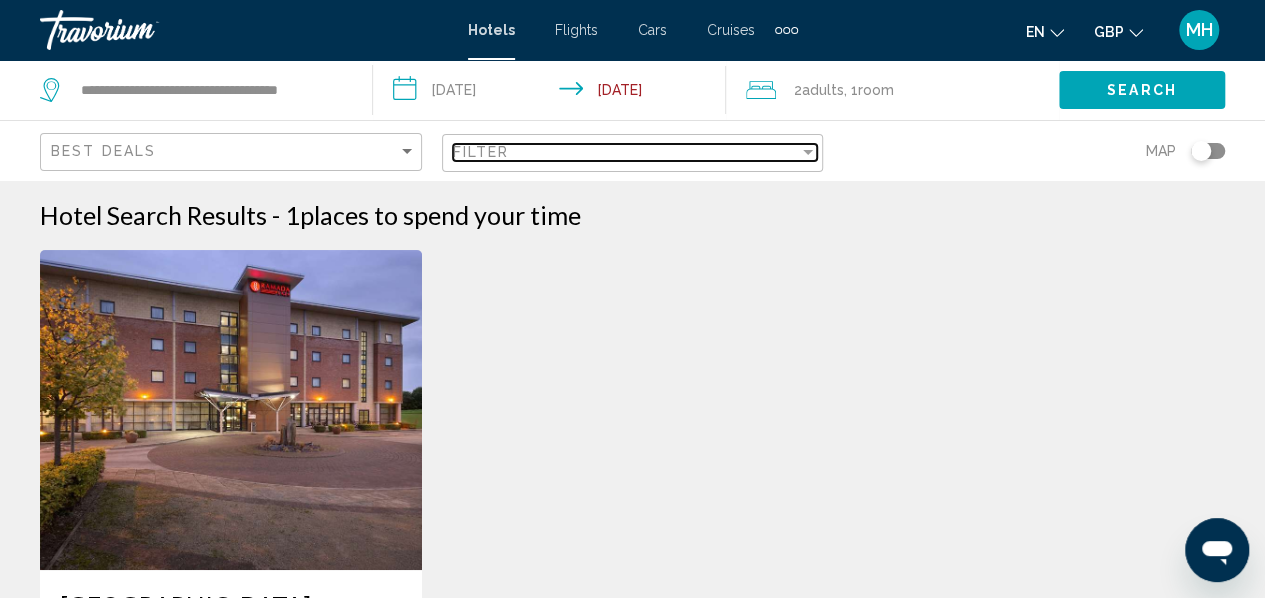 click on "Filter" at bounding box center [626, 152] 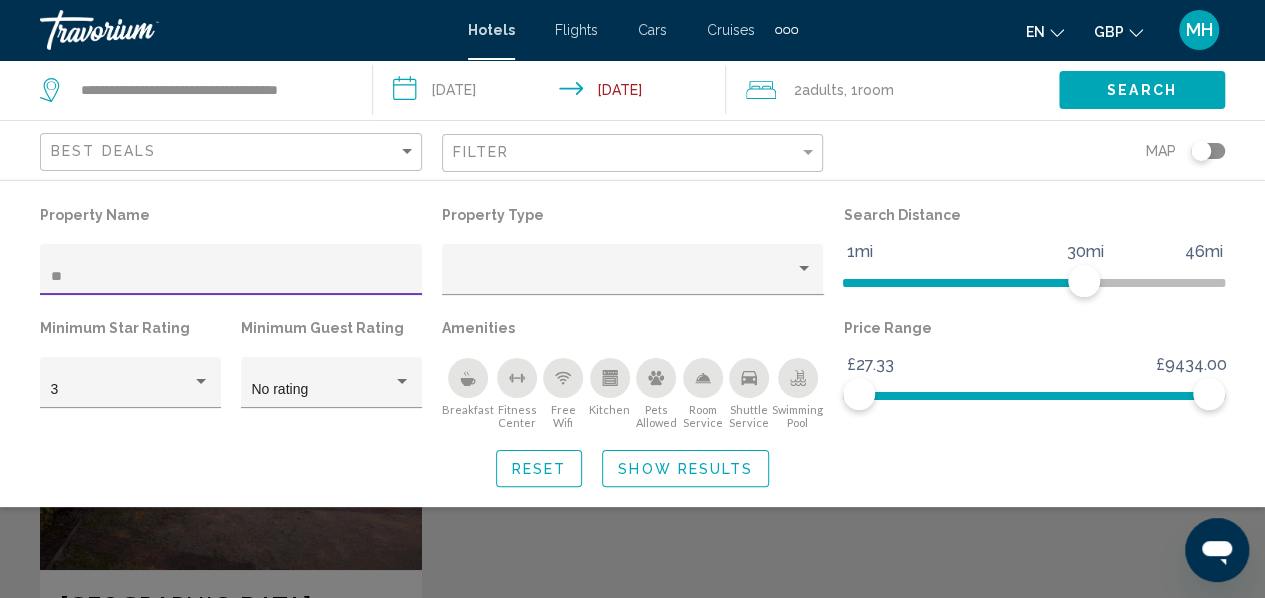 type on "*" 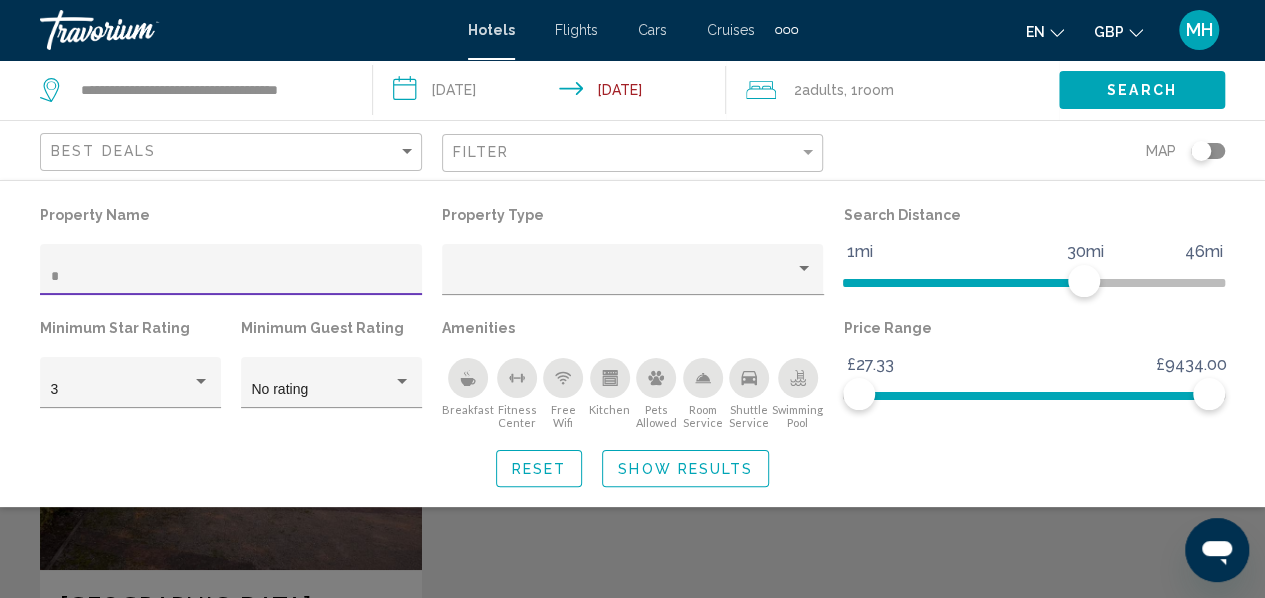 type 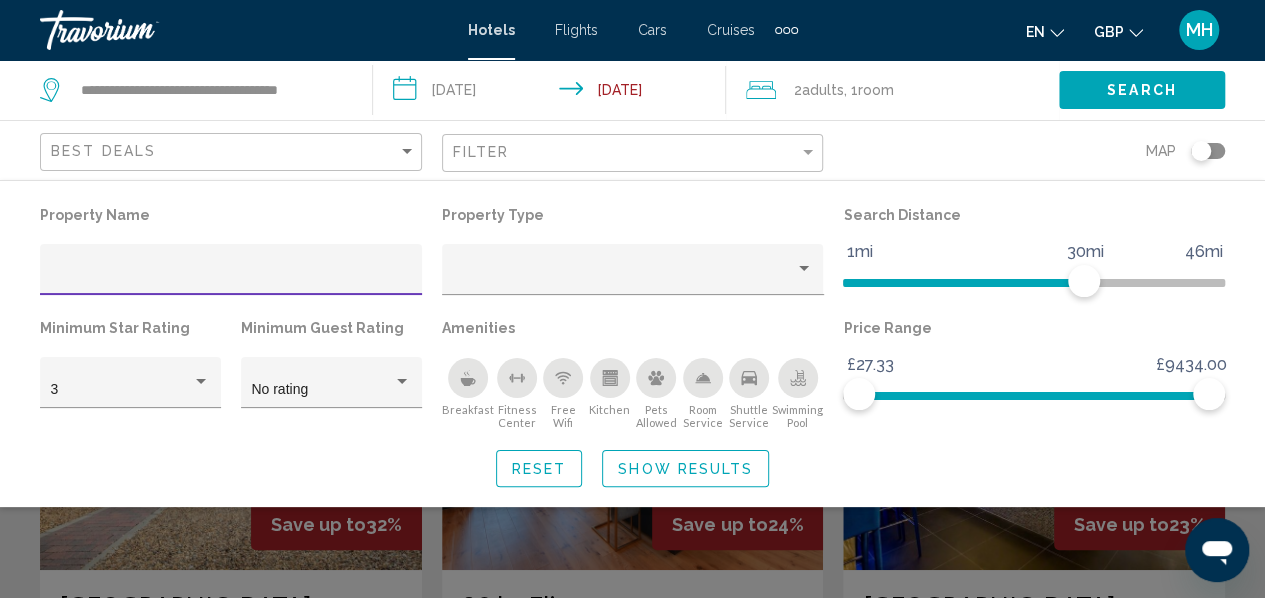 click on "Show Results" 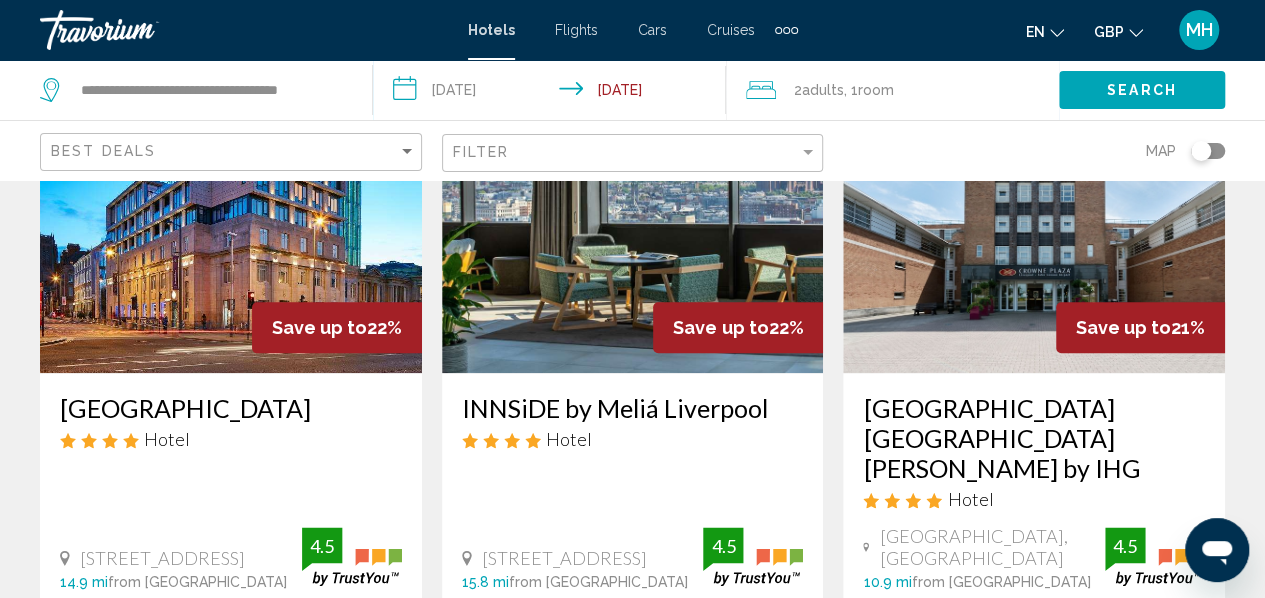 scroll, scrollTop: 911, scrollLeft: 0, axis: vertical 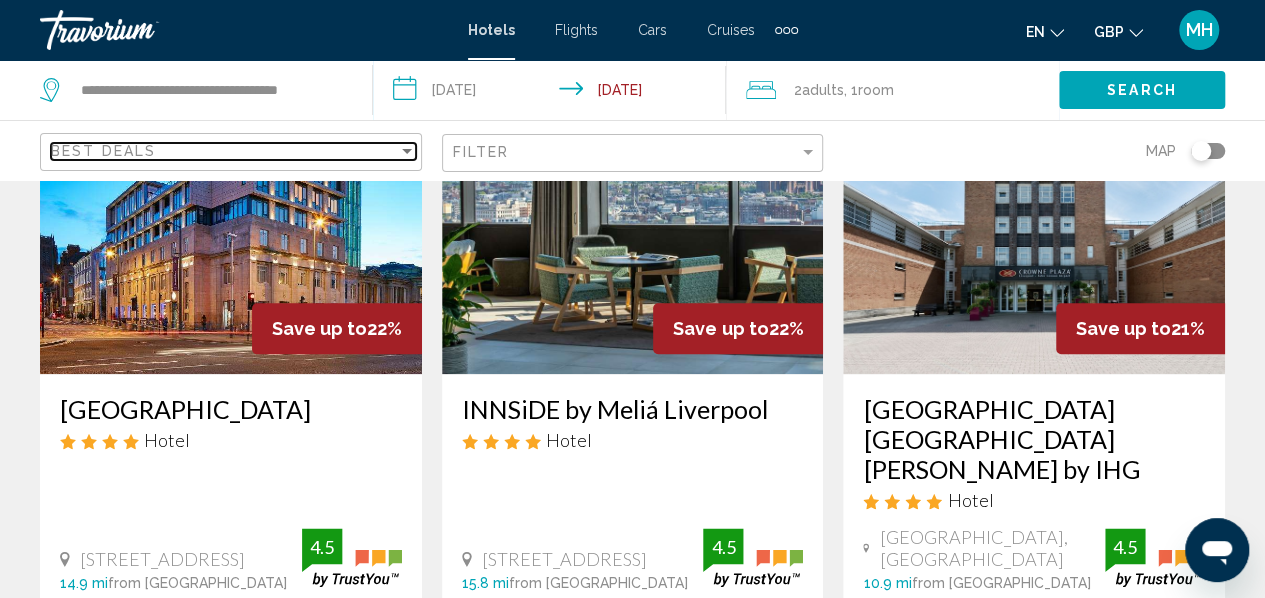 click on "Best Deals" at bounding box center [224, 151] 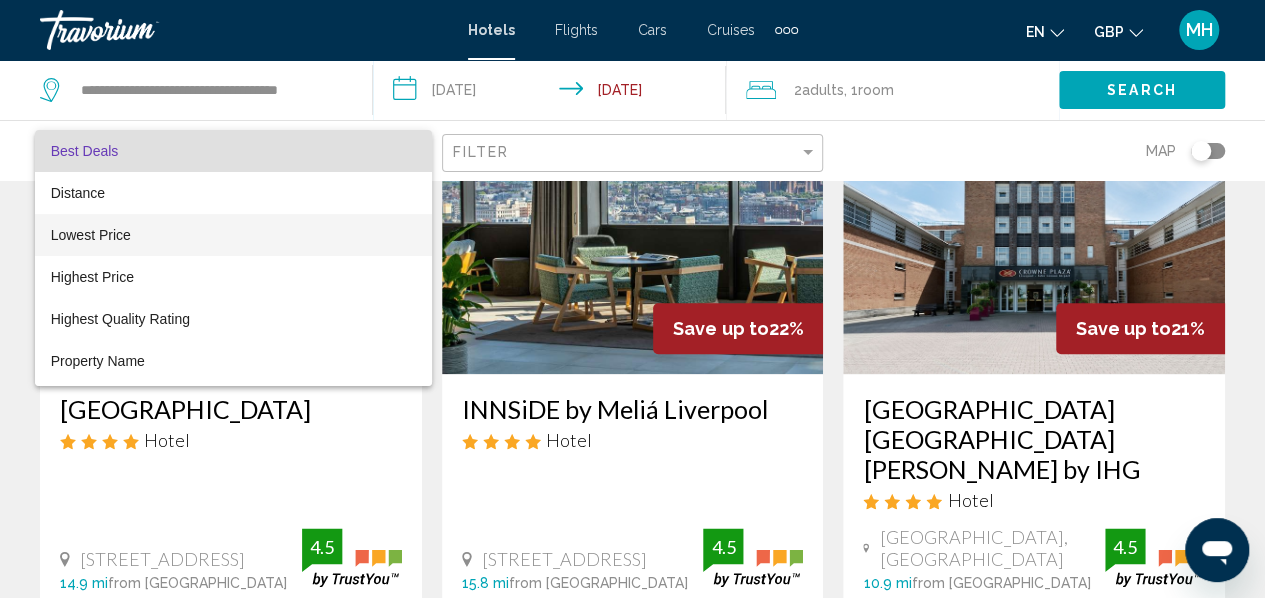 click on "Lowest Price" at bounding box center [233, 235] 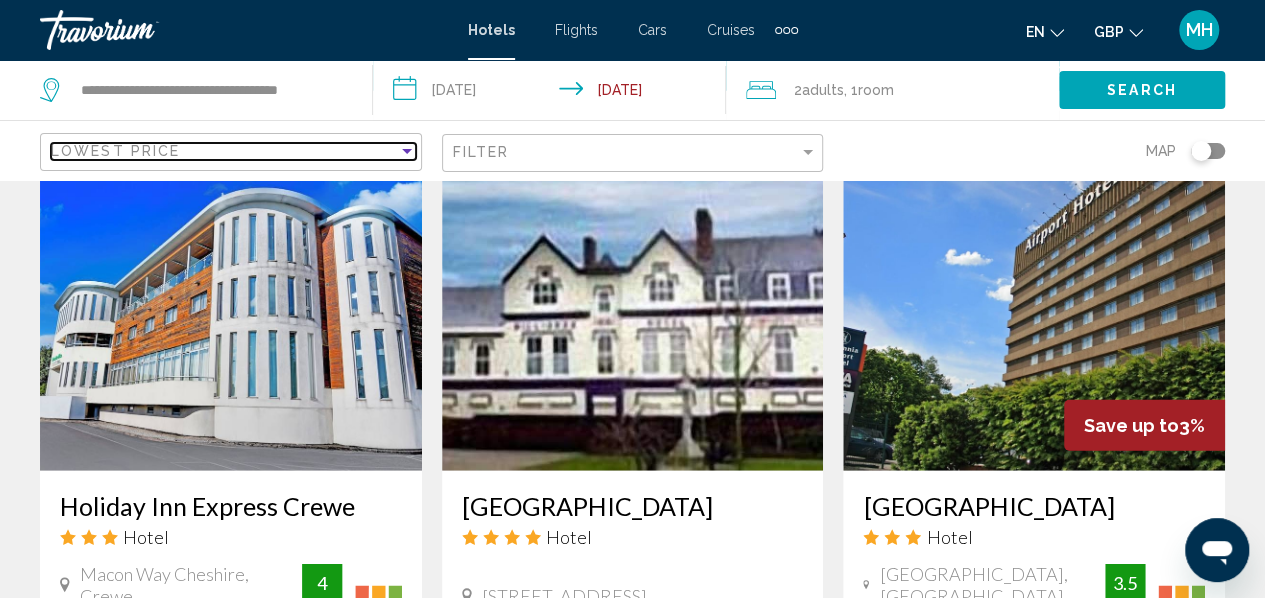 scroll, scrollTop: 2347, scrollLeft: 0, axis: vertical 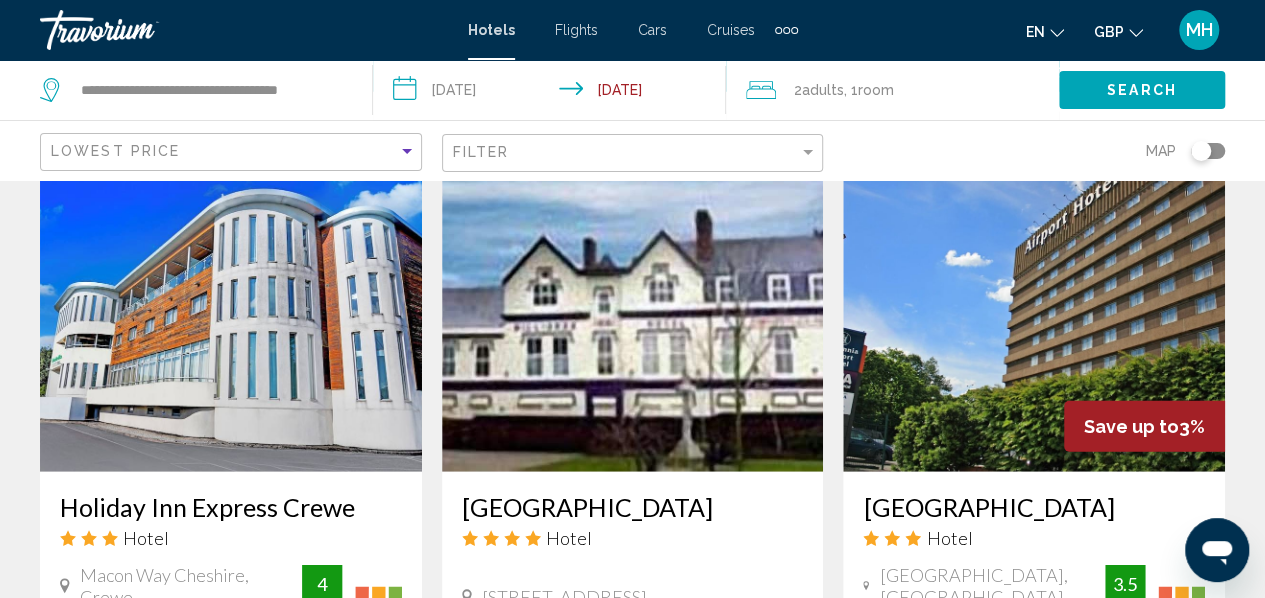 click at bounding box center [231, 312] 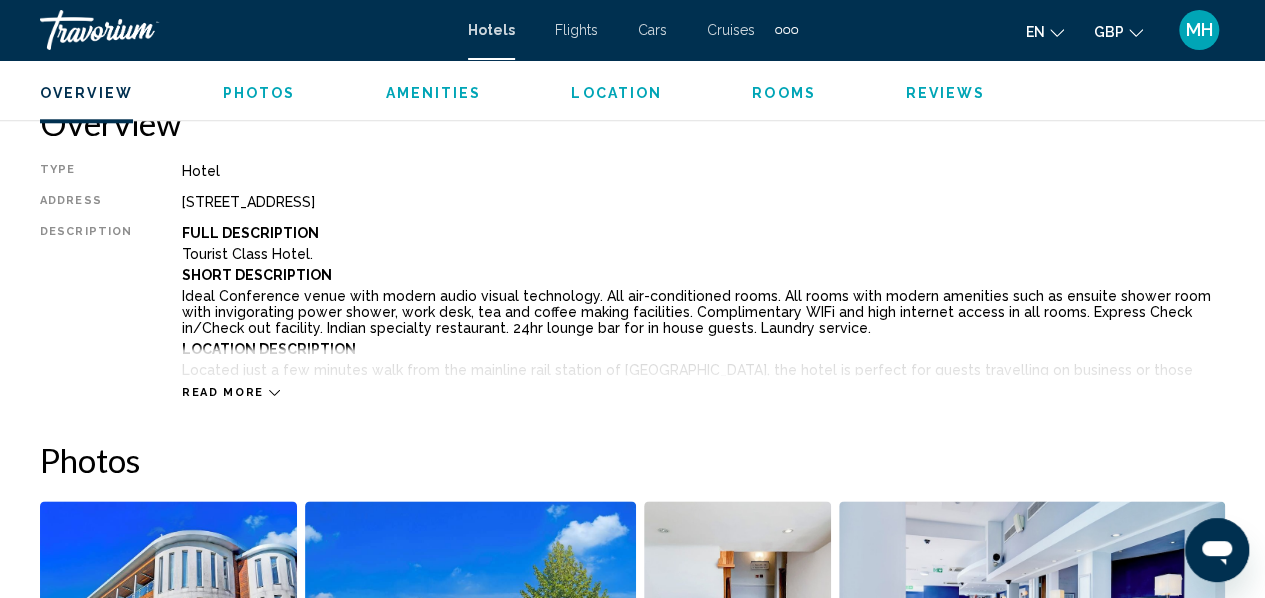 scroll, scrollTop: 1009, scrollLeft: 0, axis: vertical 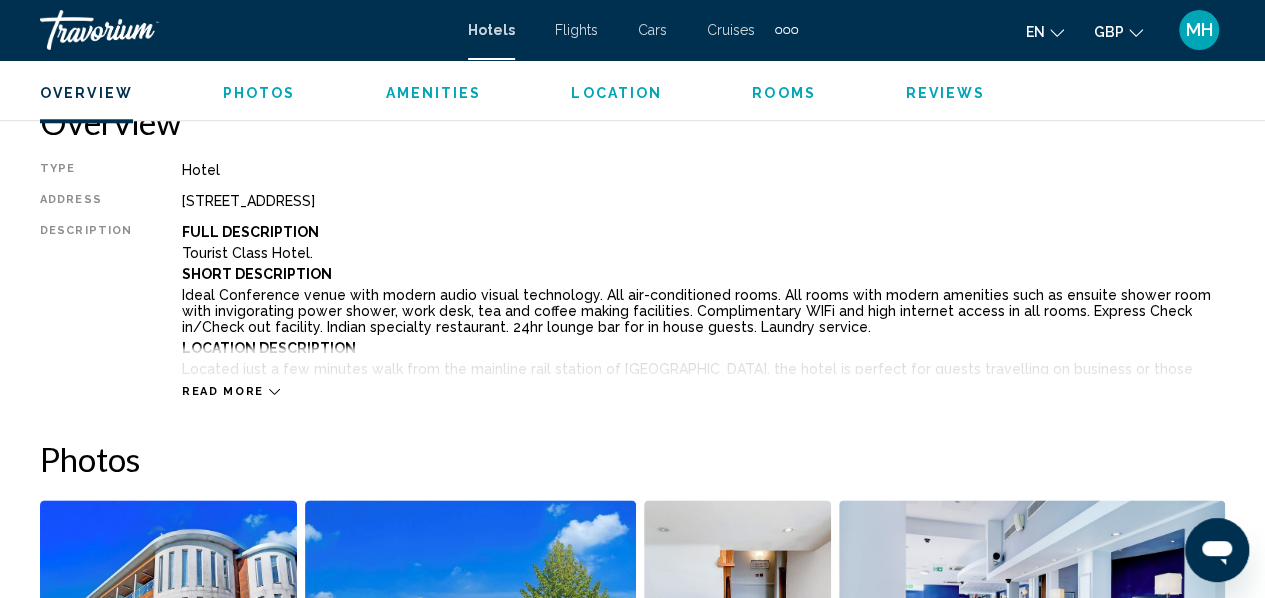click on "Read more" at bounding box center [223, 391] 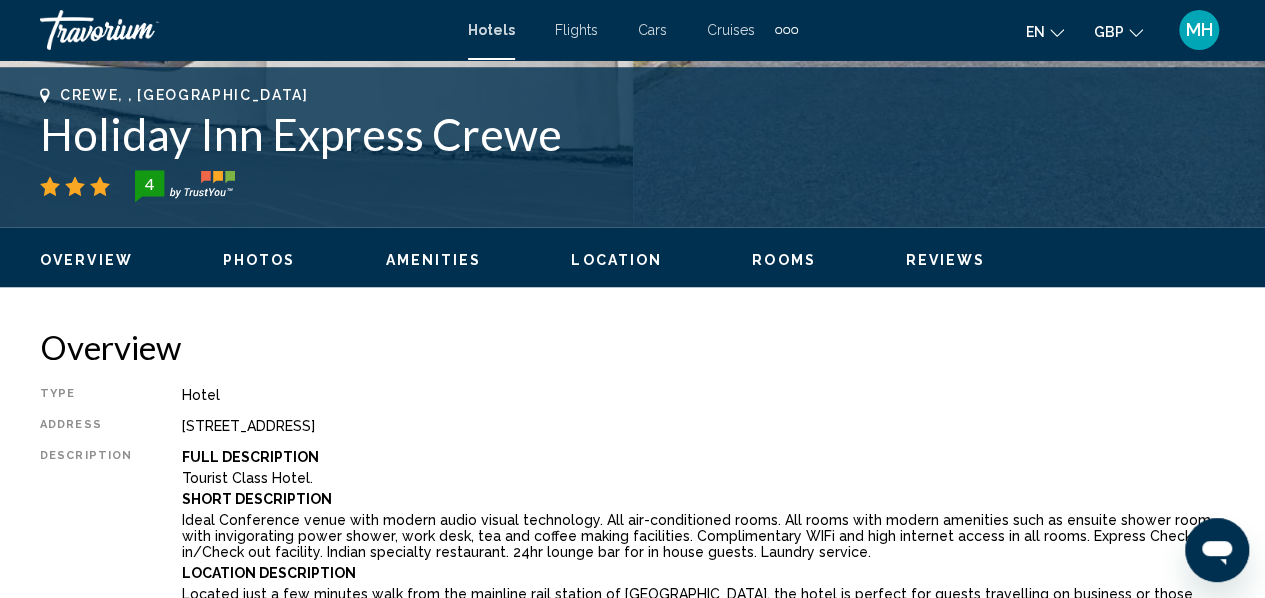 click on "Amenities" at bounding box center (433, 260) 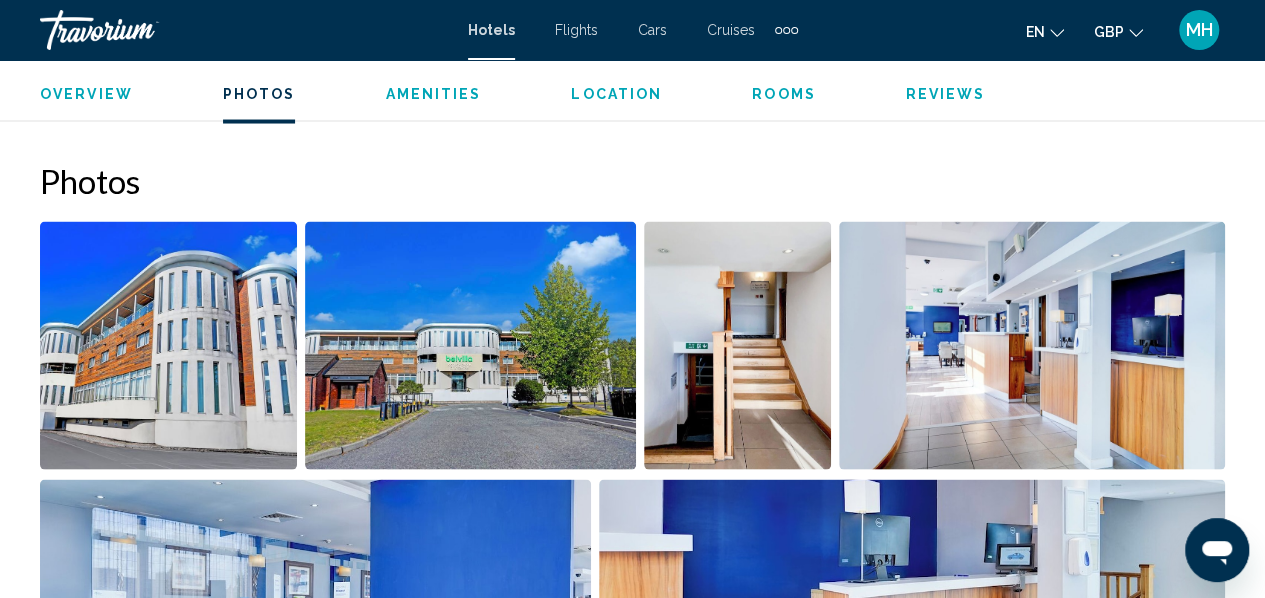 scroll, scrollTop: 1868, scrollLeft: 0, axis: vertical 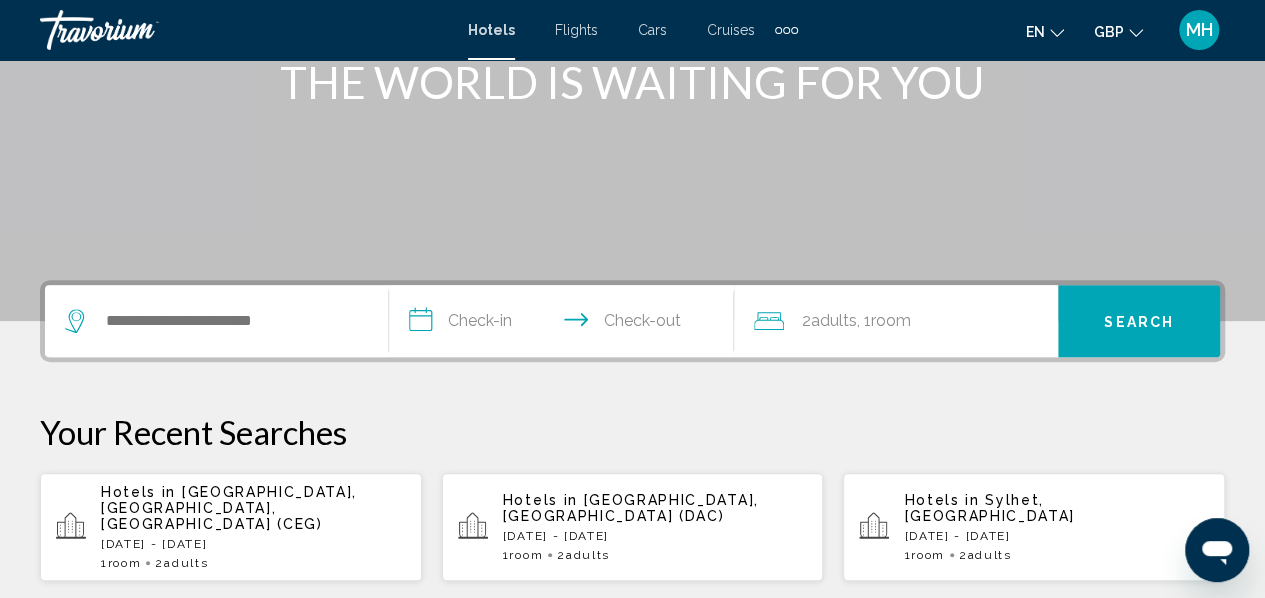 click on "Room" at bounding box center [125, 563] 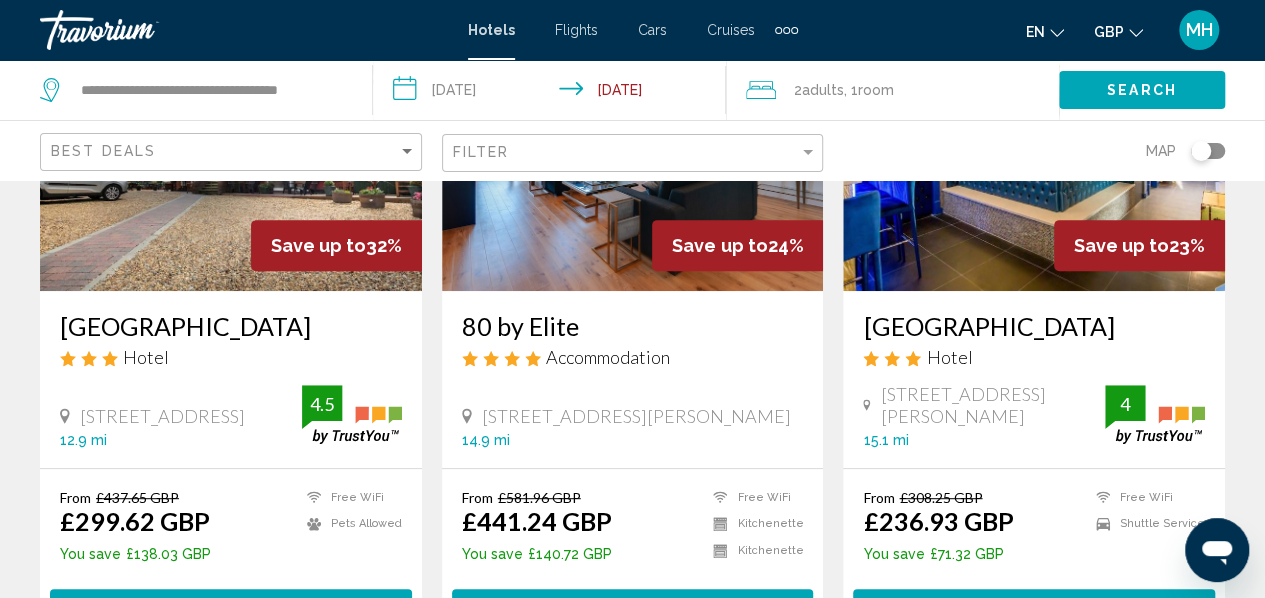 scroll, scrollTop: 0, scrollLeft: 0, axis: both 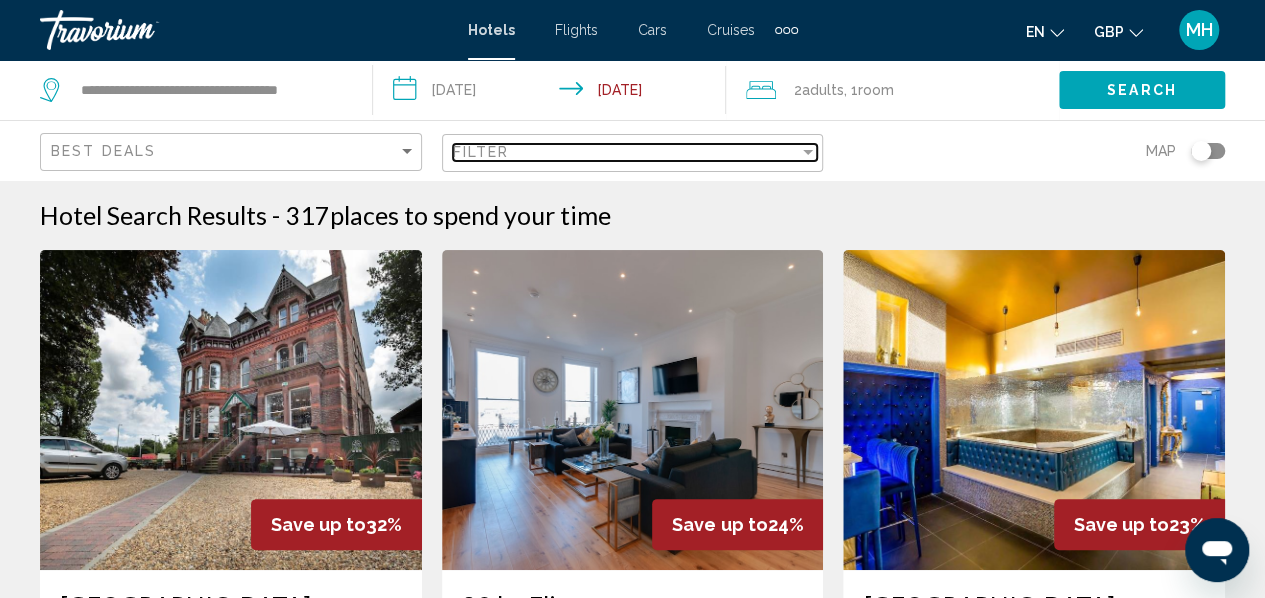 click on "Filter" at bounding box center [626, 152] 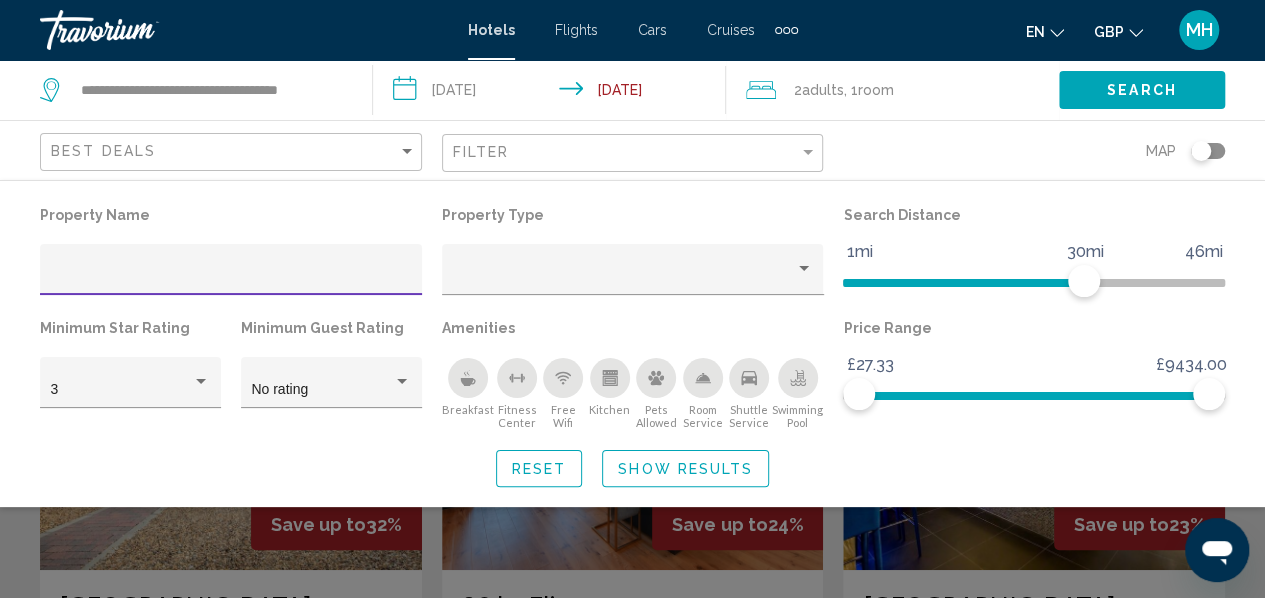 click at bounding box center [231, 277] 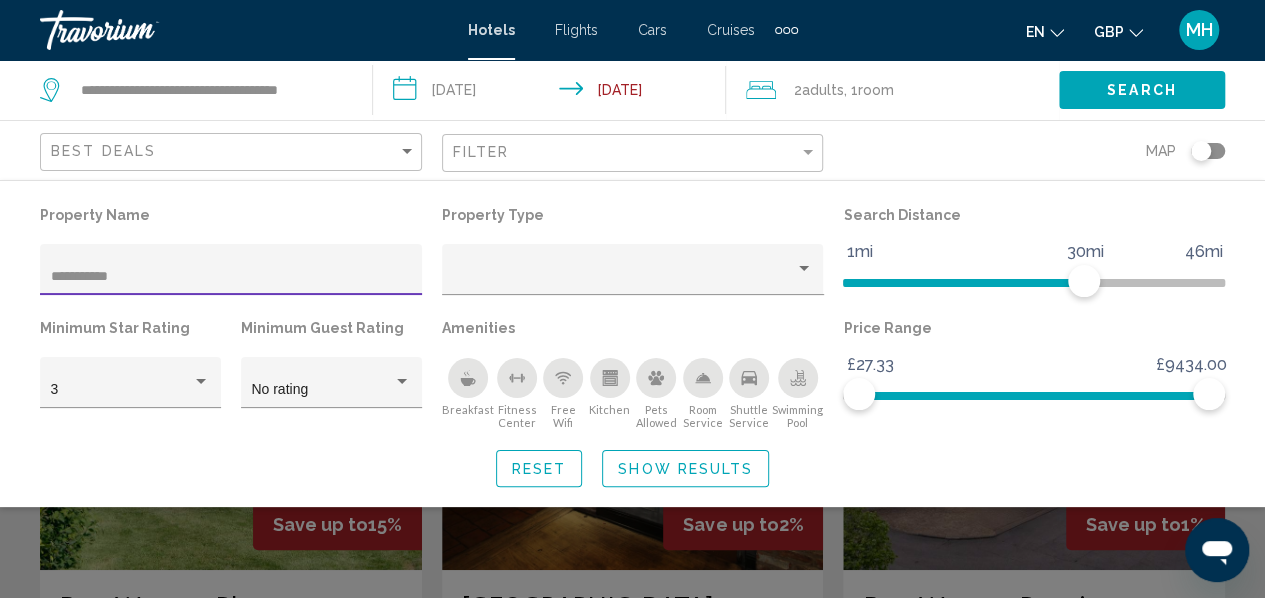 type on "**********" 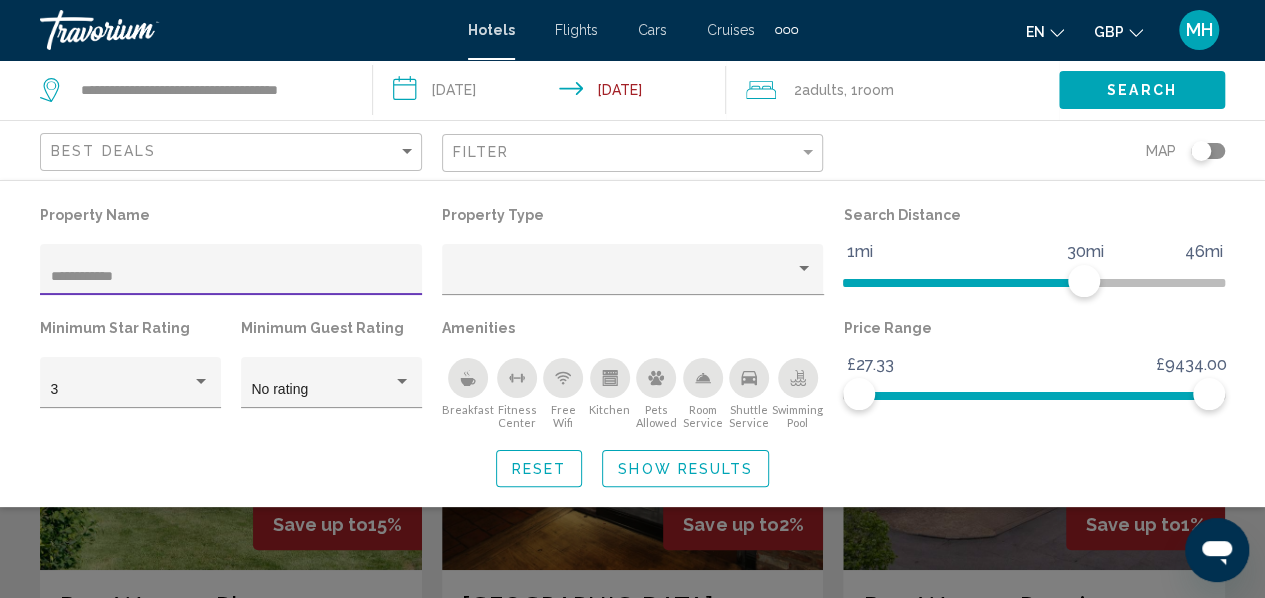 click on "Show Results" 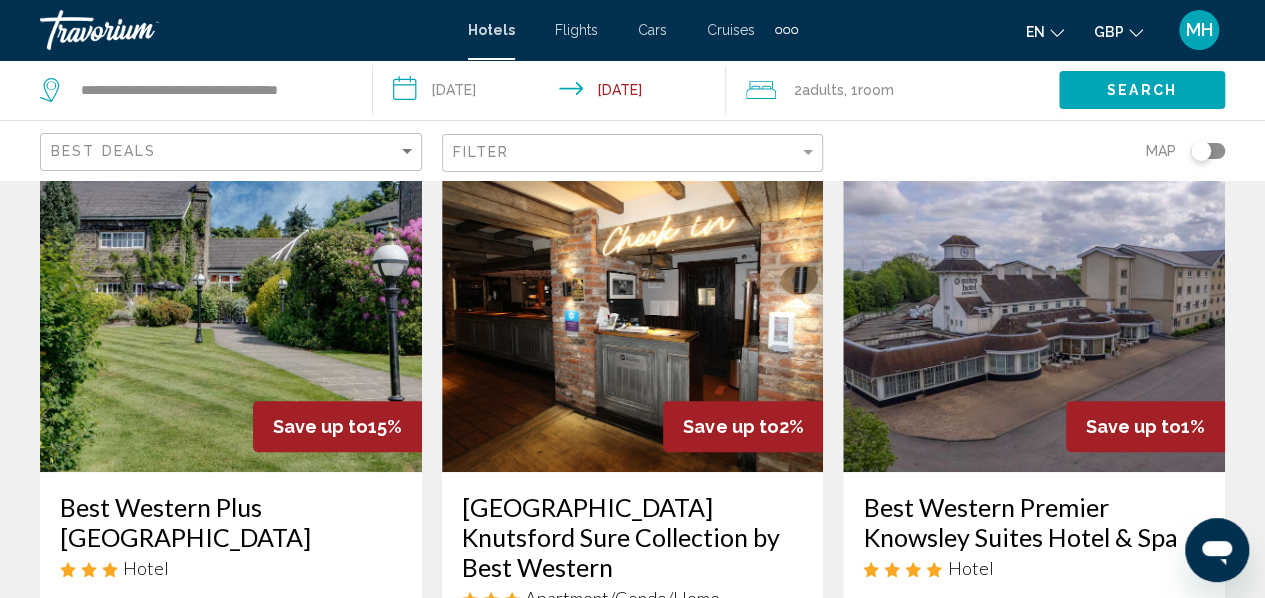 scroll, scrollTop: 96, scrollLeft: 0, axis: vertical 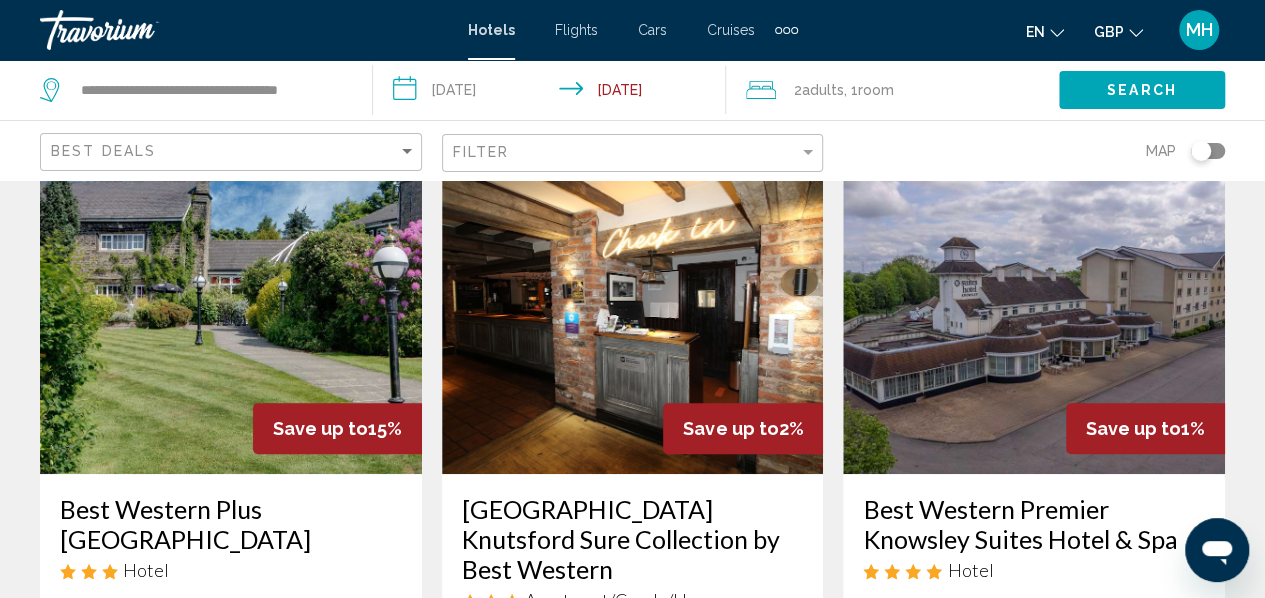 click at bounding box center [231, 314] 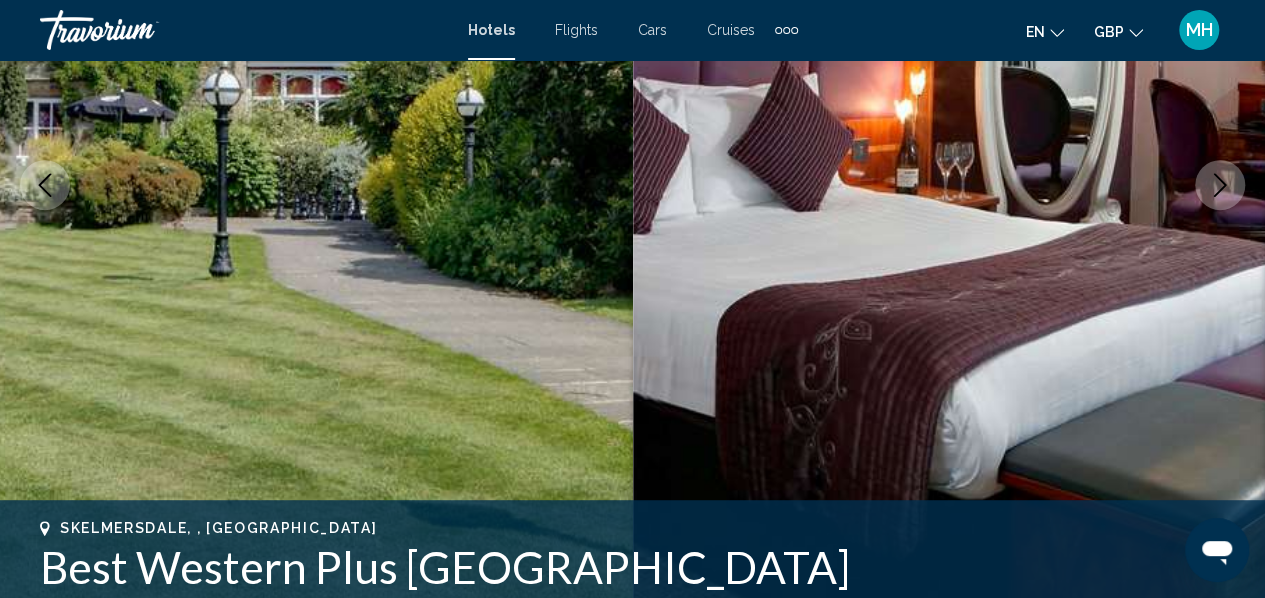 scroll, scrollTop: 0, scrollLeft: 0, axis: both 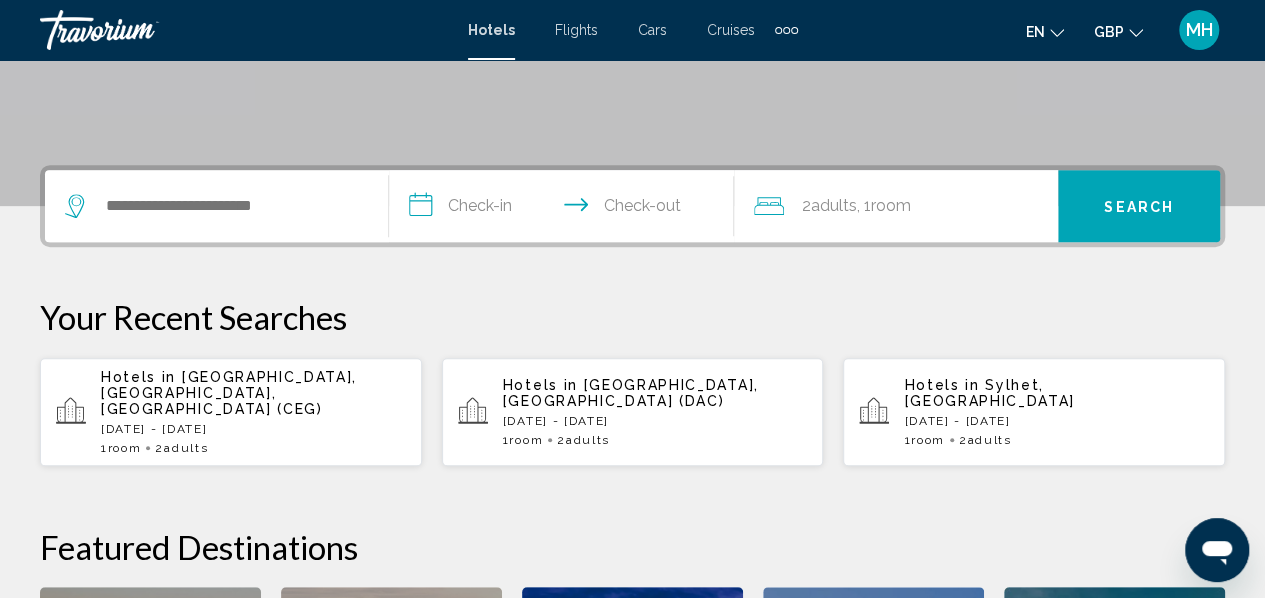 click on "Hotels in    [GEOGRAPHIC_DATA], [GEOGRAPHIC_DATA], [GEOGRAPHIC_DATA] ([GEOGRAPHIC_DATA])  [DATE] - [DATE]  1  Room rooms 2  Adult Adults" at bounding box center [253, 412] 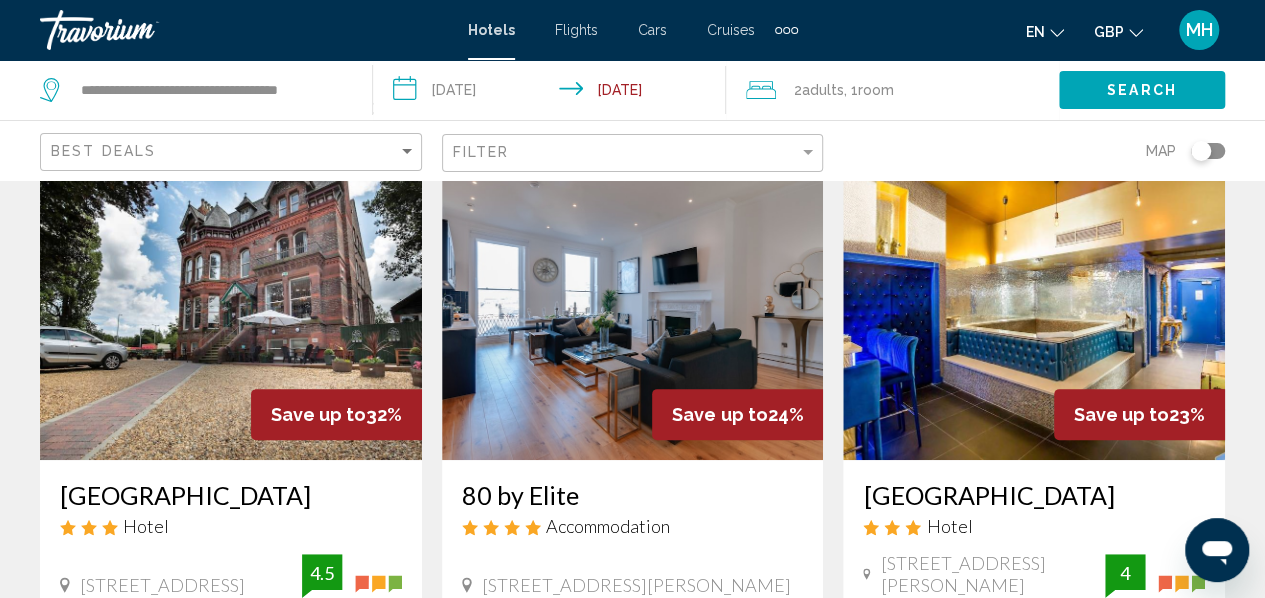 scroll, scrollTop: 108, scrollLeft: 0, axis: vertical 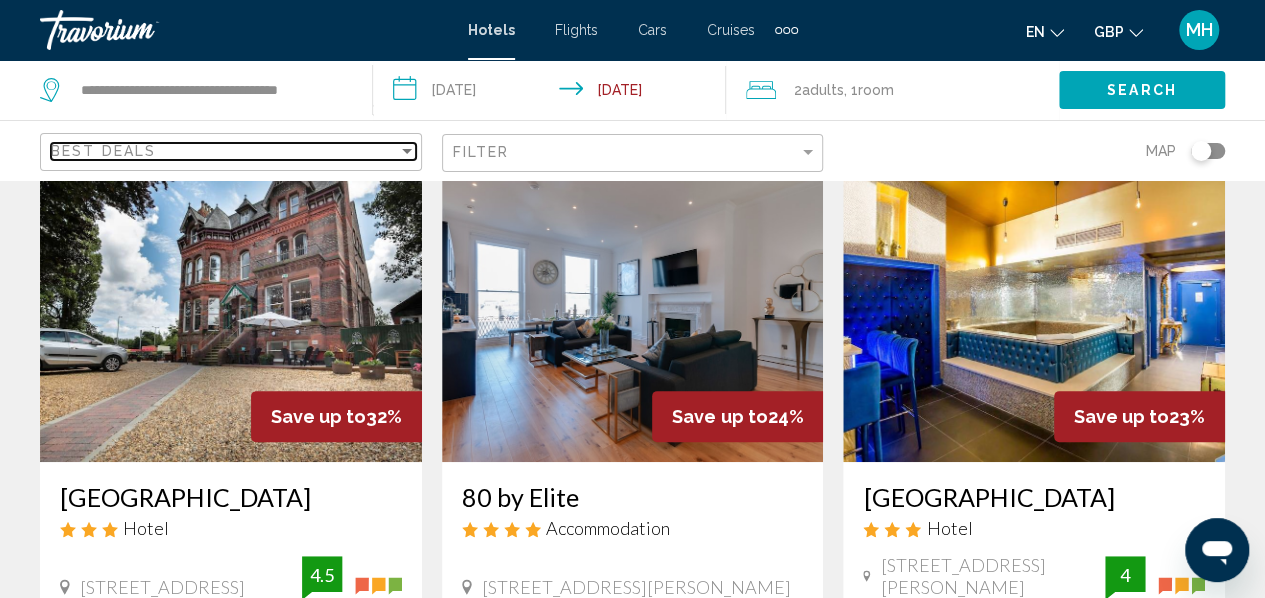 click on "Best Deals" at bounding box center (224, 151) 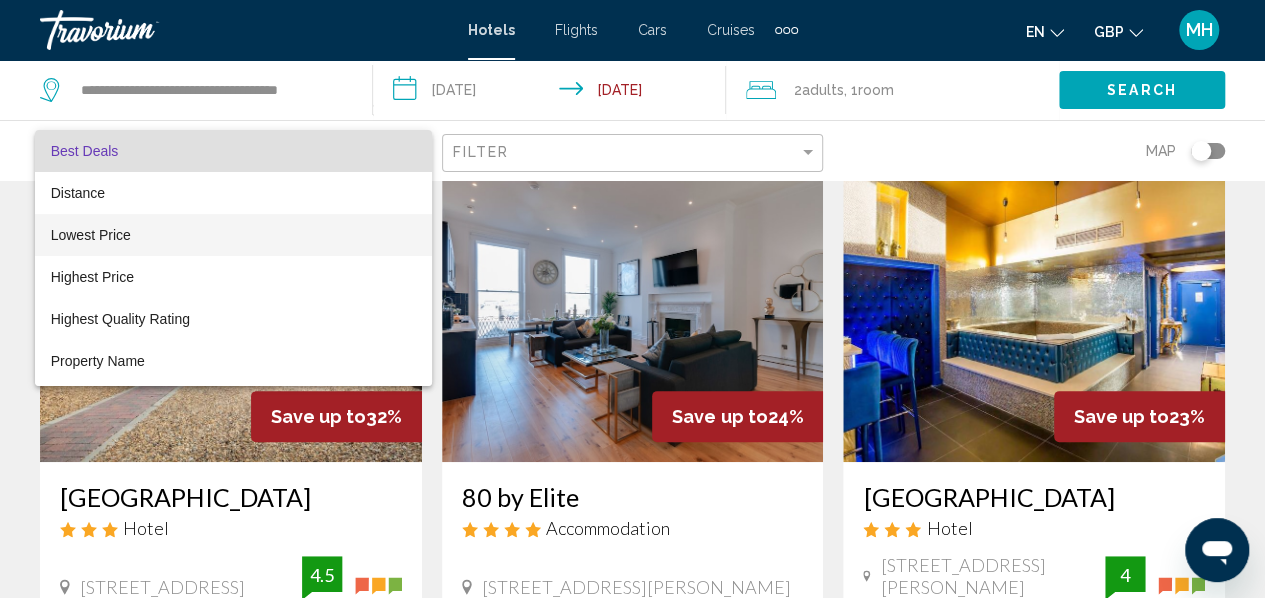 click on "Lowest Price" at bounding box center [233, 235] 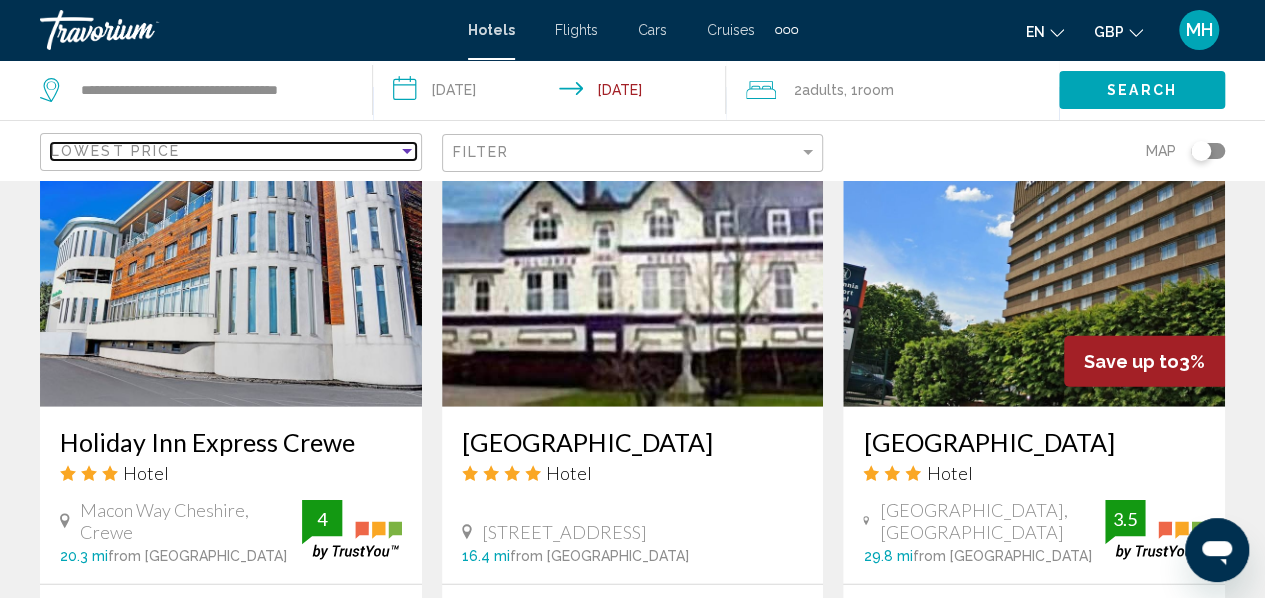 scroll, scrollTop: 2412, scrollLeft: 0, axis: vertical 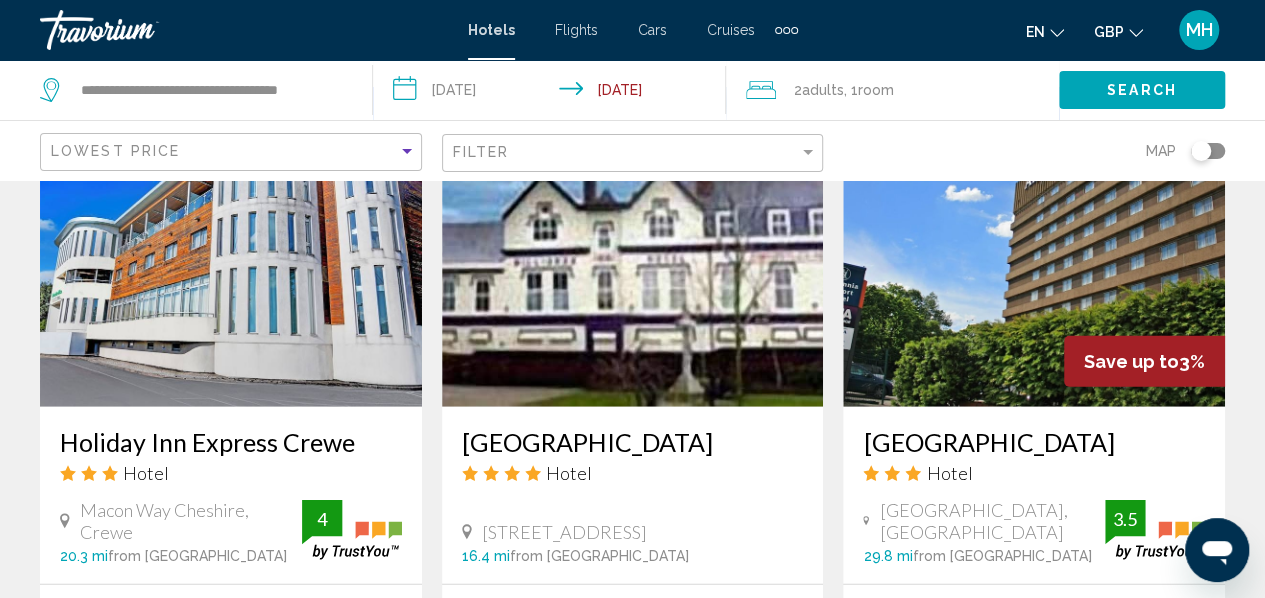 click at bounding box center [231, 247] 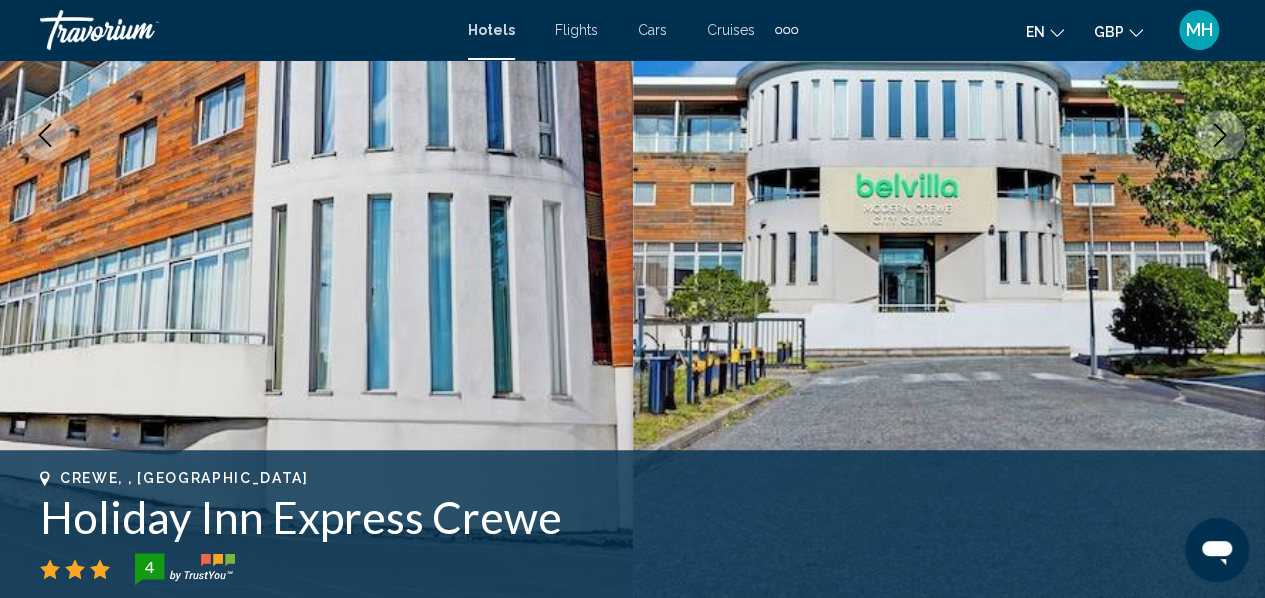 scroll, scrollTop: 404, scrollLeft: 0, axis: vertical 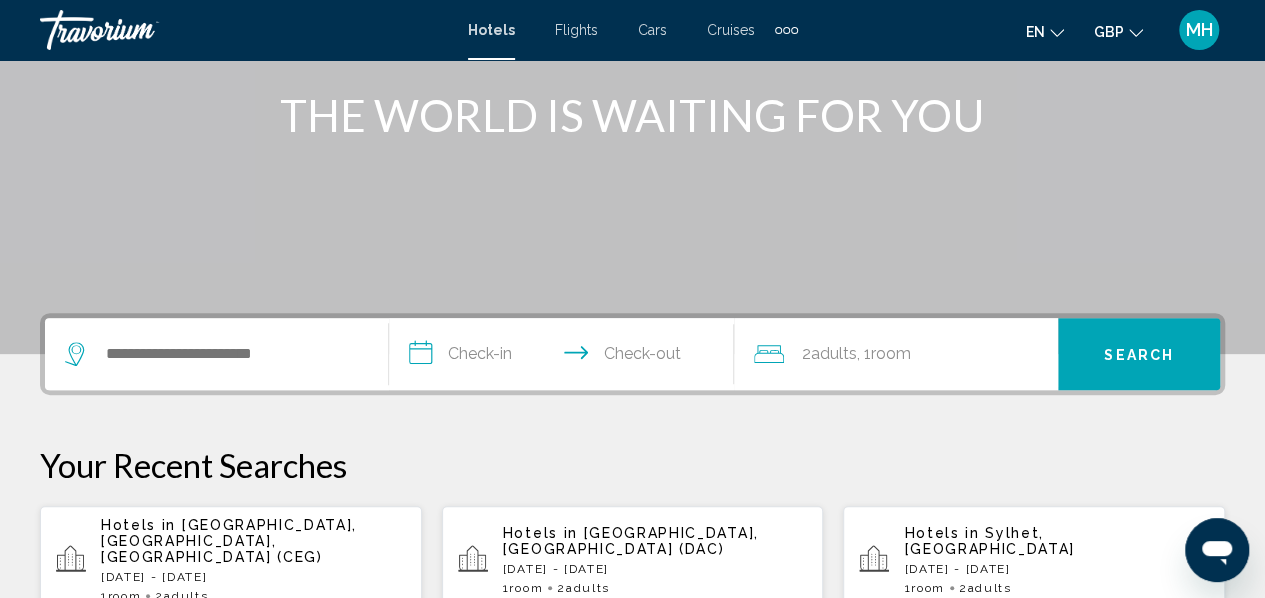 click on "[DATE] - [DATE]" at bounding box center [253, 577] 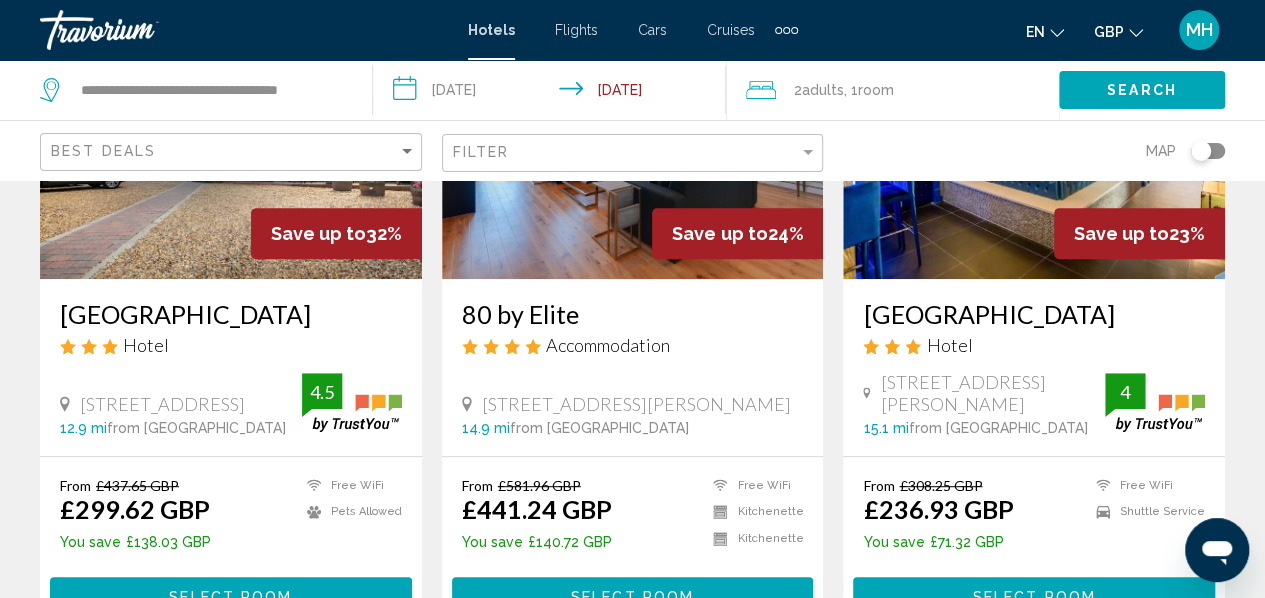 scroll, scrollTop: 284, scrollLeft: 0, axis: vertical 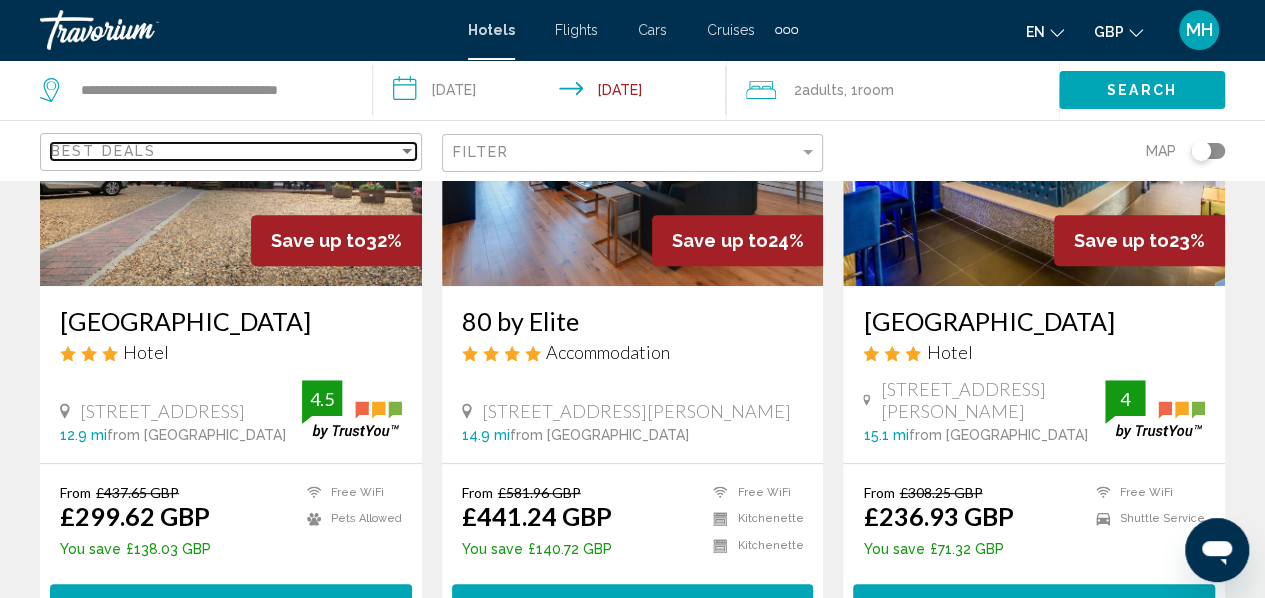 click on "Best Deals" at bounding box center (224, 151) 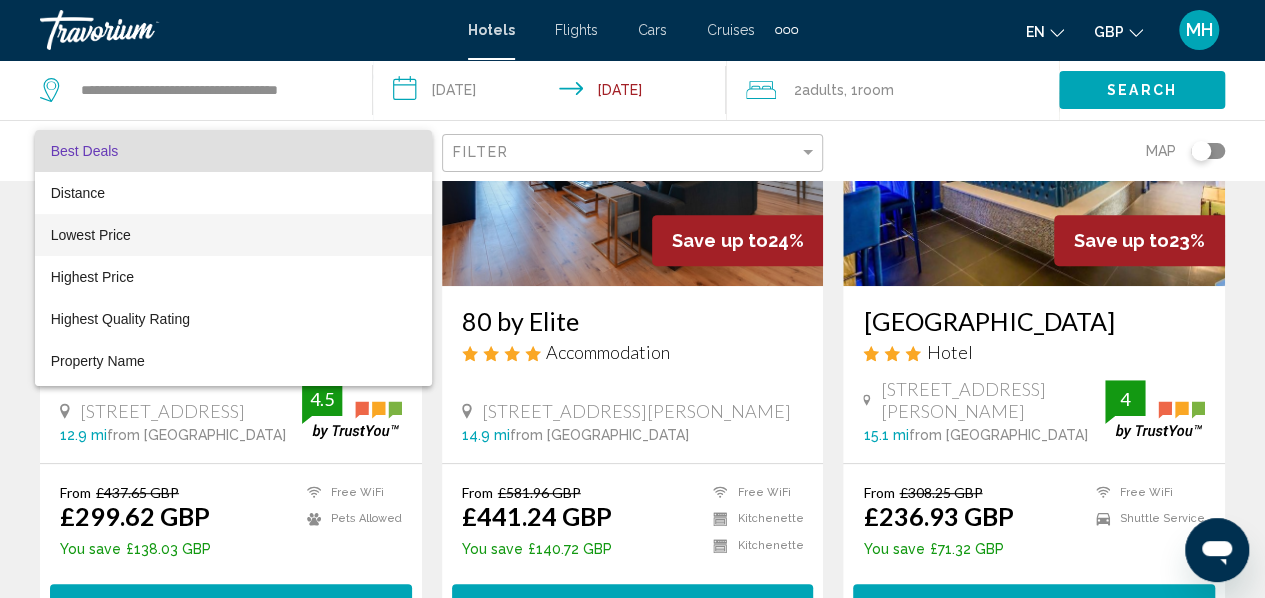 click on "Lowest Price" at bounding box center (233, 235) 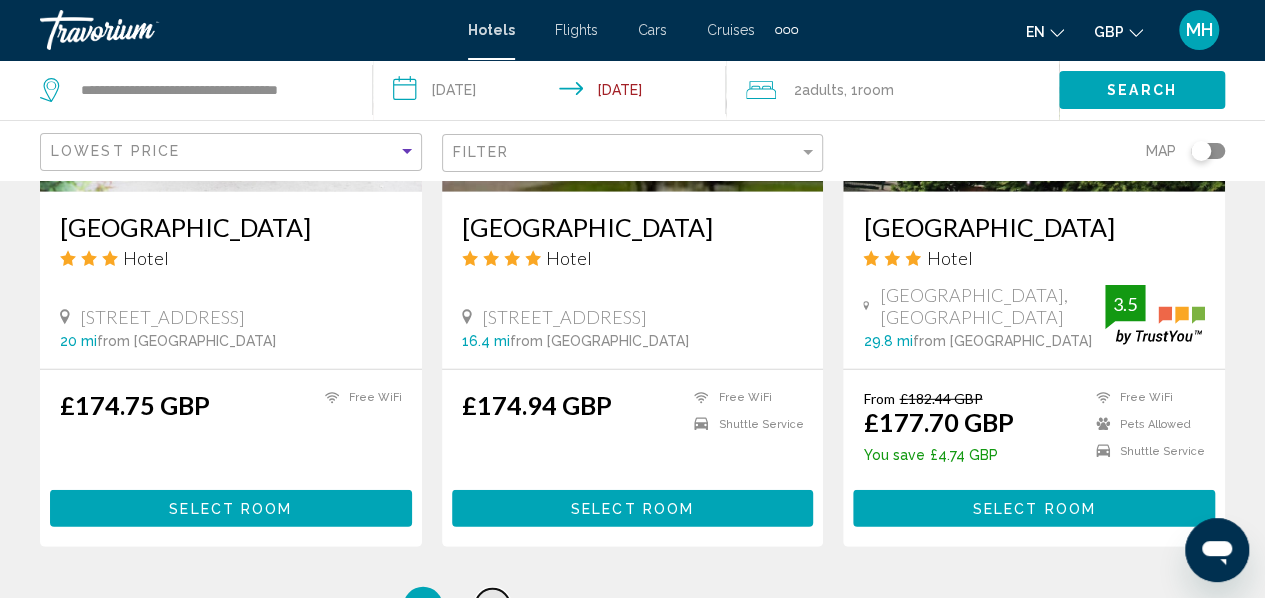 click on "page  2" at bounding box center (492, 606) 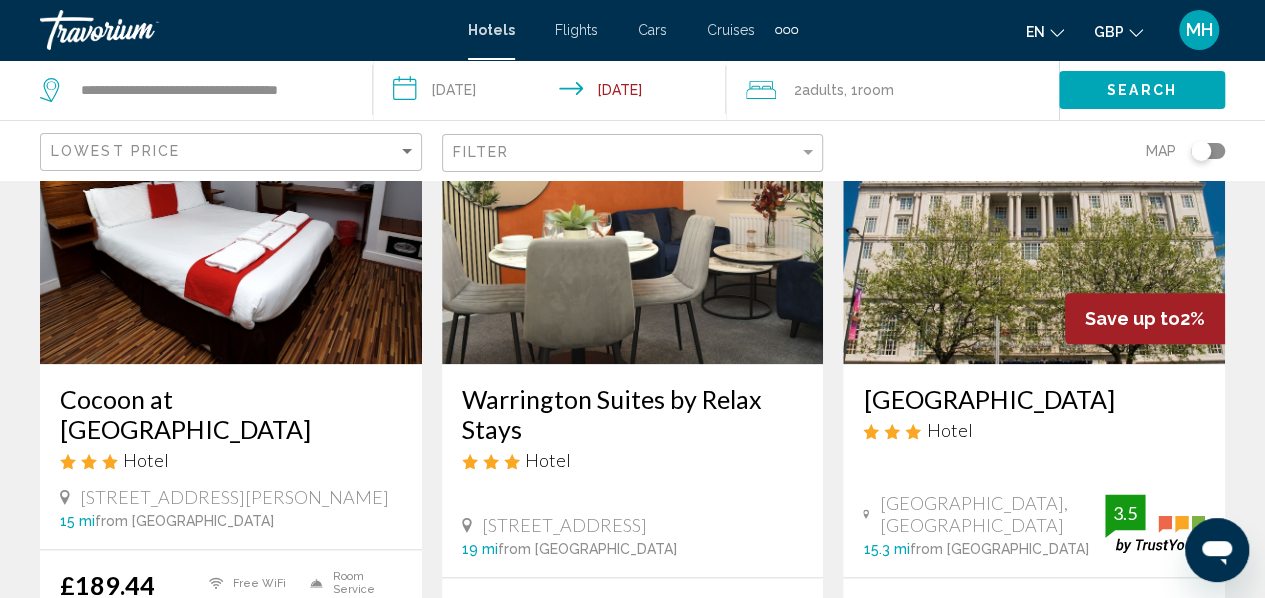 scroll, scrollTop: 943, scrollLeft: 0, axis: vertical 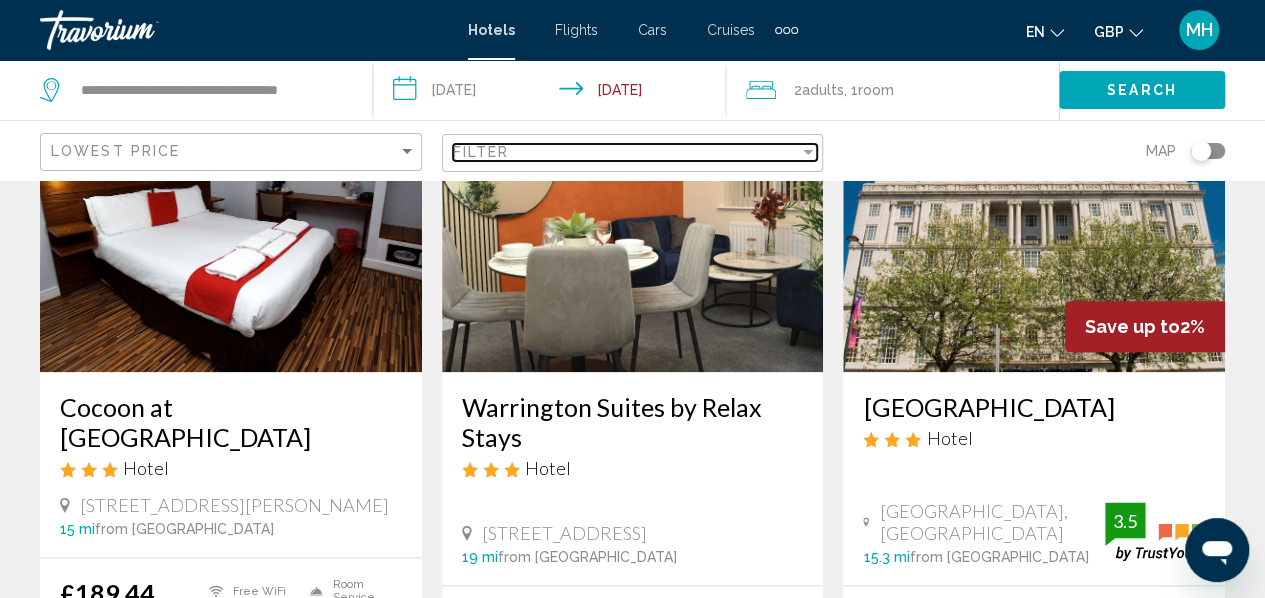 click at bounding box center (808, 152) 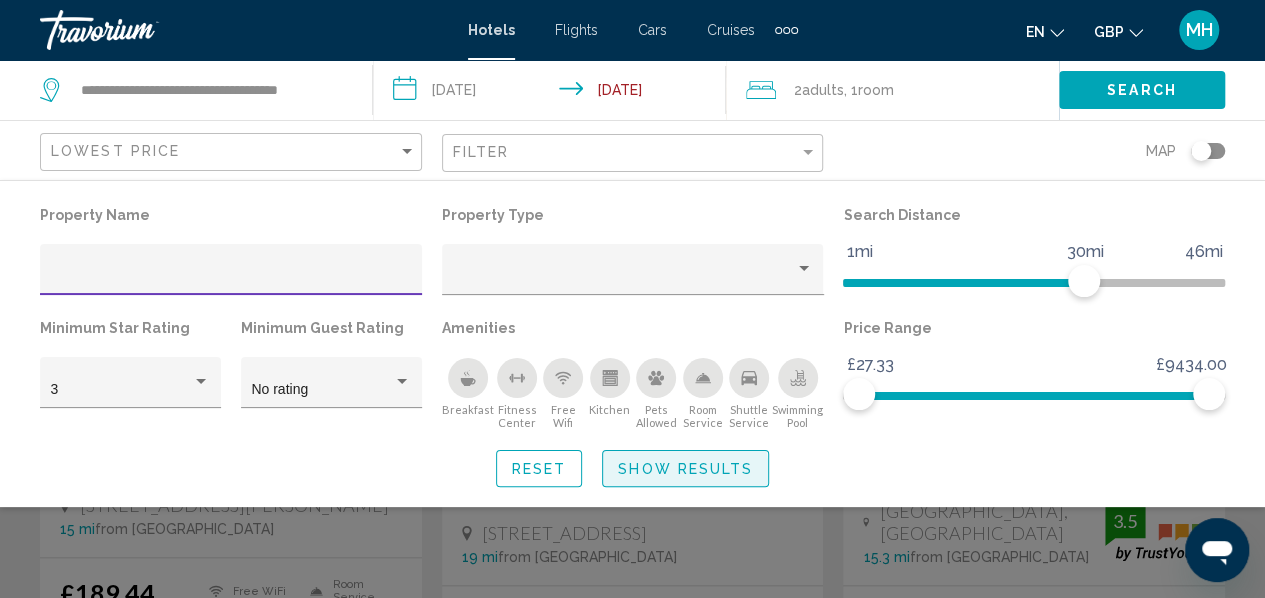 click on "Show Results" 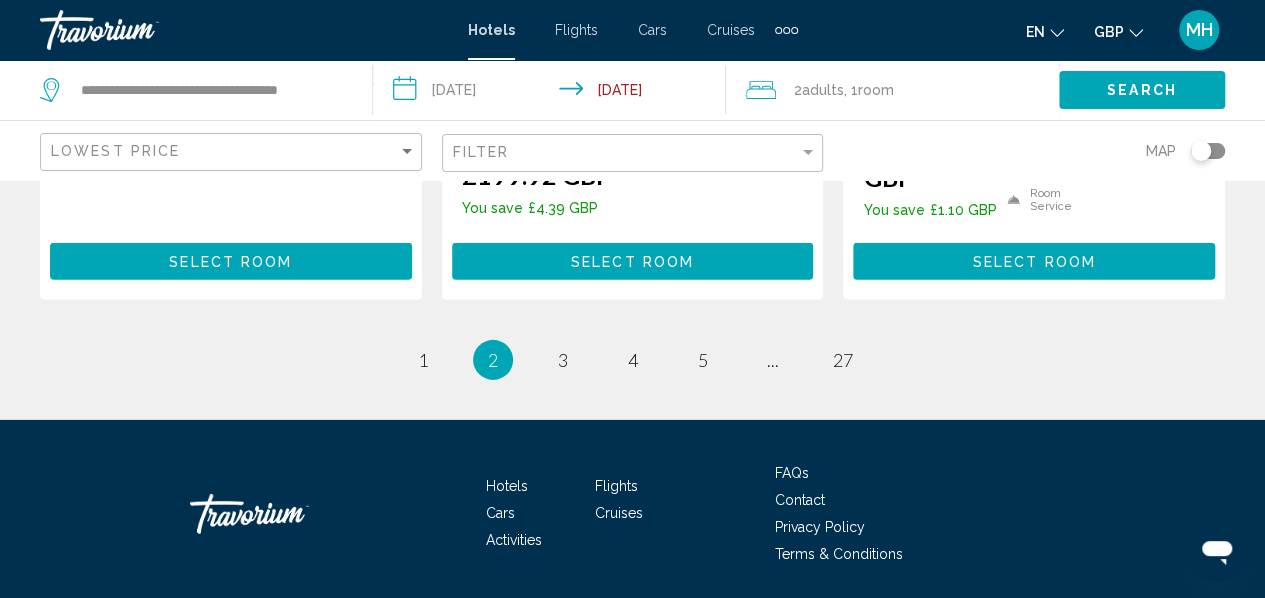 scroll, scrollTop: 3016, scrollLeft: 0, axis: vertical 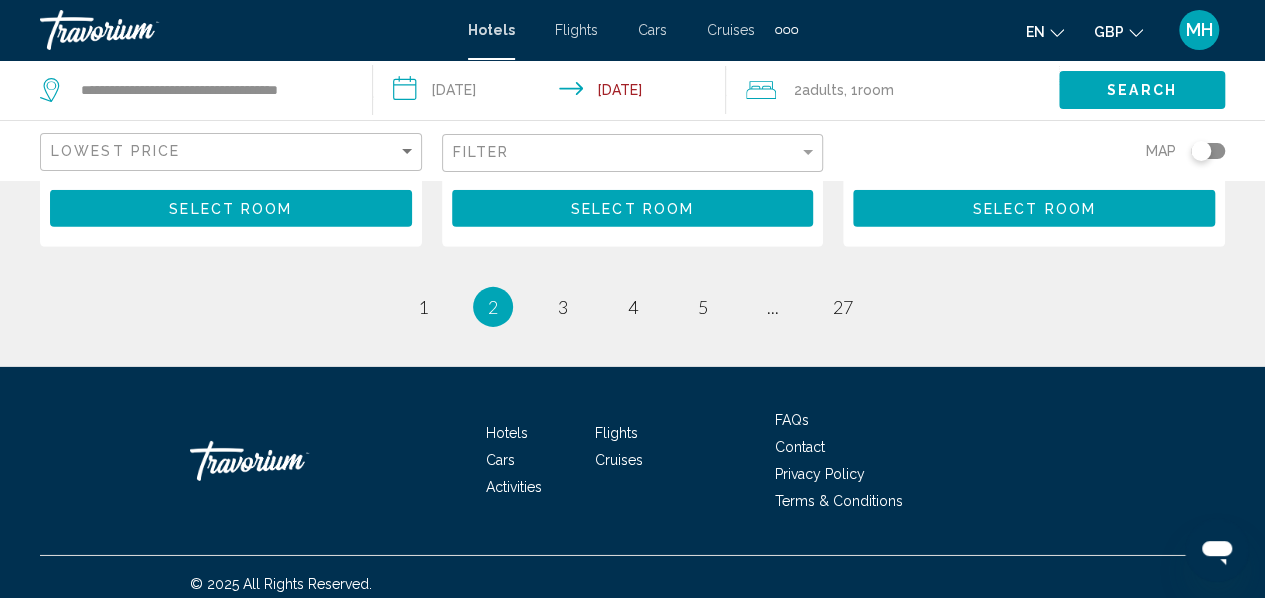 click on "Hotels Flights Cars Cruises Activities FAQs Contact Privacy Policy Terms & Conditions" at bounding box center [632, 461] 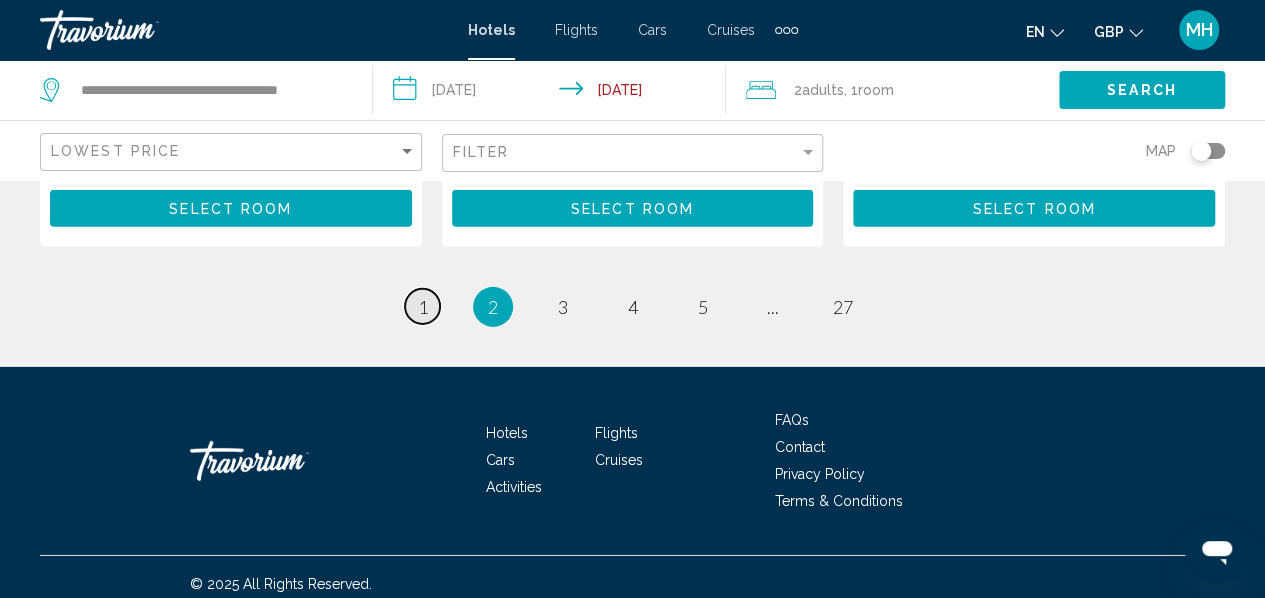 click on "page  1" at bounding box center [422, 306] 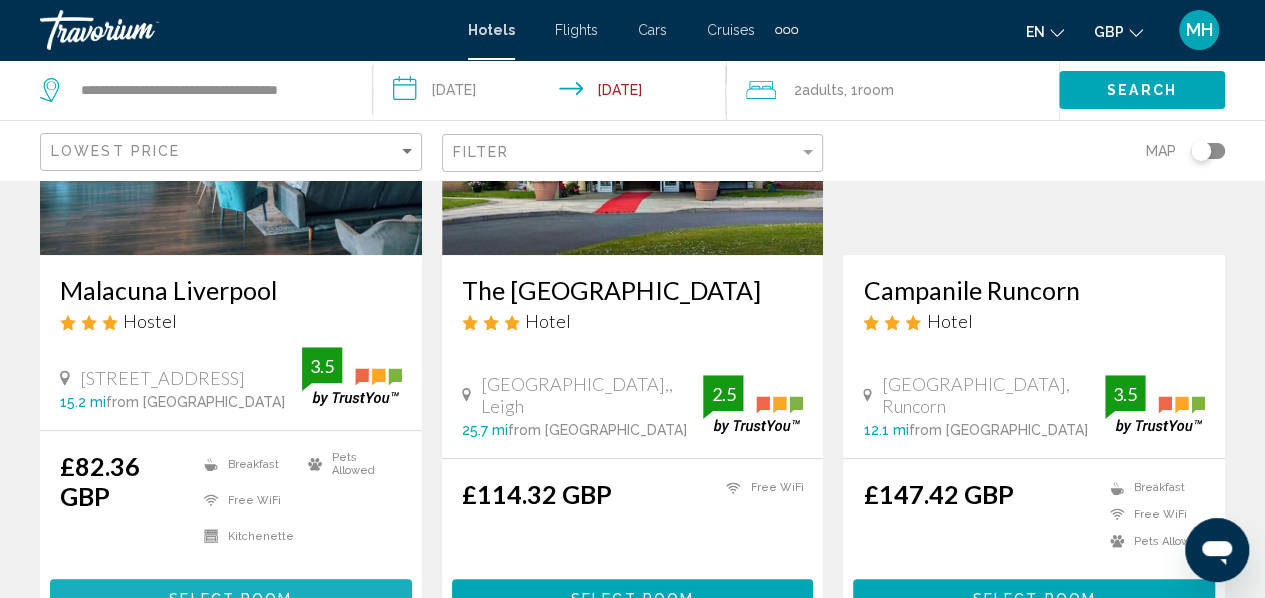 scroll, scrollTop: 312, scrollLeft: 0, axis: vertical 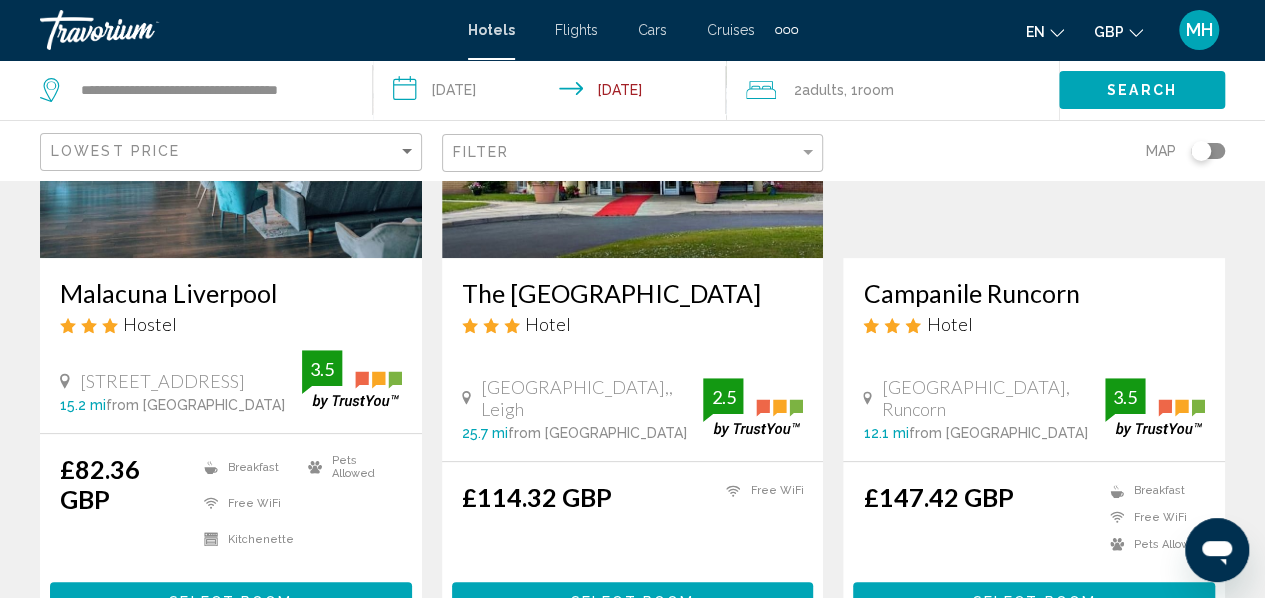 click on "Hotel" at bounding box center [949, 324] 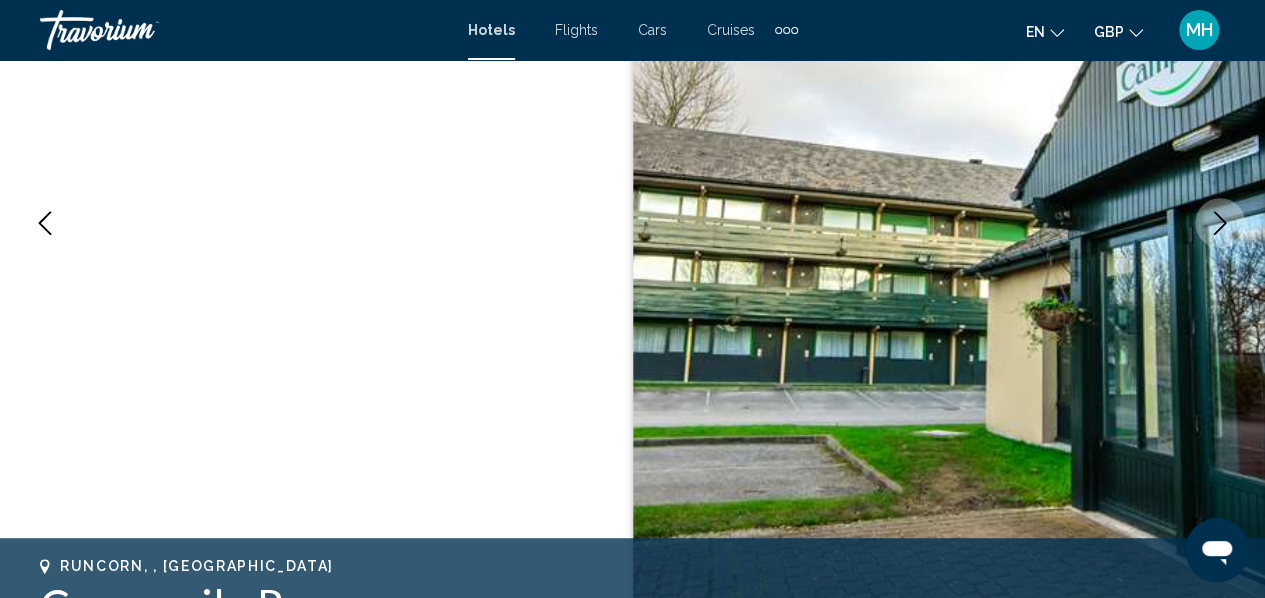 scroll, scrollTop: 236, scrollLeft: 0, axis: vertical 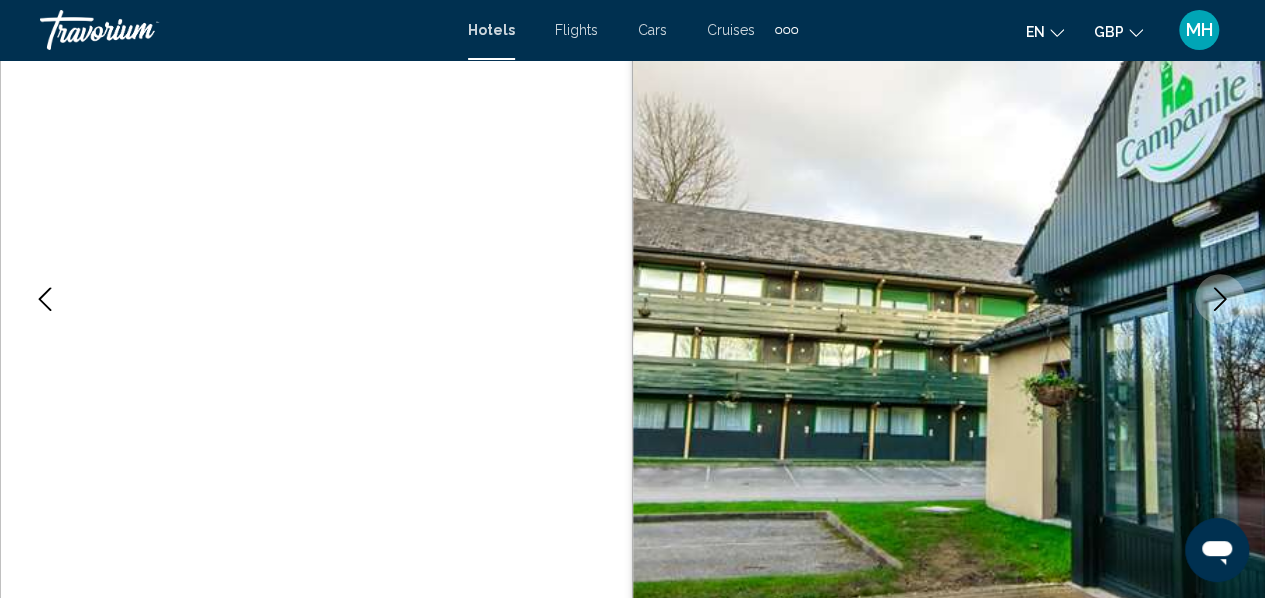 click 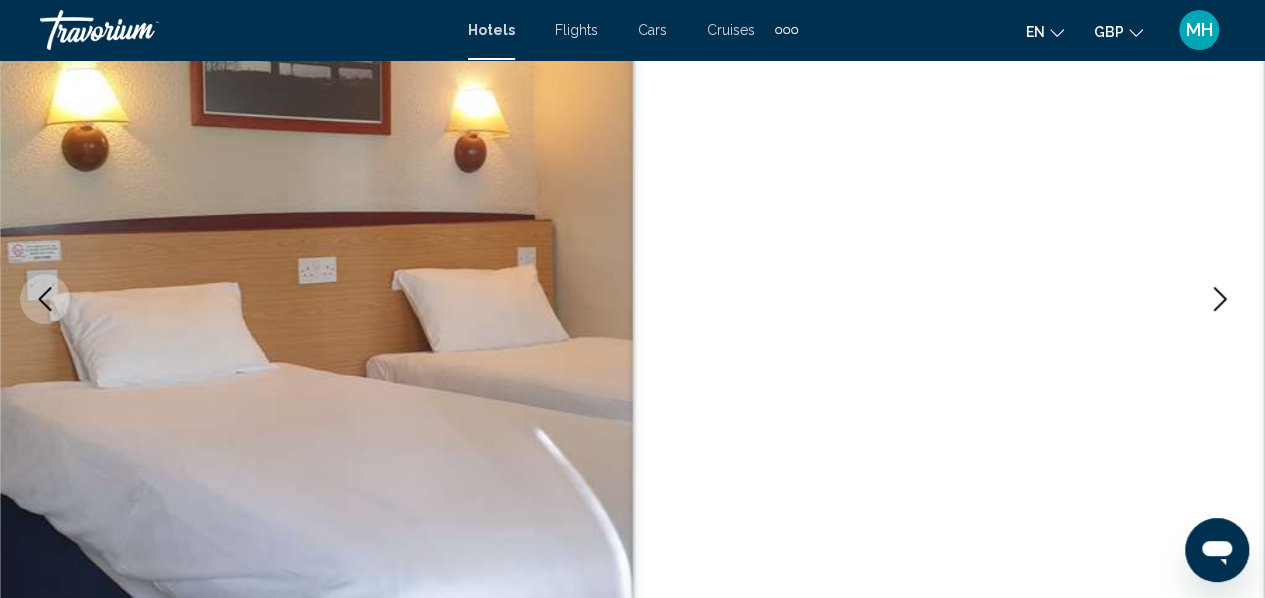 click 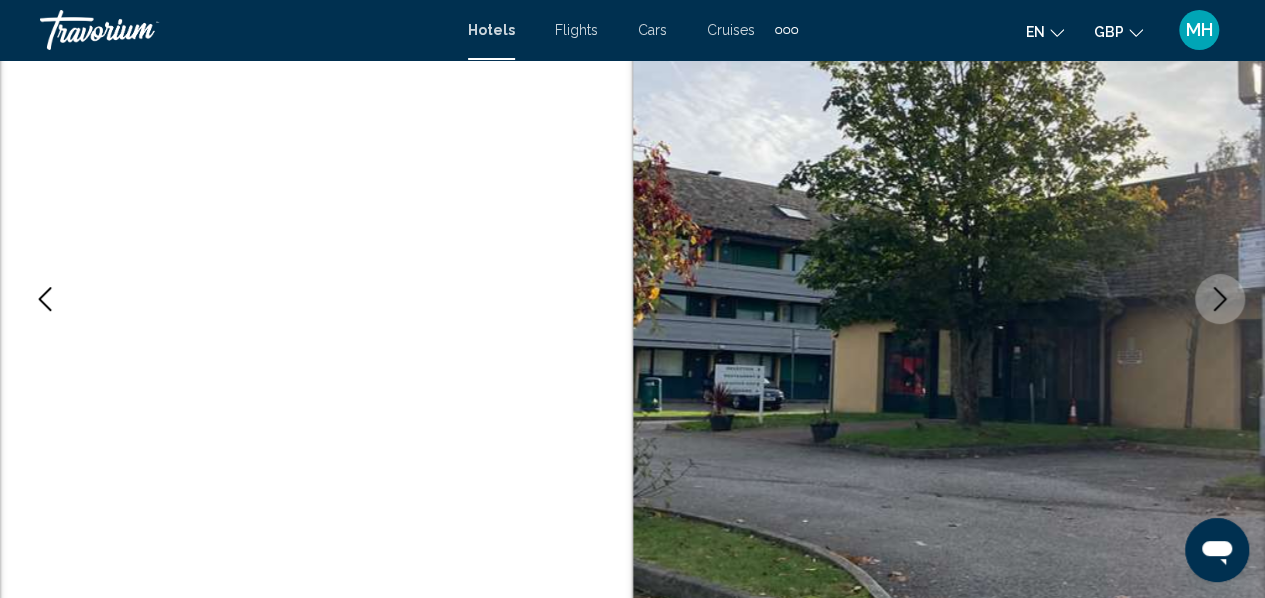 click 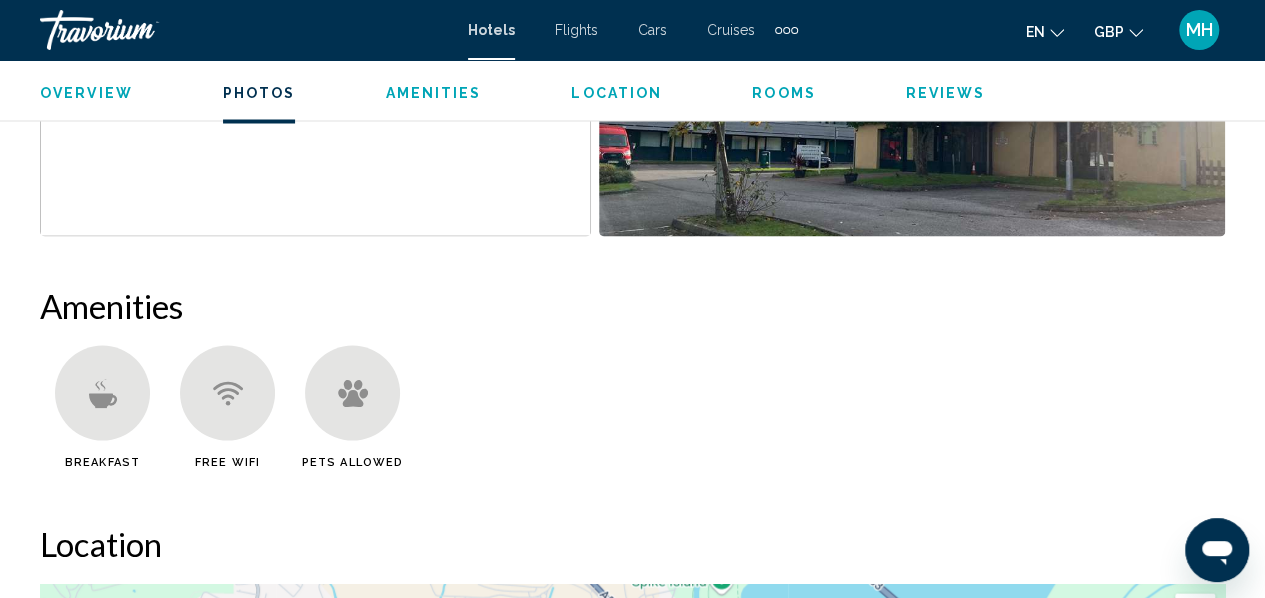 scroll, scrollTop: 1775, scrollLeft: 0, axis: vertical 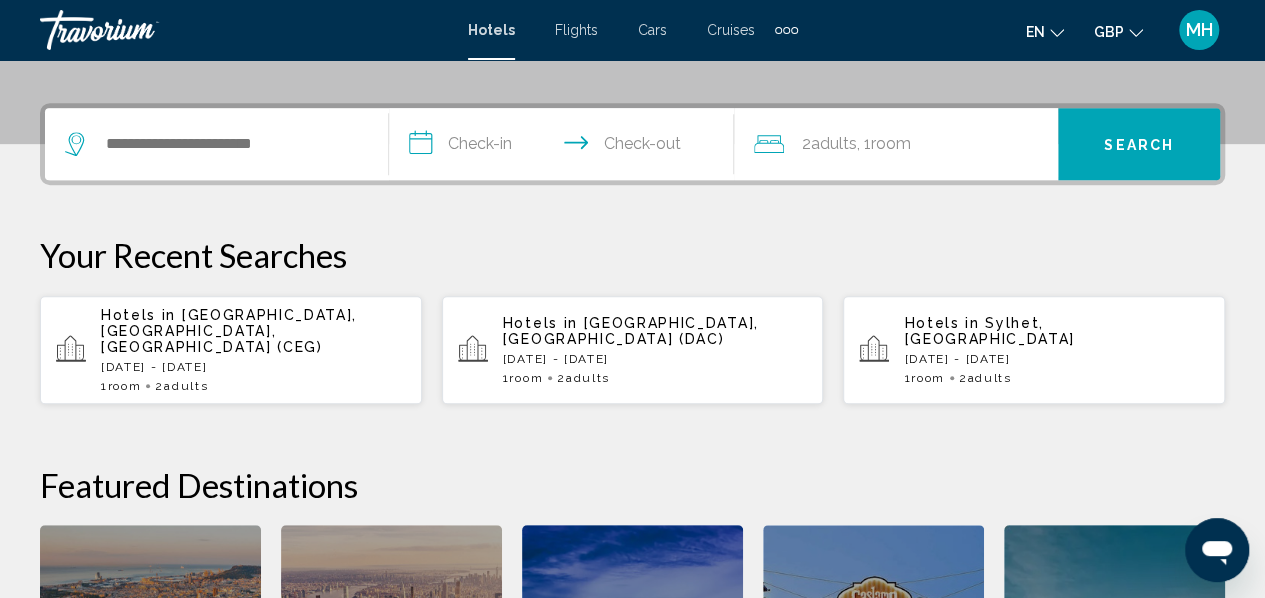 click on "[DATE] - [DATE]" at bounding box center (253, 367) 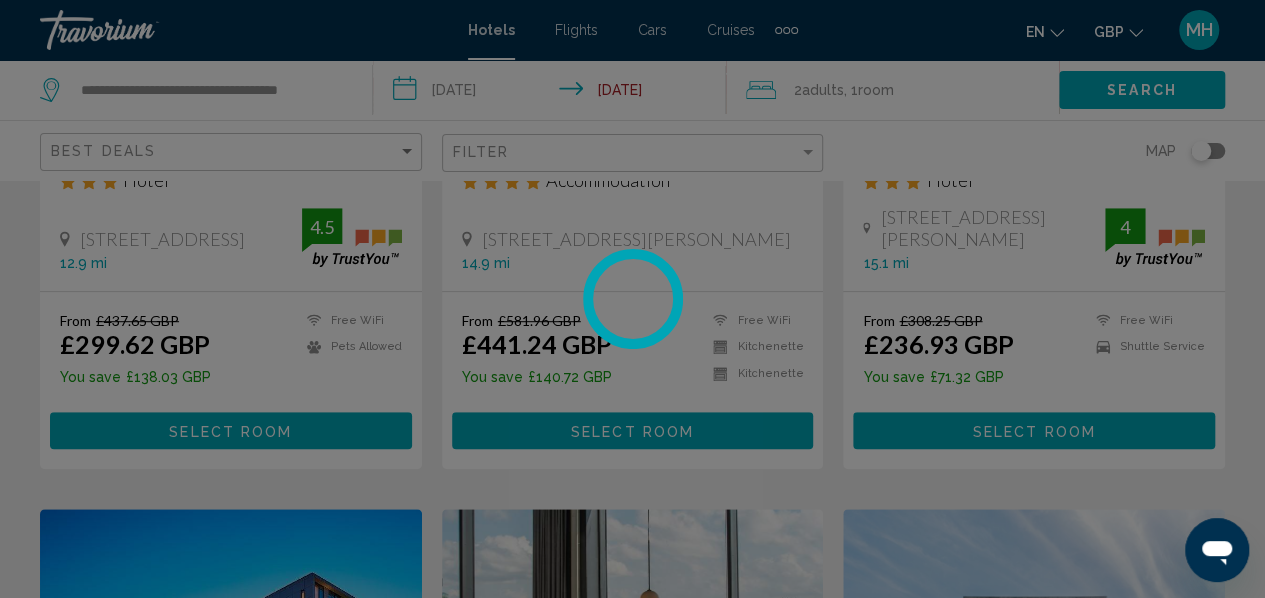 scroll, scrollTop: 0, scrollLeft: 0, axis: both 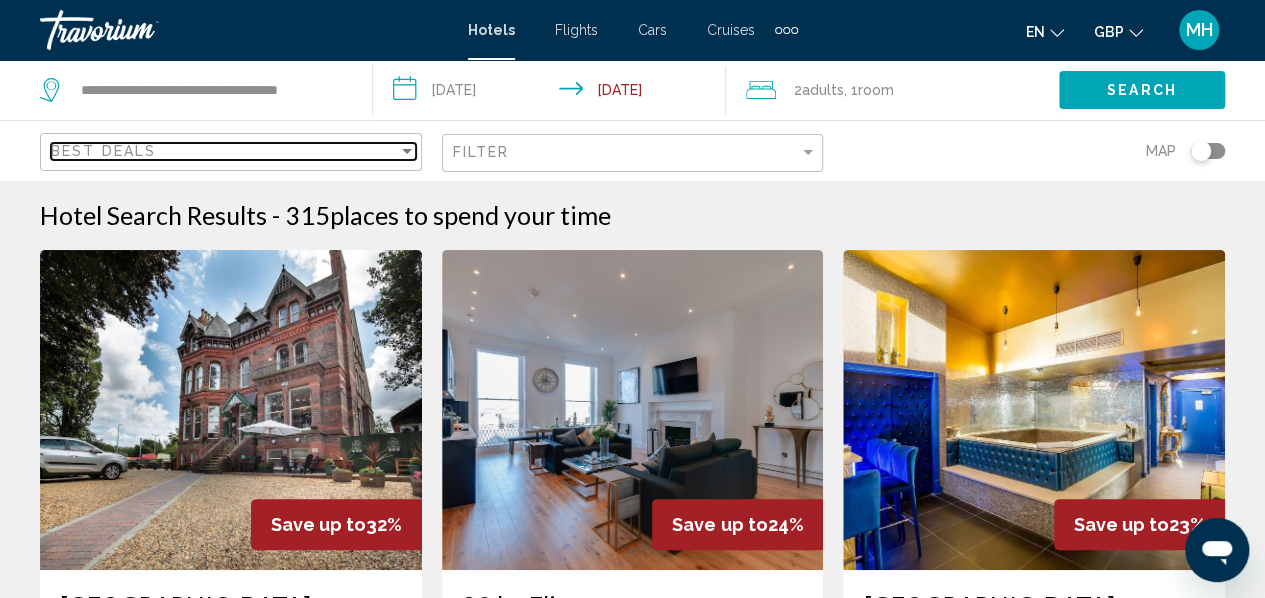 click at bounding box center (407, 151) 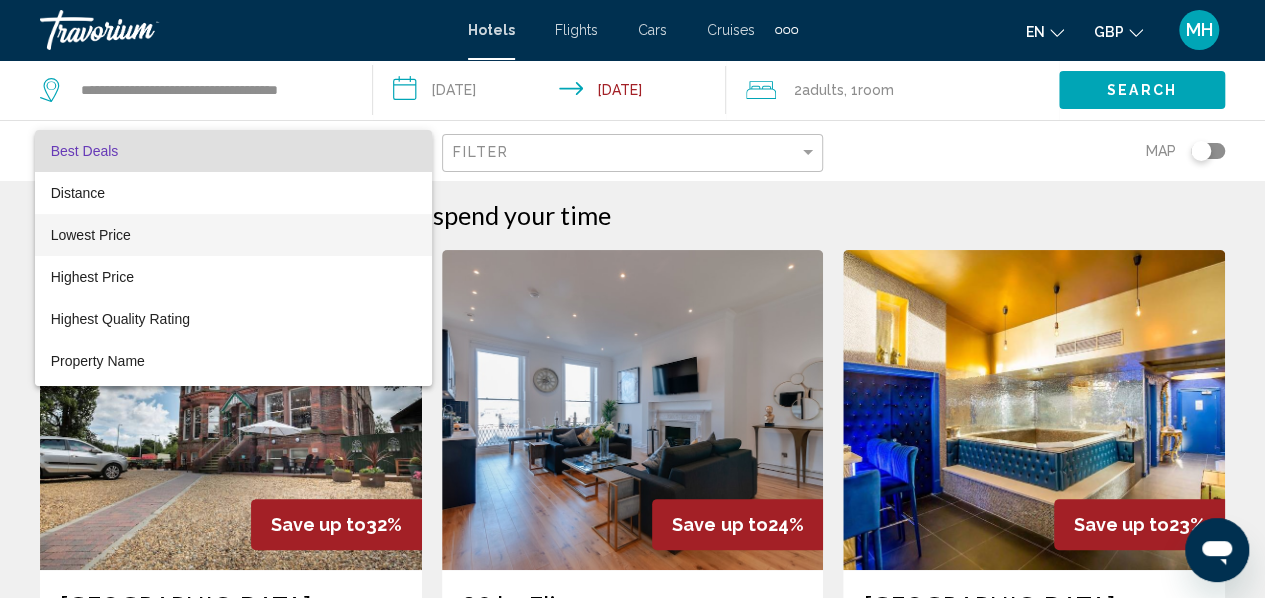 click on "Lowest Price" at bounding box center [233, 235] 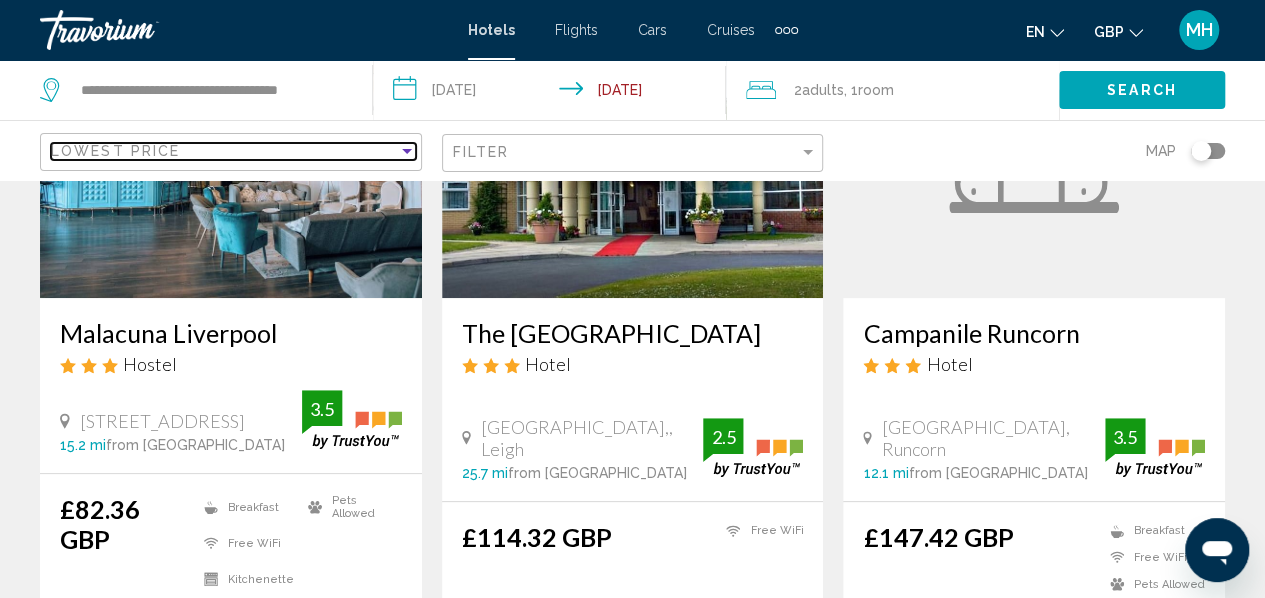 scroll, scrollTop: 272, scrollLeft: 0, axis: vertical 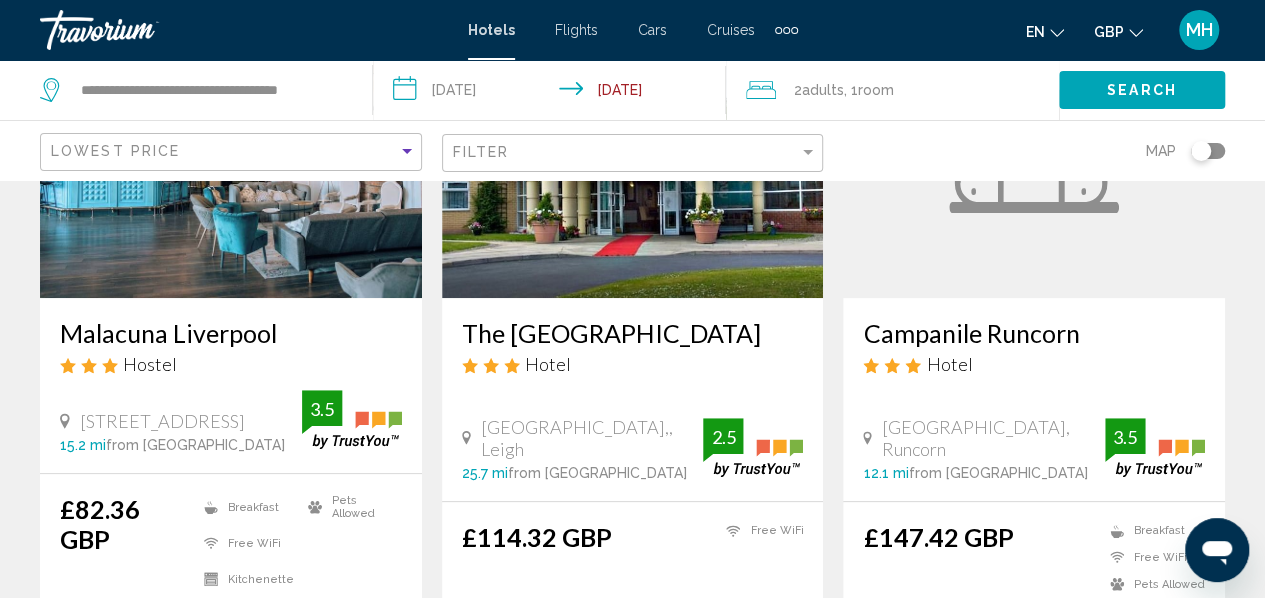 click at bounding box center [633, 138] 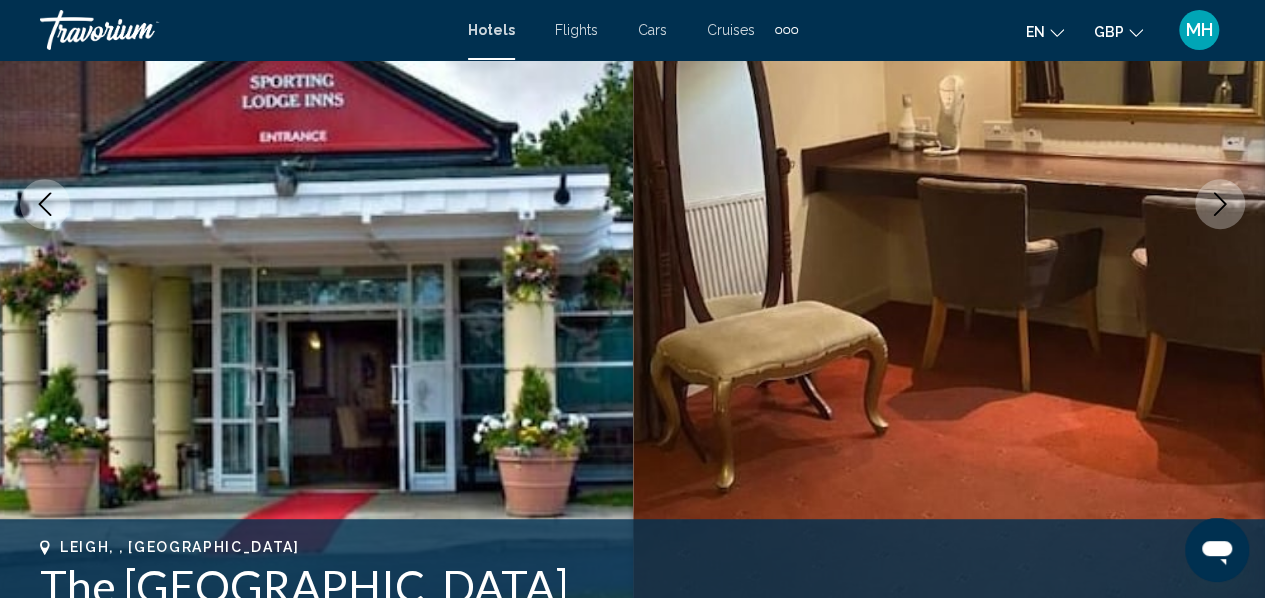 scroll, scrollTop: 322, scrollLeft: 0, axis: vertical 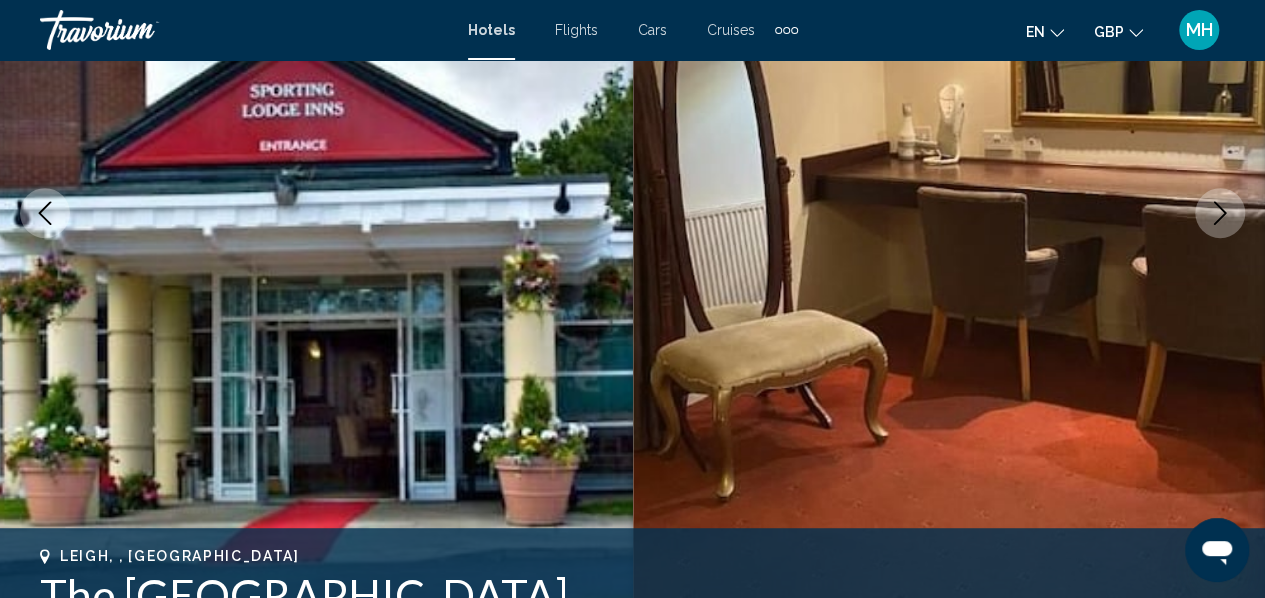 click 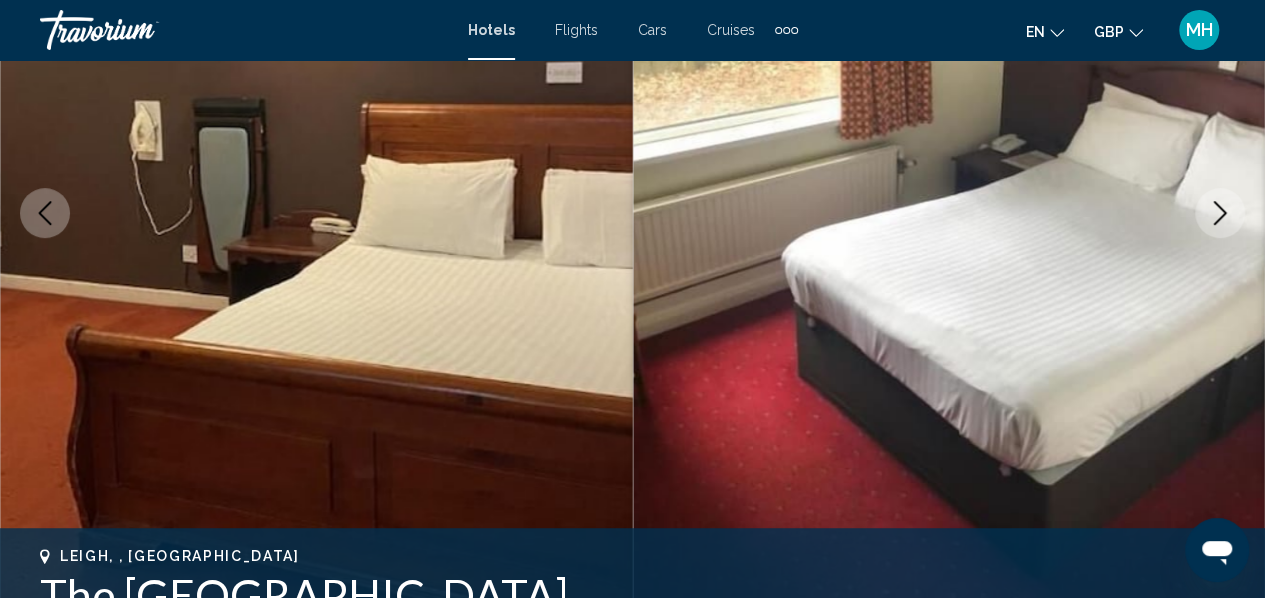 click at bounding box center [1220, 213] 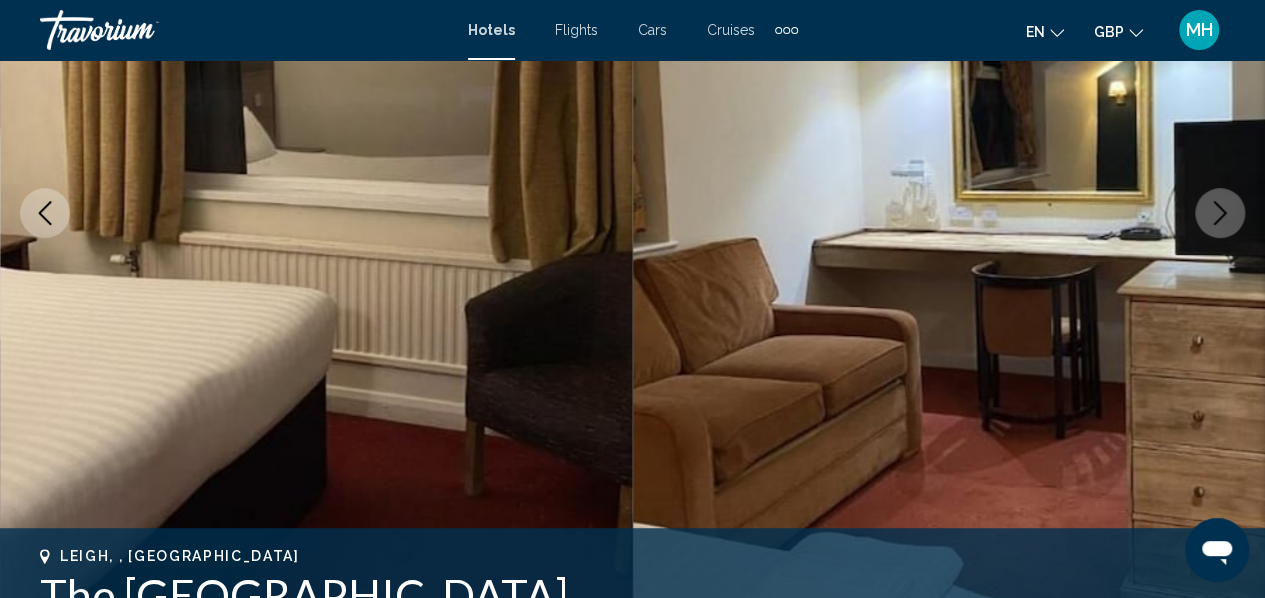 click at bounding box center (1220, 213) 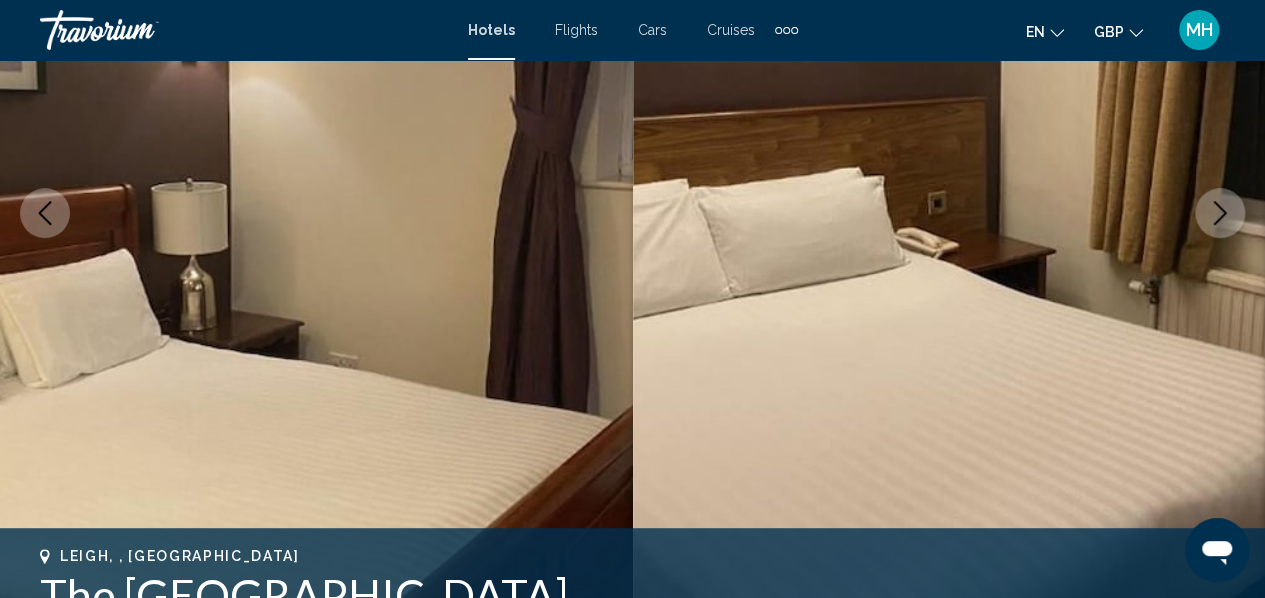 click at bounding box center (949, 213) 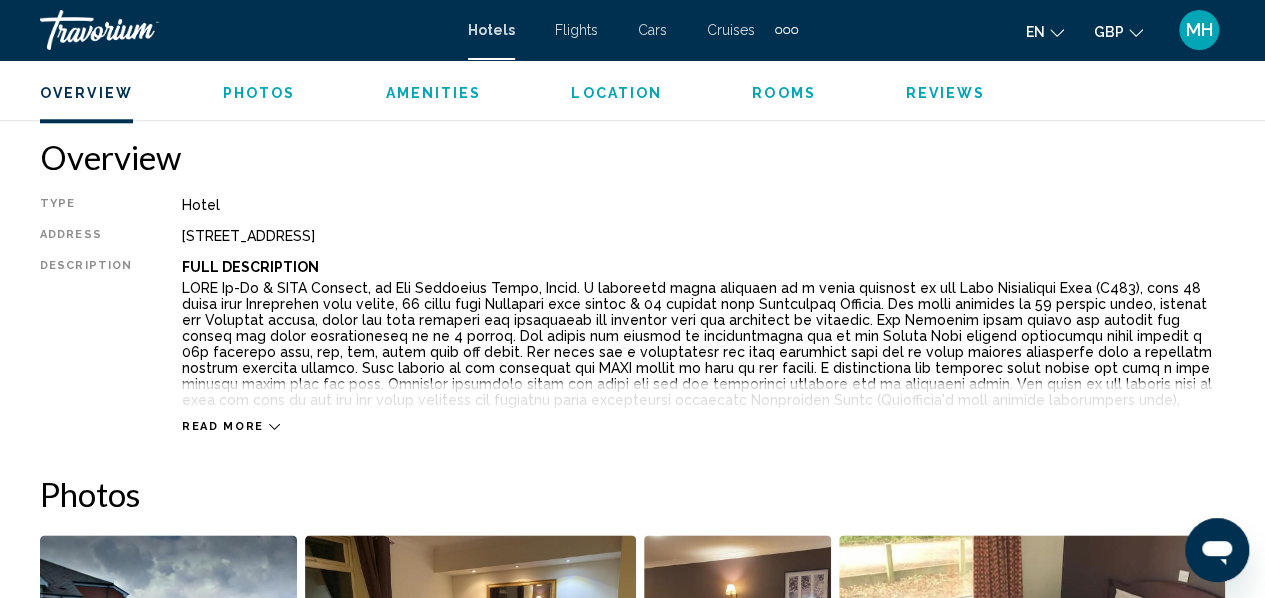 scroll, scrollTop: 977, scrollLeft: 0, axis: vertical 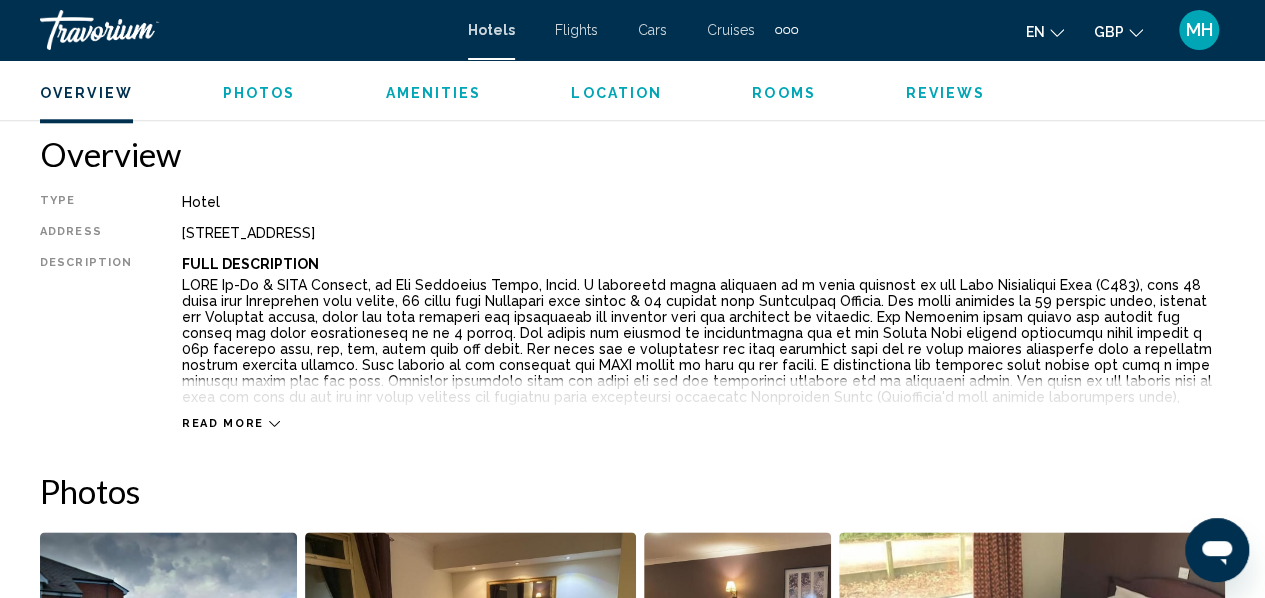 click on "Read more" at bounding box center (231, 423) 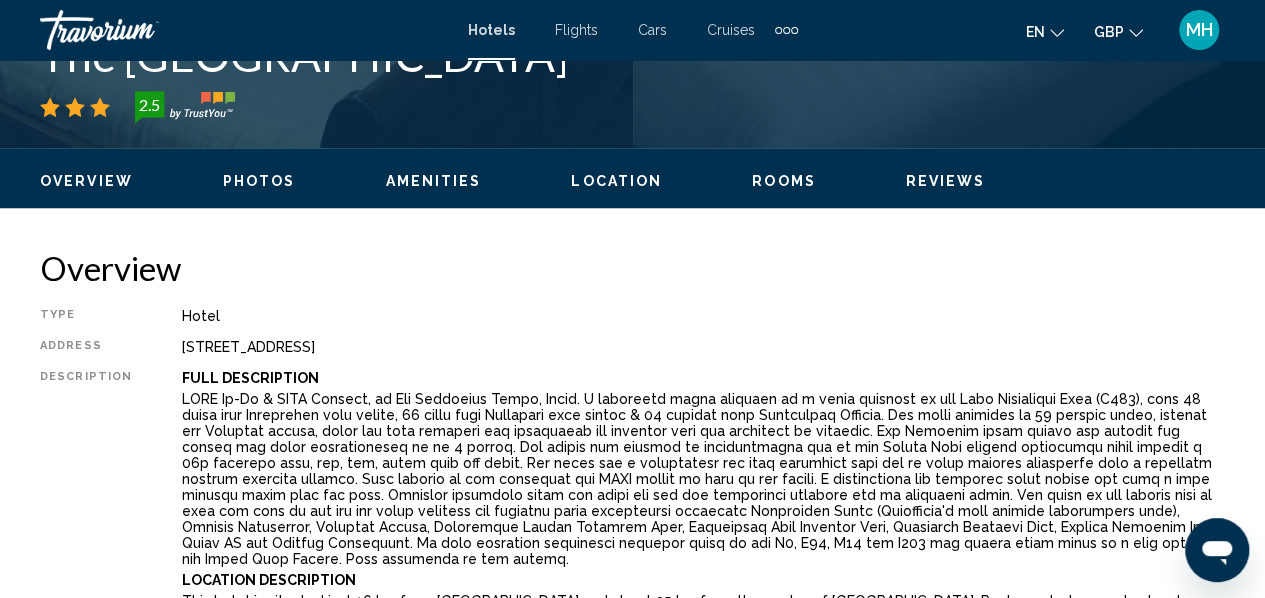 scroll, scrollTop: 870, scrollLeft: 0, axis: vertical 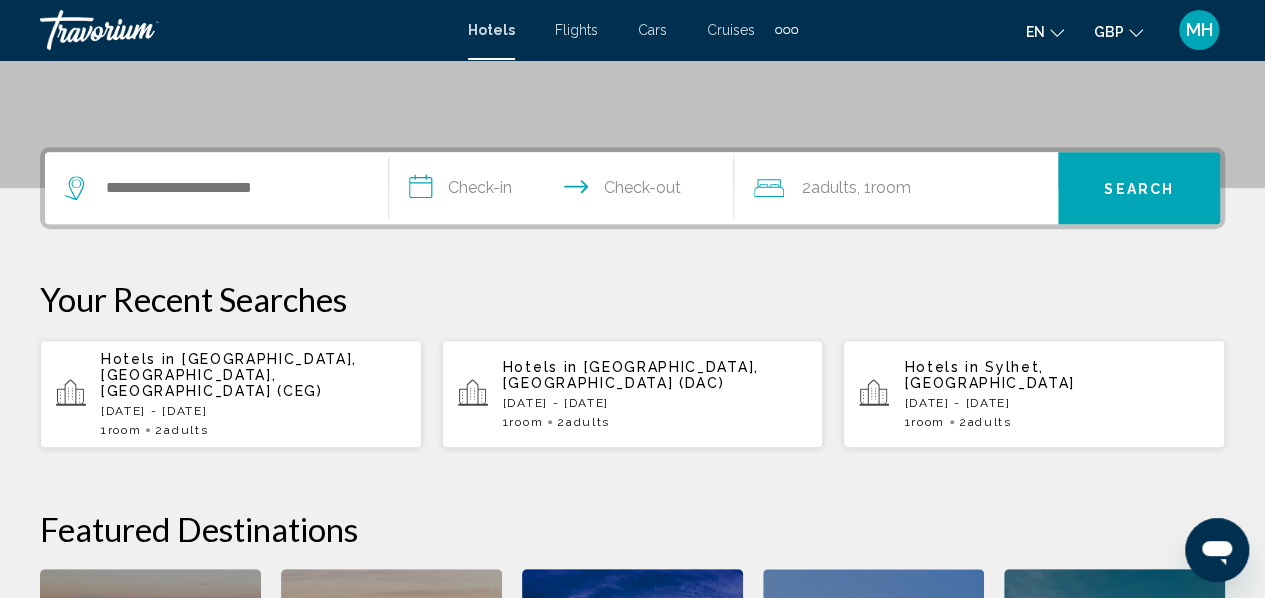 click on "Hotels in    Chester, Cheshire, United Kingdom (CEG)" at bounding box center (253, 375) 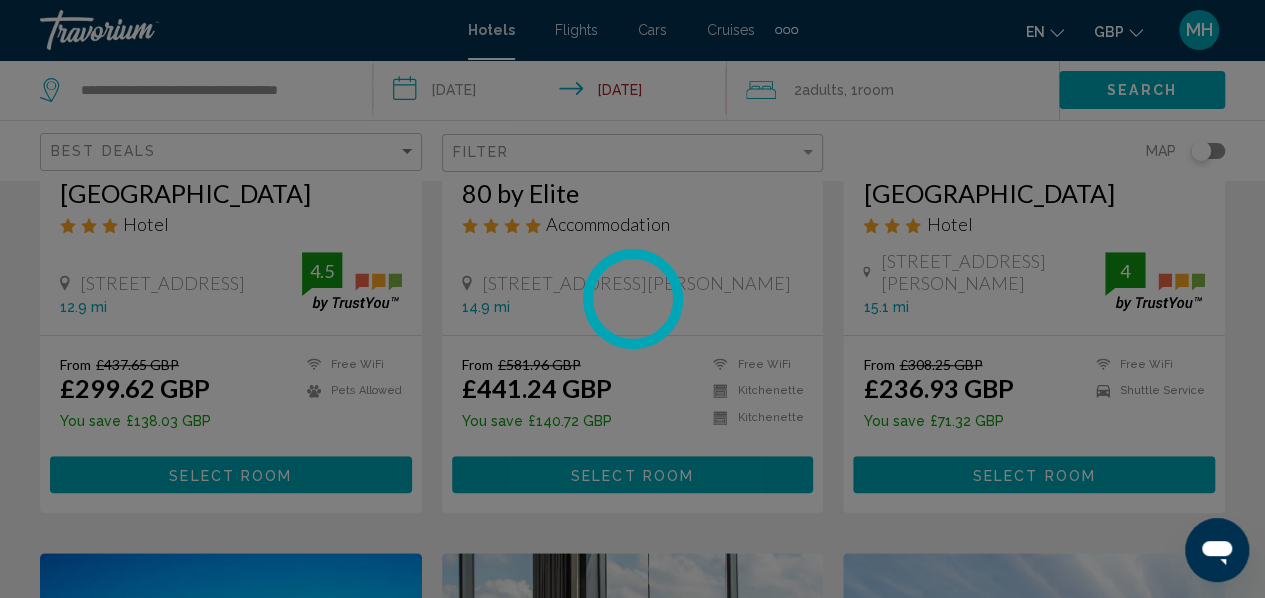 scroll, scrollTop: 0, scrollLeft: 0, axis: both 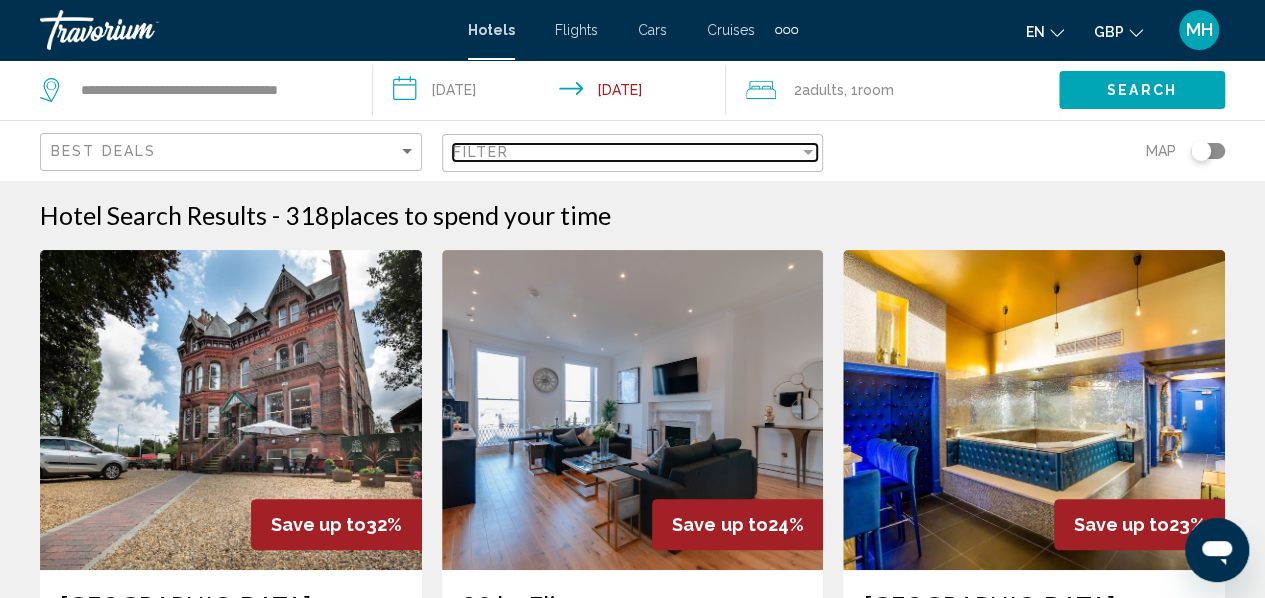click on "Filter" at bounding box center [626, 152] 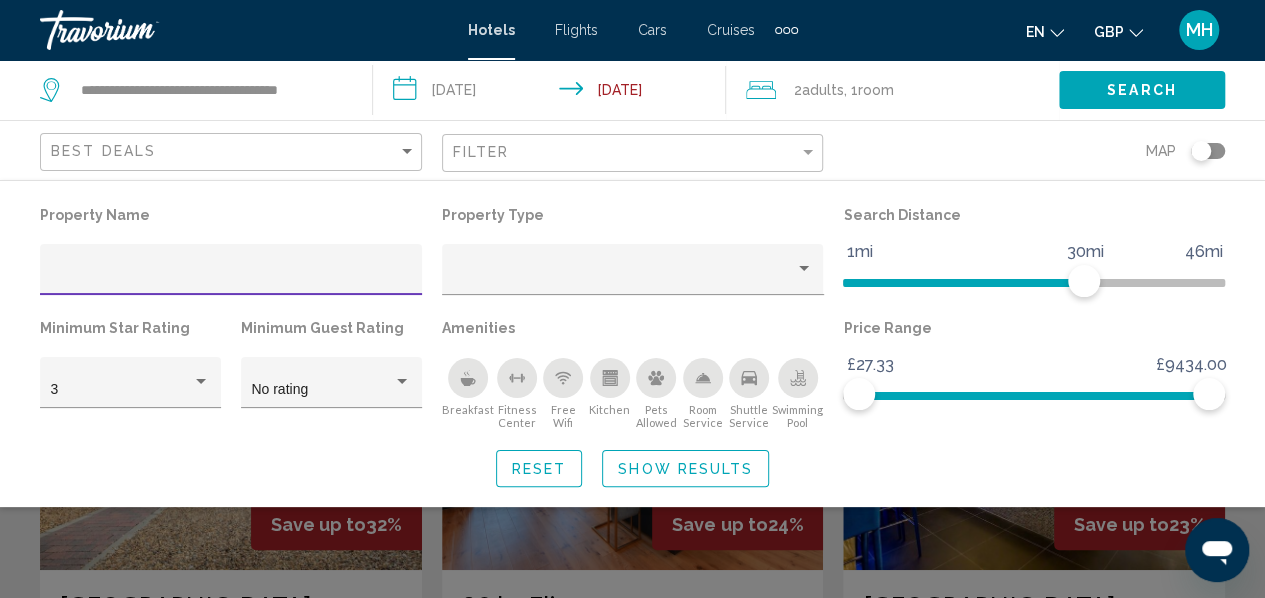 click 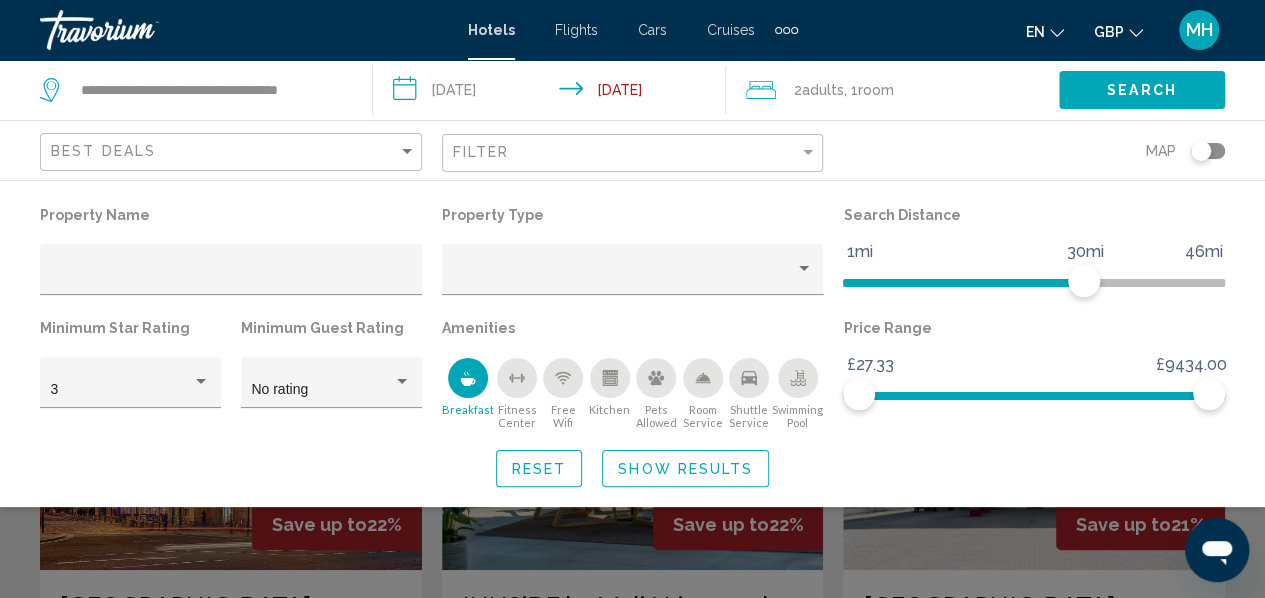 click on "Price Range £27.33 £9434.00 £27.33 £9434.00" 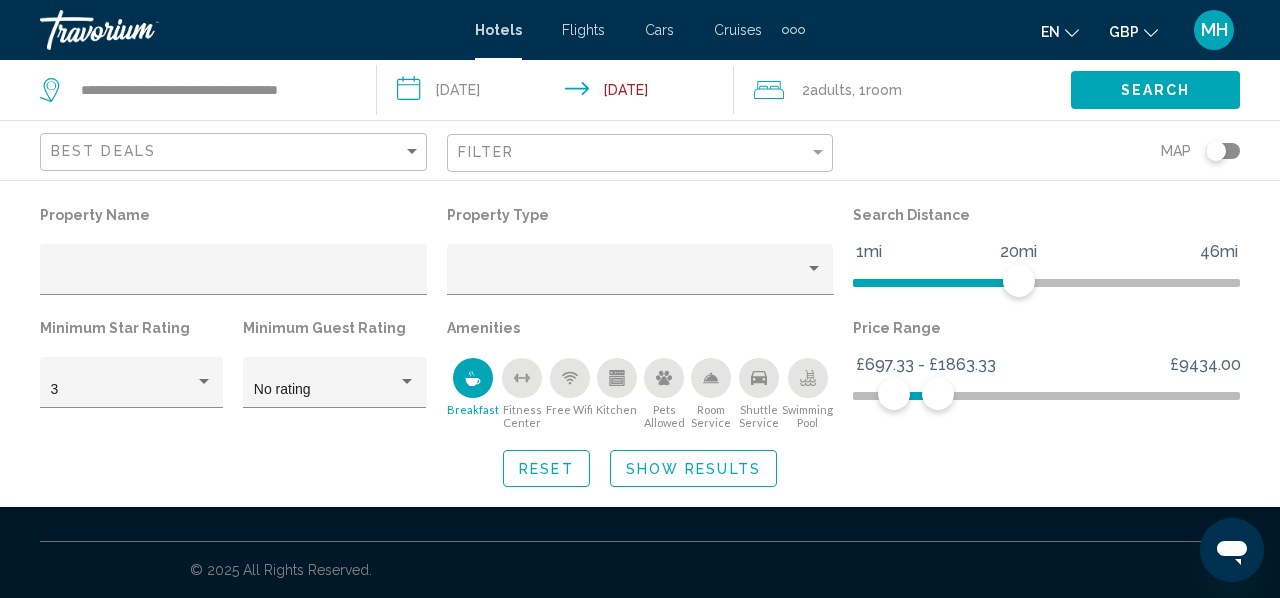 click on "Reset Show Results" 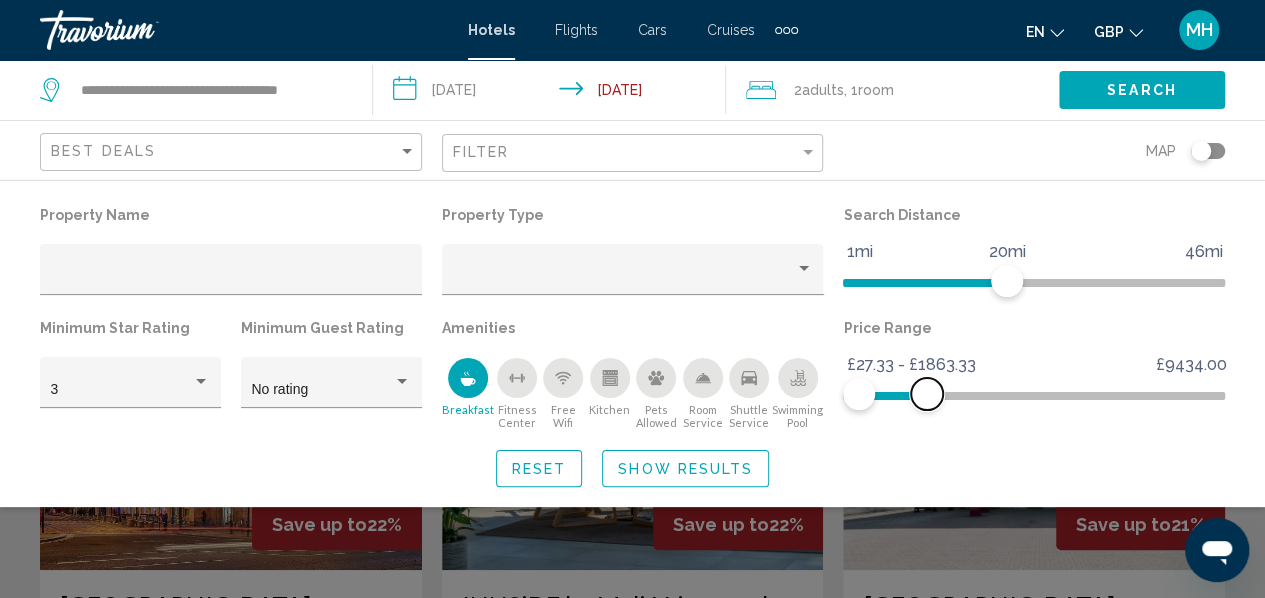 click 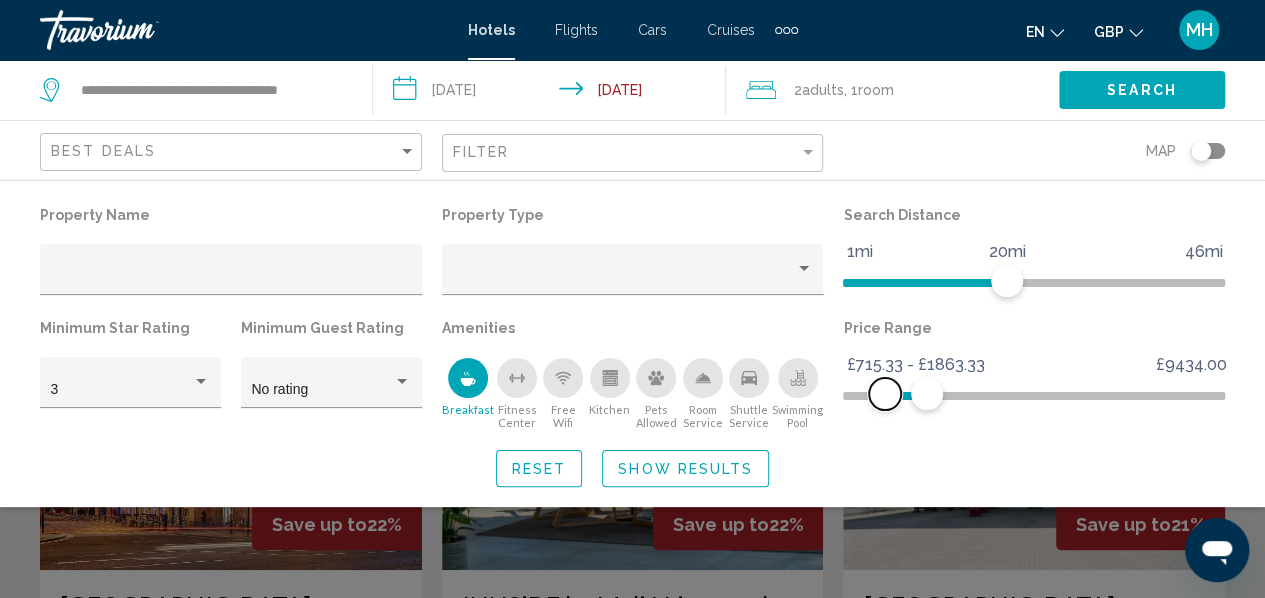 click 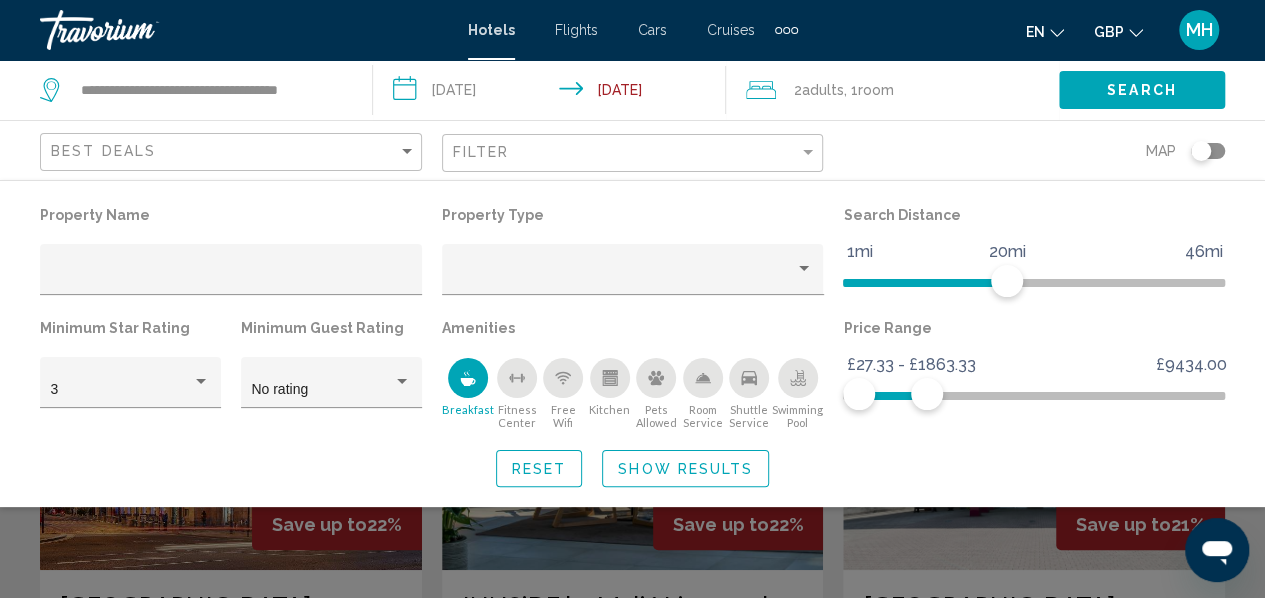 click on "Search" 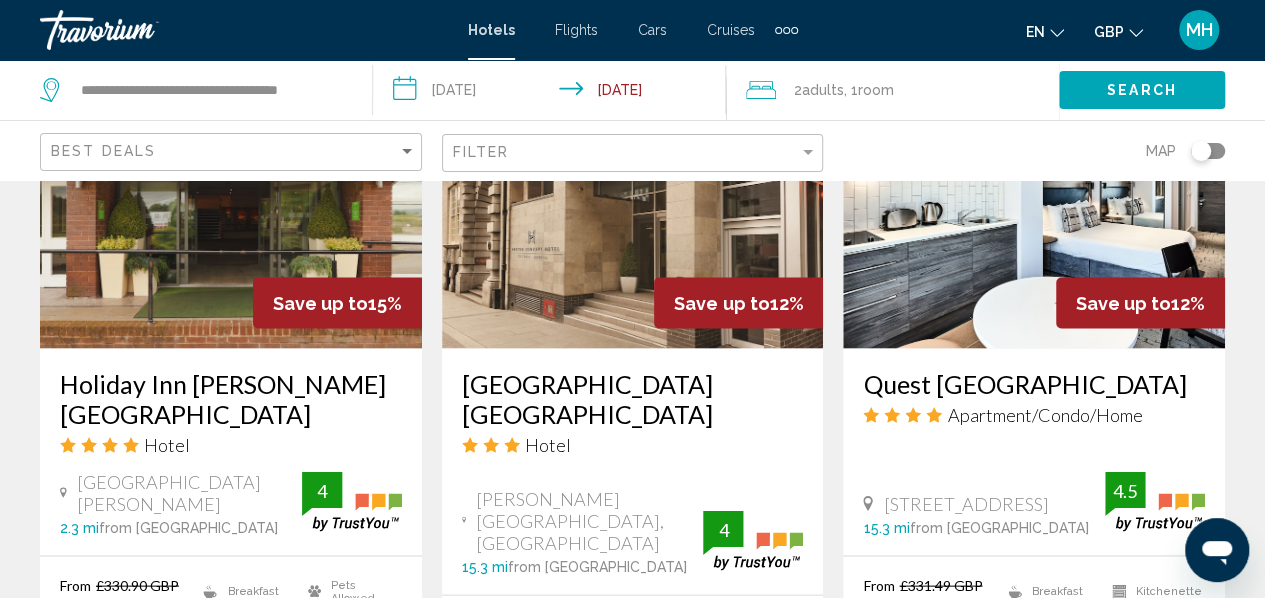 scroll, scrollTop: 1786, scrollLeft: 0, axis: vertical 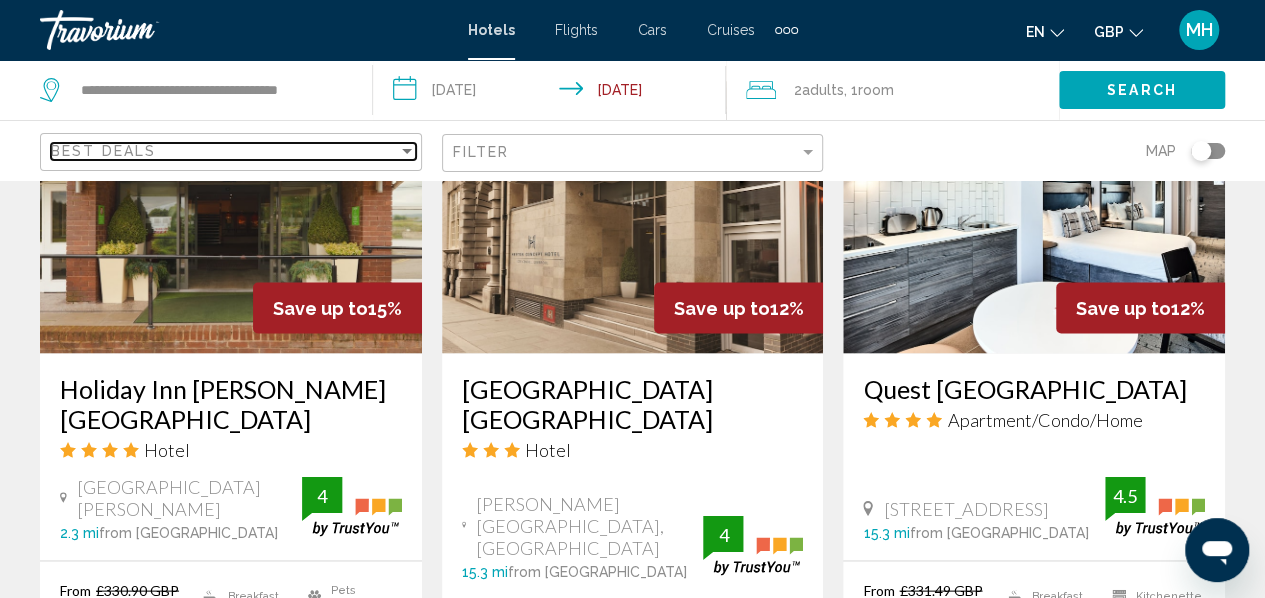 click at bounding box center (407, 151) 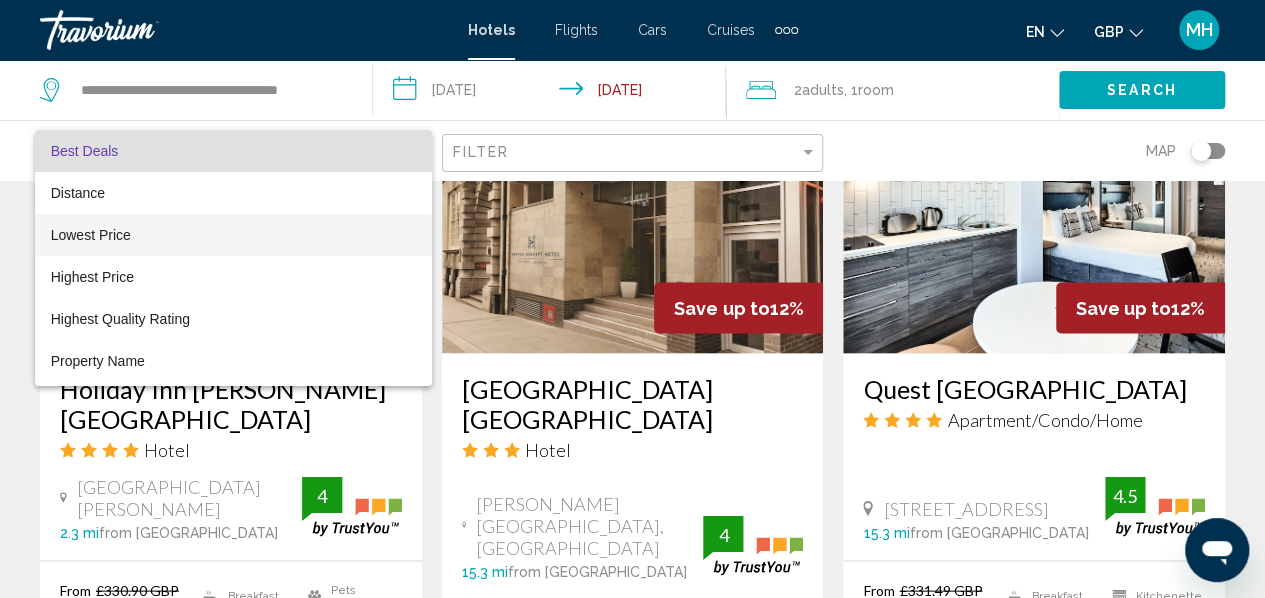 click on "Lowest Price" at bounding box center [233, 235] 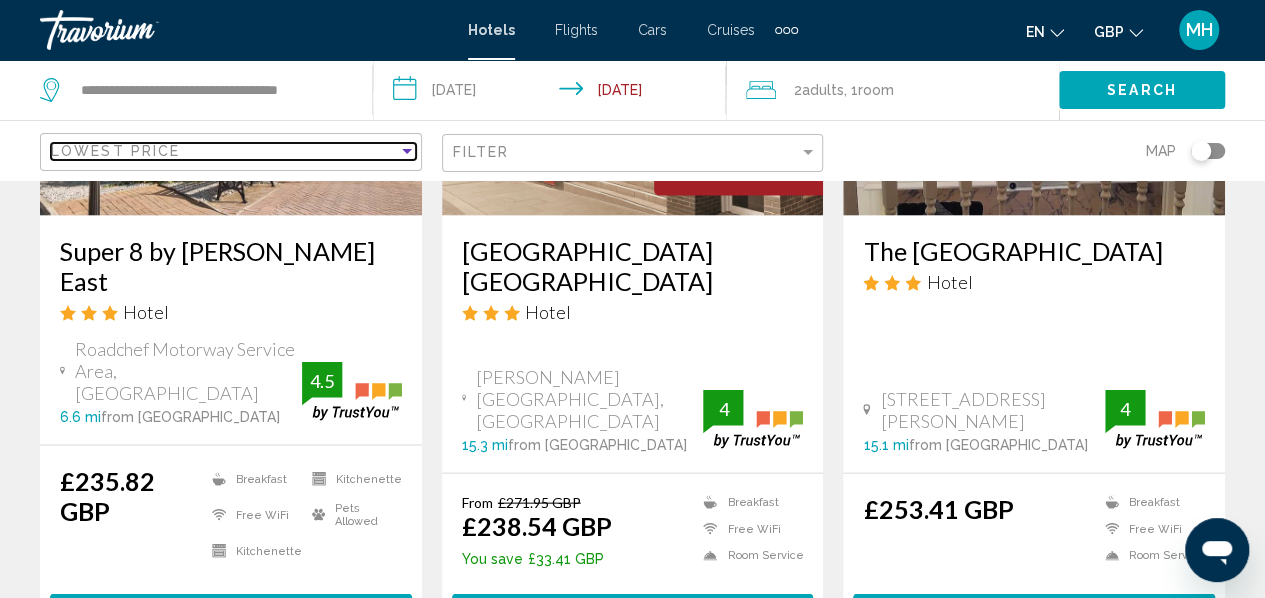 scroll, scrollTop: 1920, scrollLeft: 0, axis: vertical 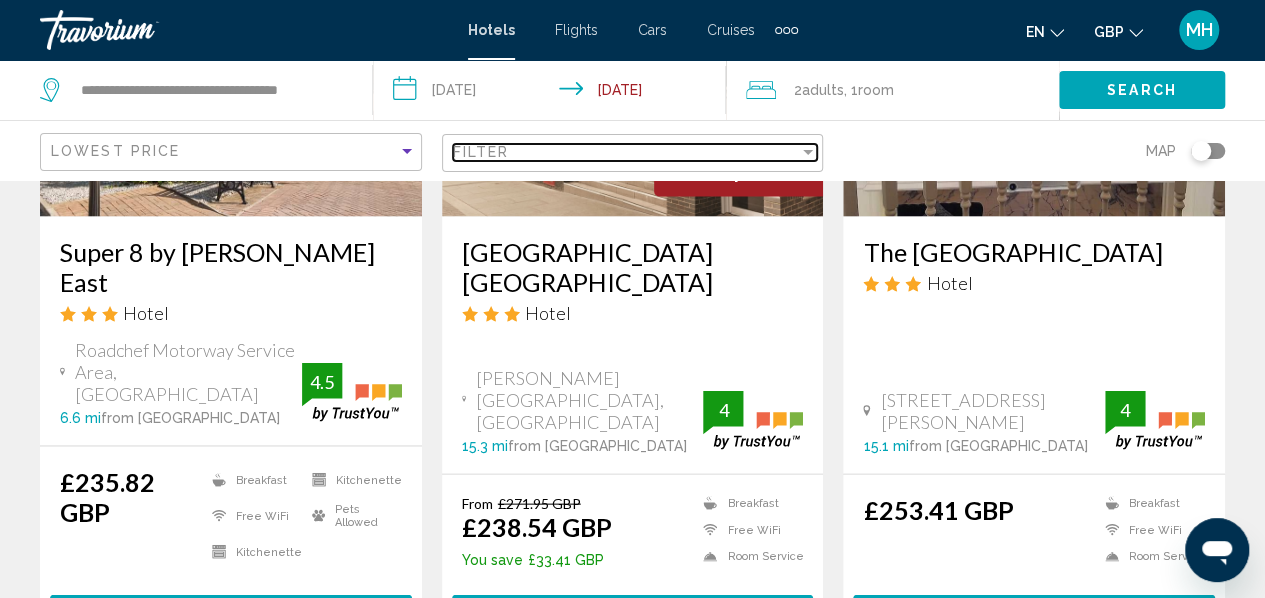 click on "Filter" at bounding box center (626, 152) 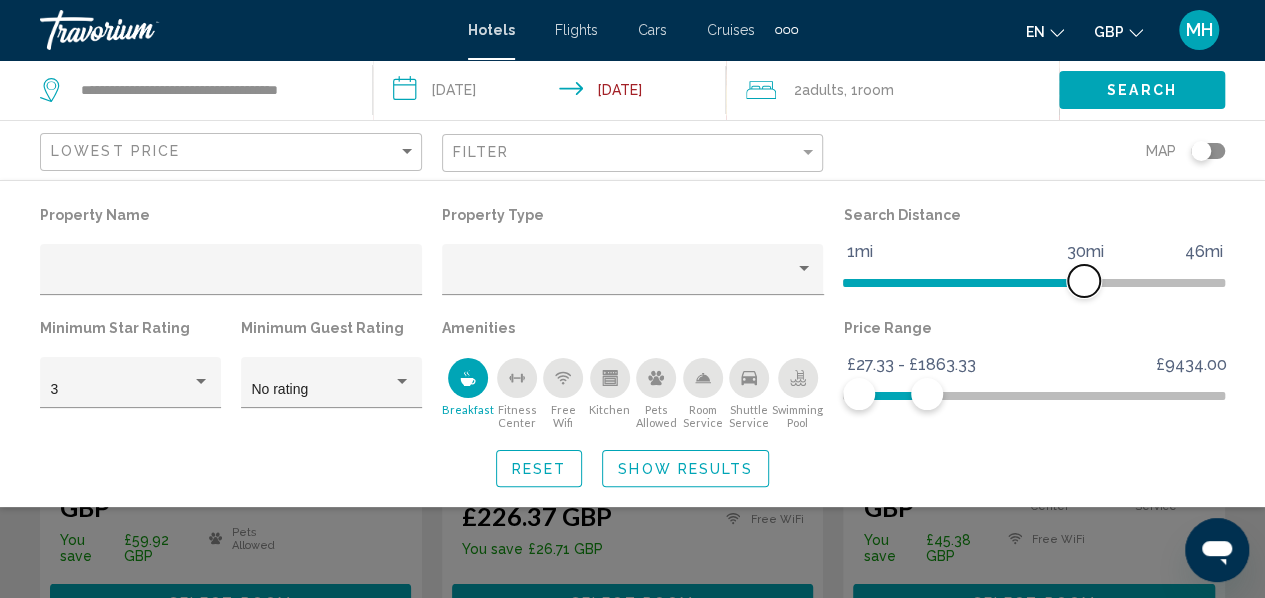 scroll, scrollTop: 2690, scrollLeft: 0, axis: vertical 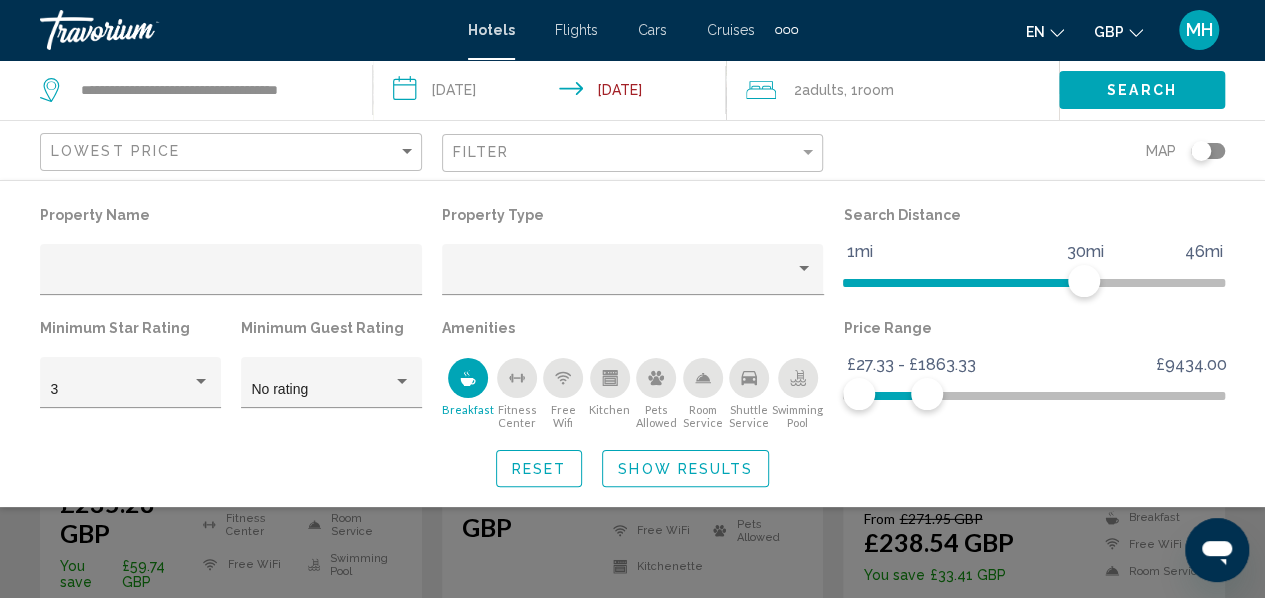 click on "Show Results" 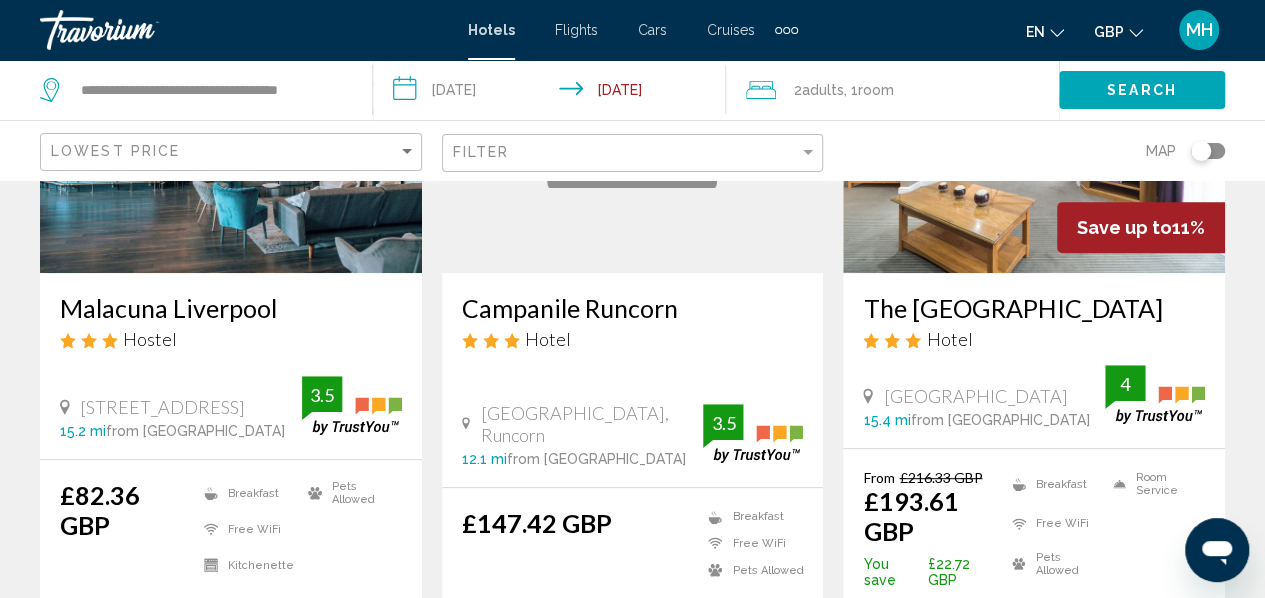 scroll, scrollTop: 300, scrollLeft: 0, axis: vertical 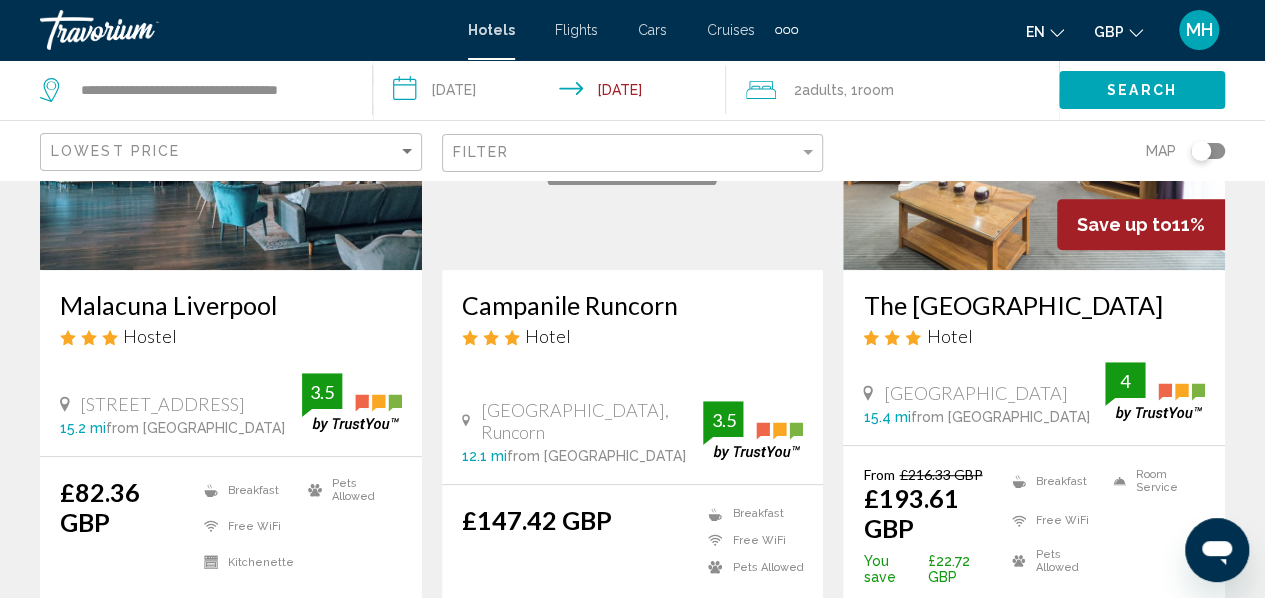 click at bounding box center (1034, 110) 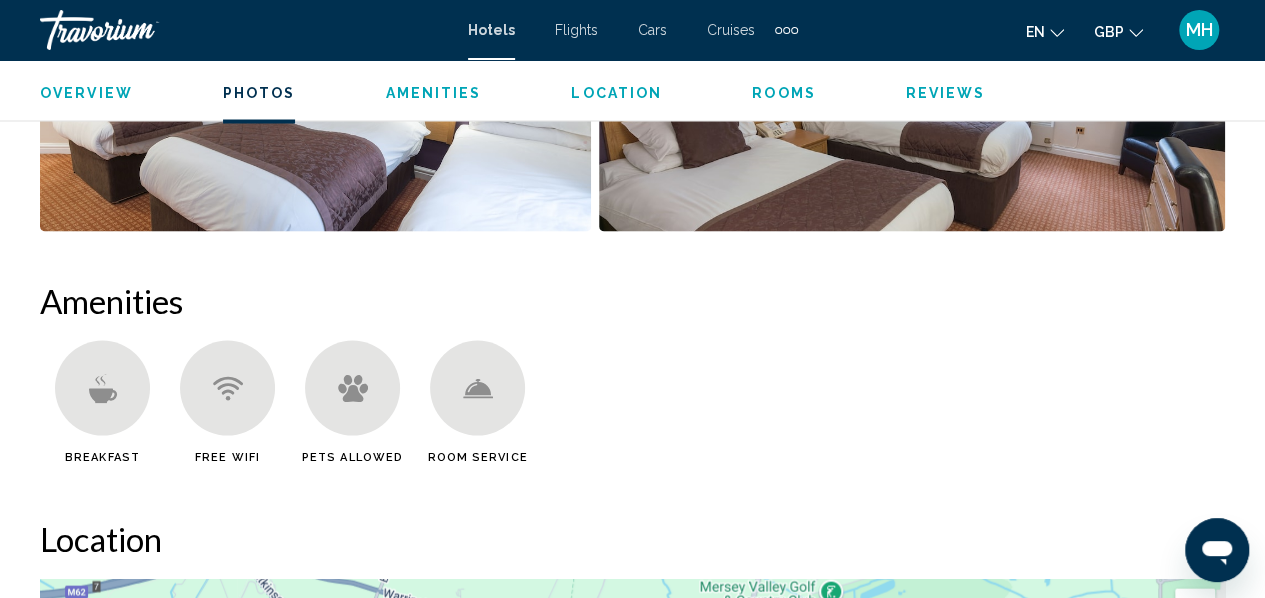 scroll, scrollTop: 1791, scrollLeft: 0, axis: vertical 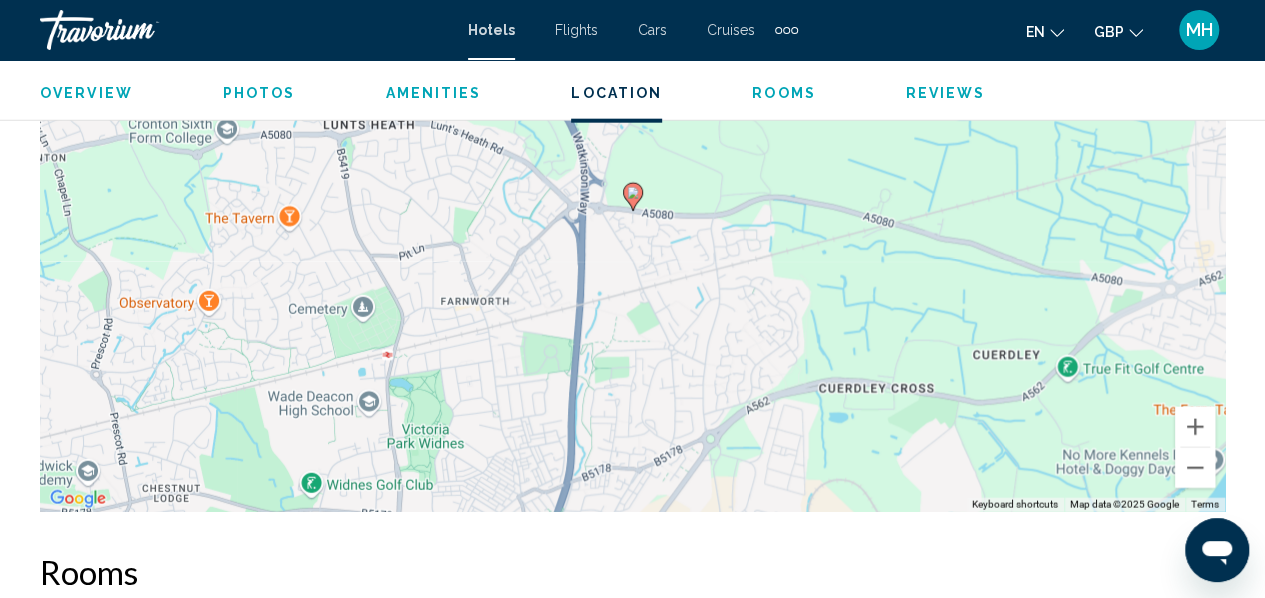 click on "Amenities" at bounding box center (433, 93) 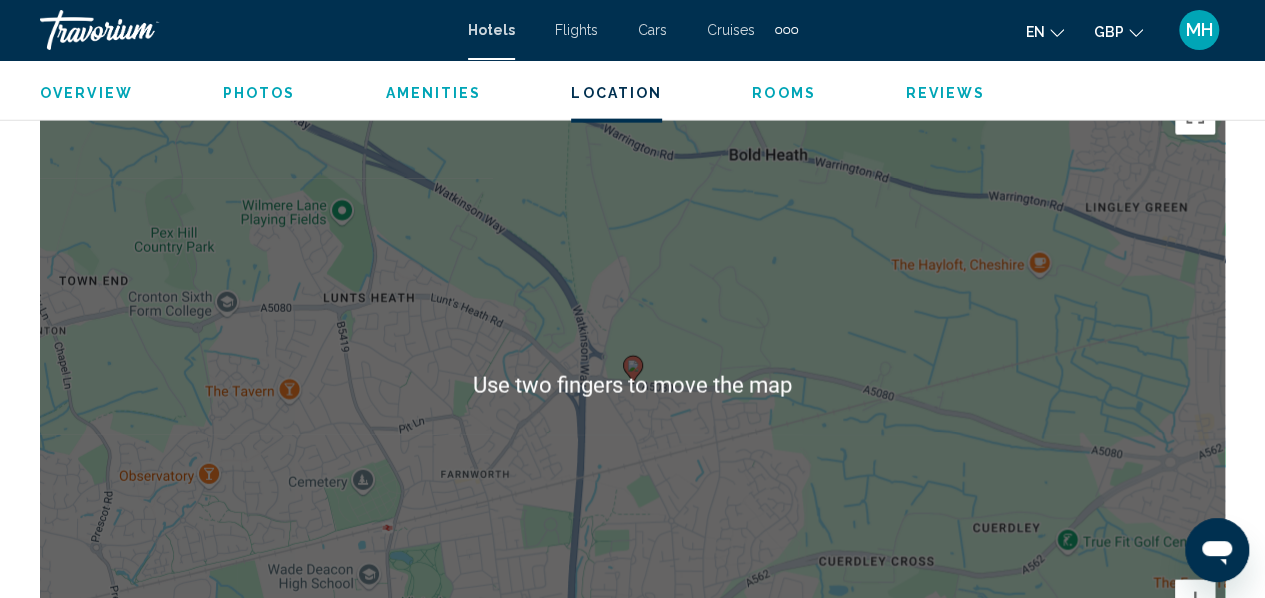 scroll, scrollTop: 2271, scrollLeft: 0, axis: vertical 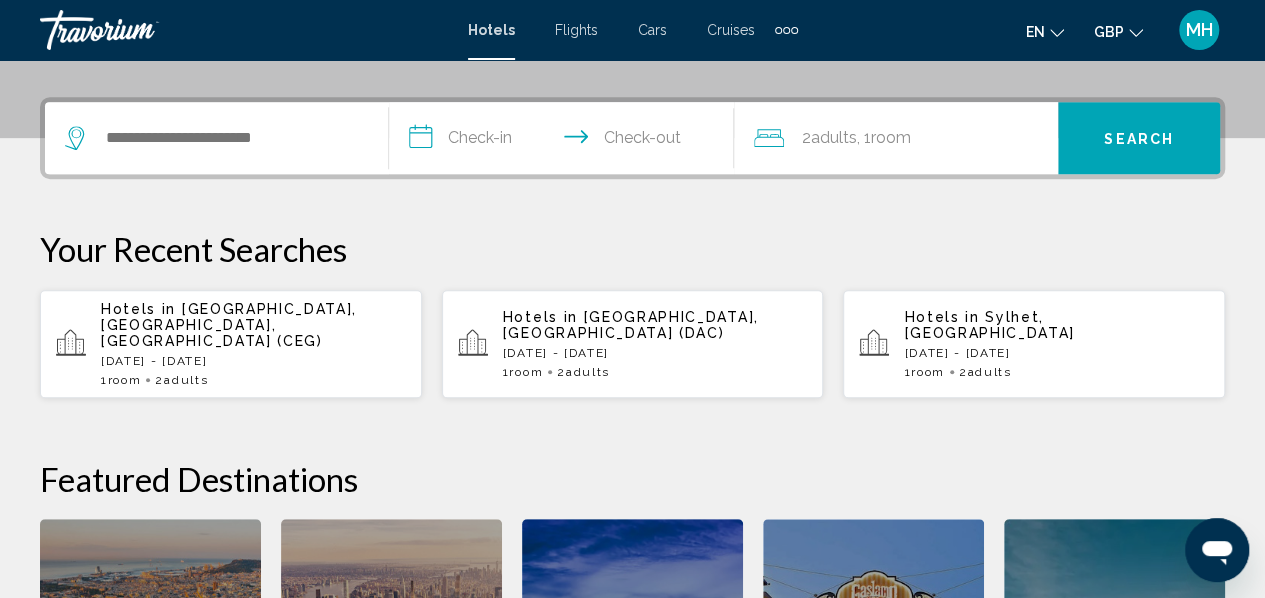 click on "[DATE] - [DATE]" at bounding box center (253, 361) 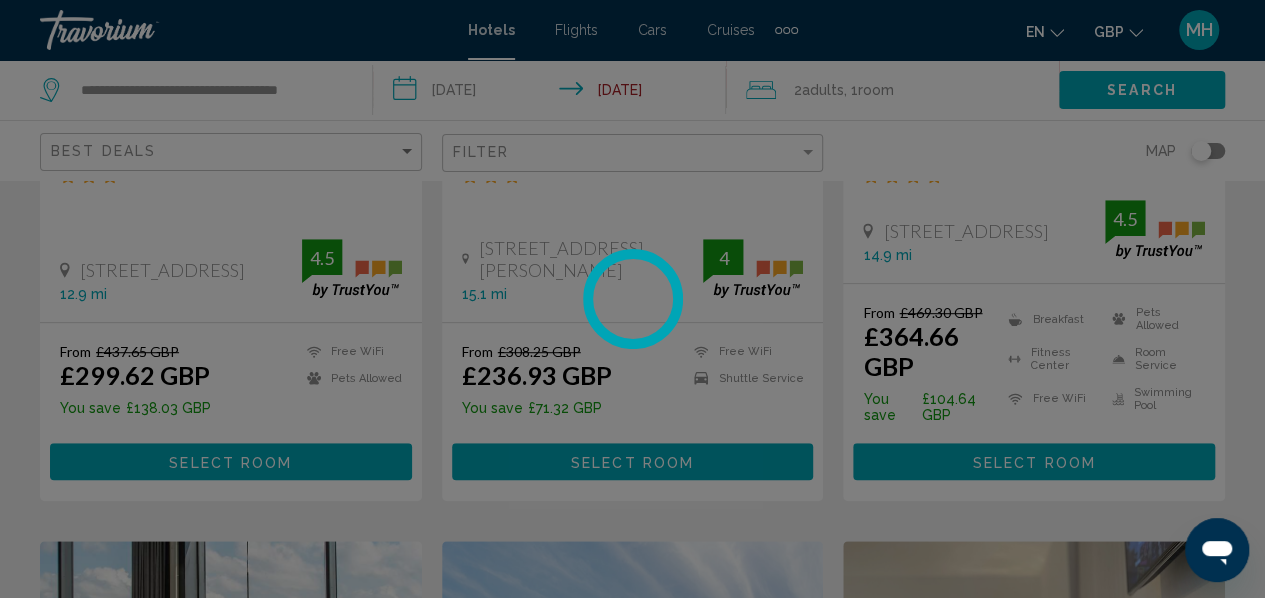 scroll, scrollTop: 0, scrollLeft: 0, axis: both 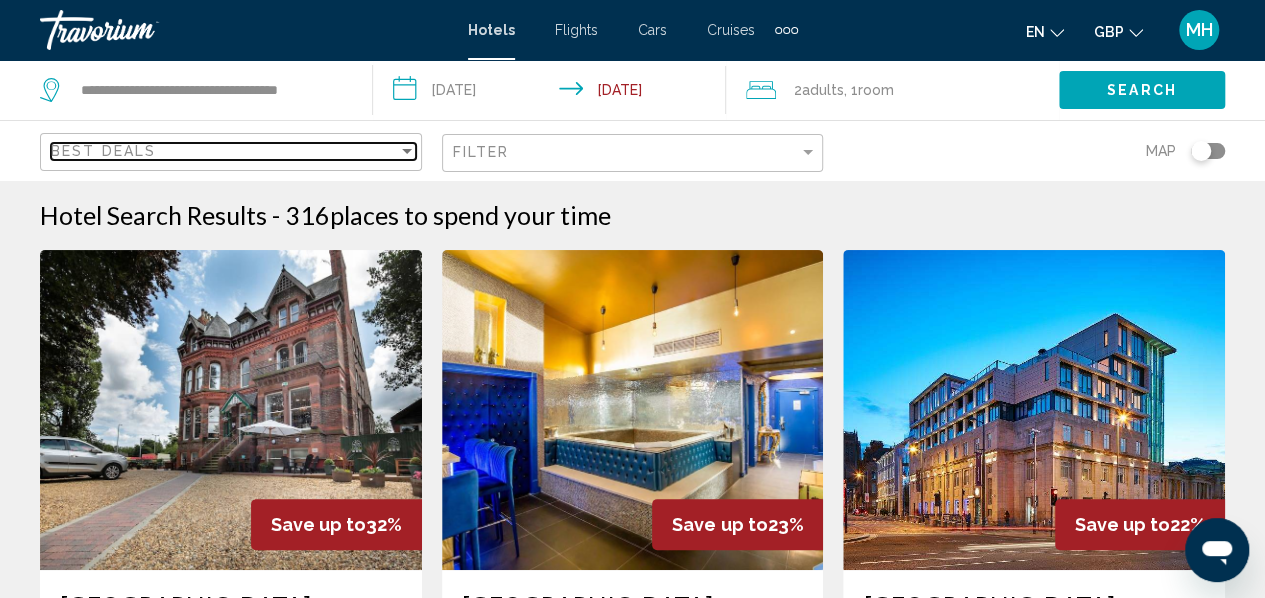 click on "Best Deals" at bounding box center [224, 151] 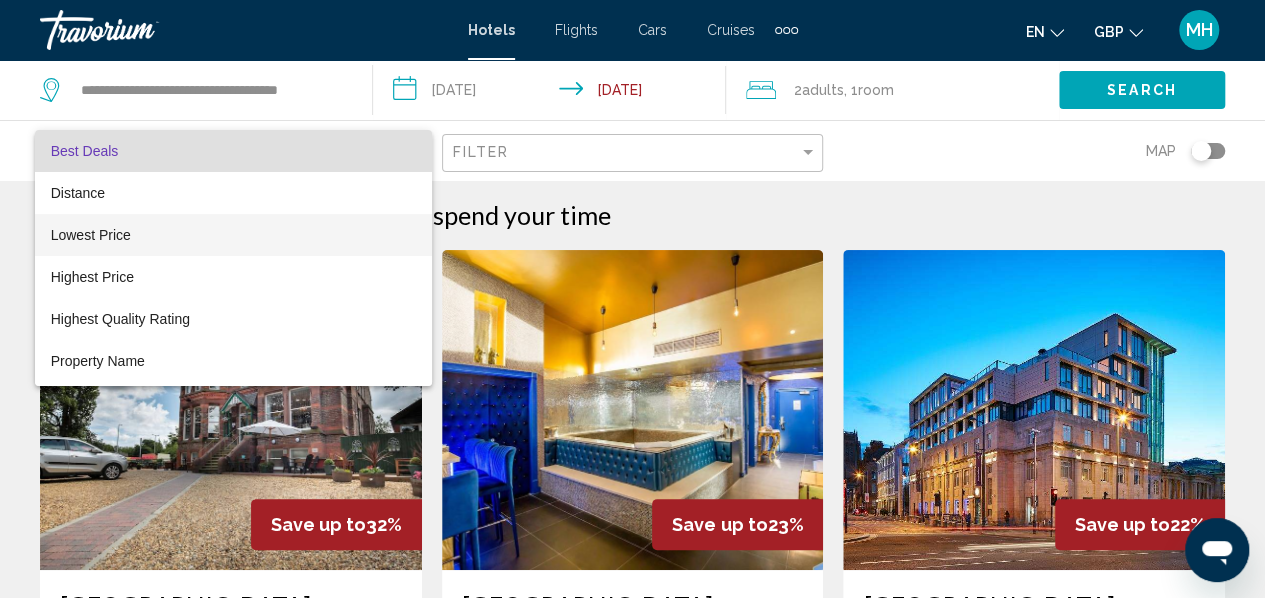 click on "Lowest Price" at bounding box center [233, 235] 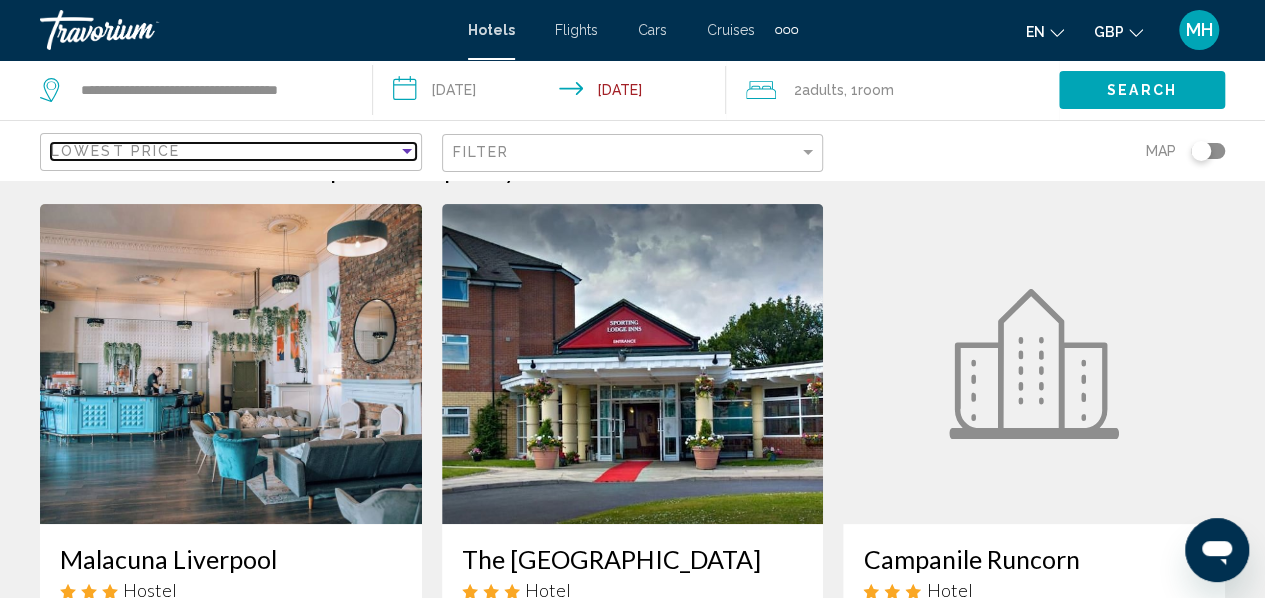 scroll, scrollTop: 0, scrollLeft: 0, axis: both 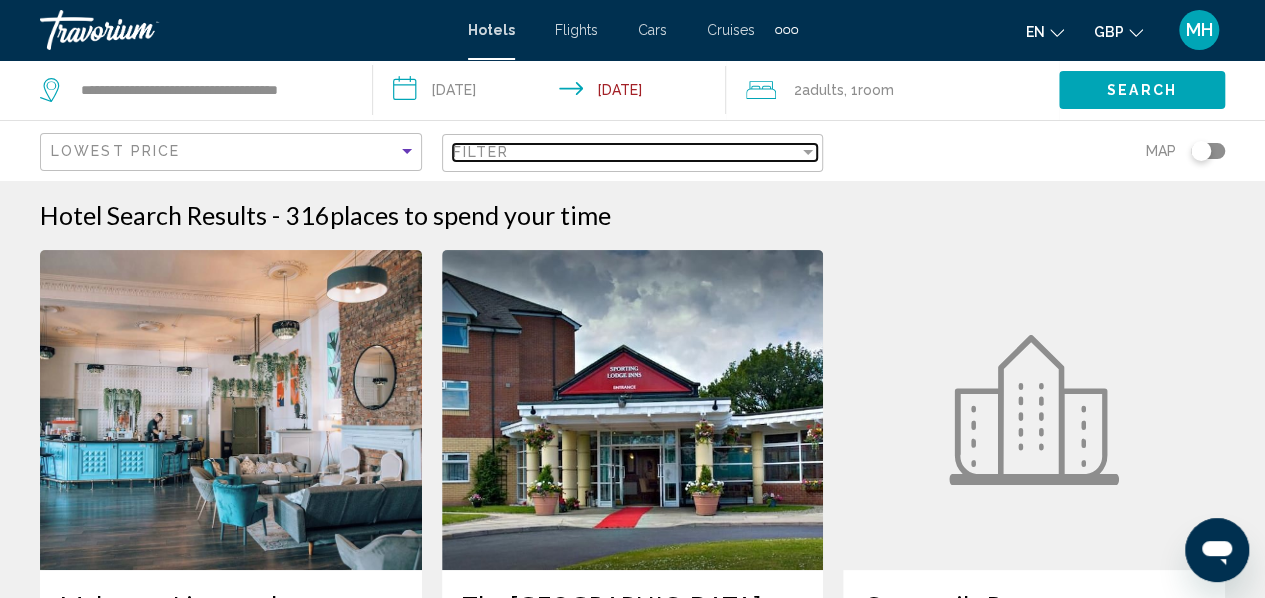 click on "Filter" at bounding box center (626, 152) 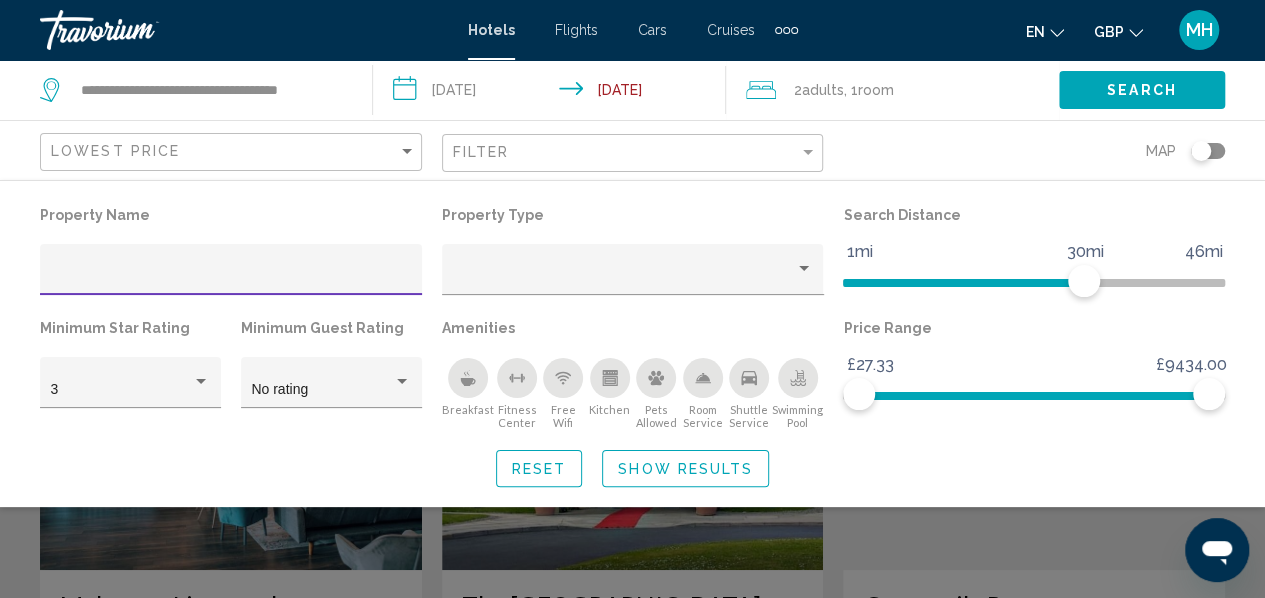 click 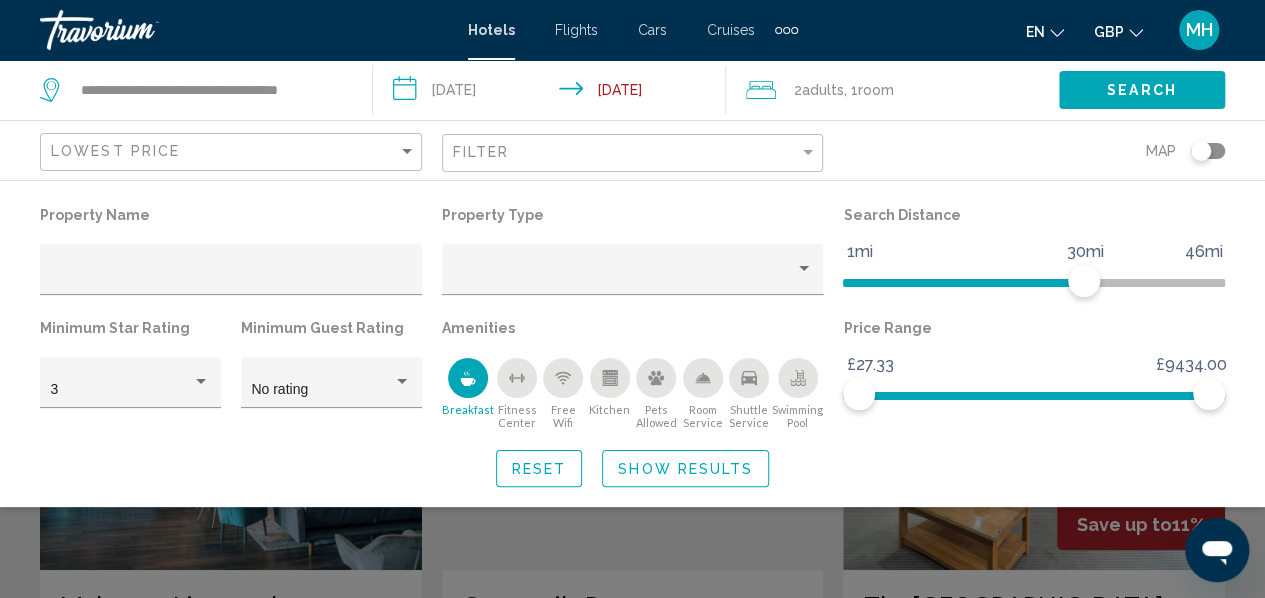 click on "Reset" 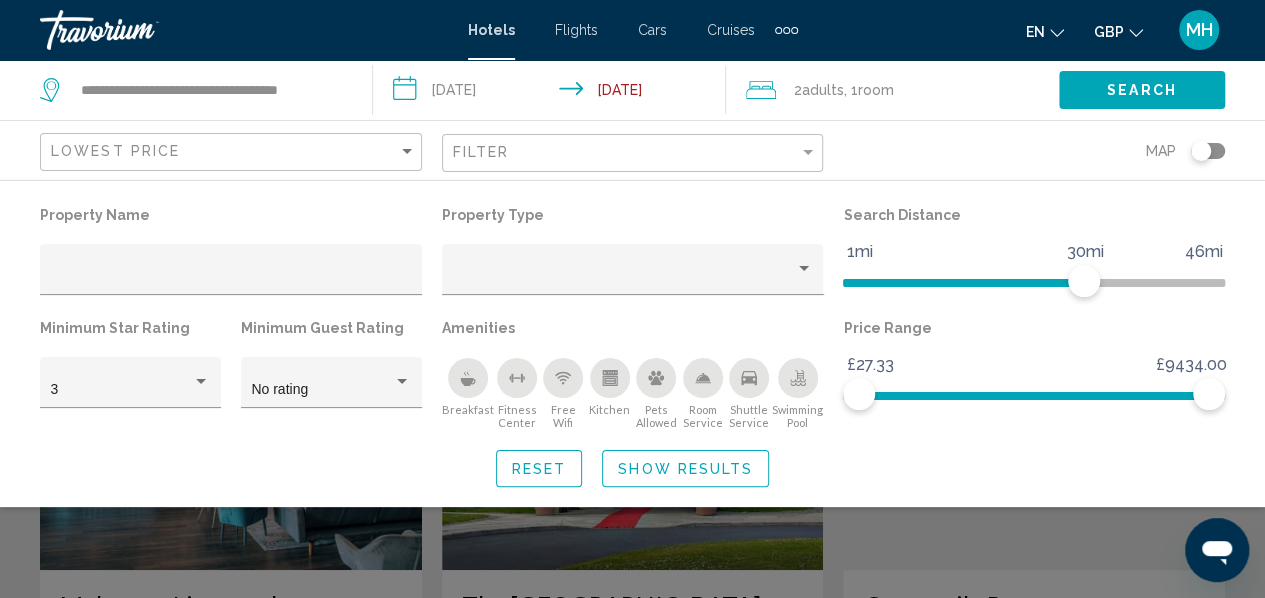 click 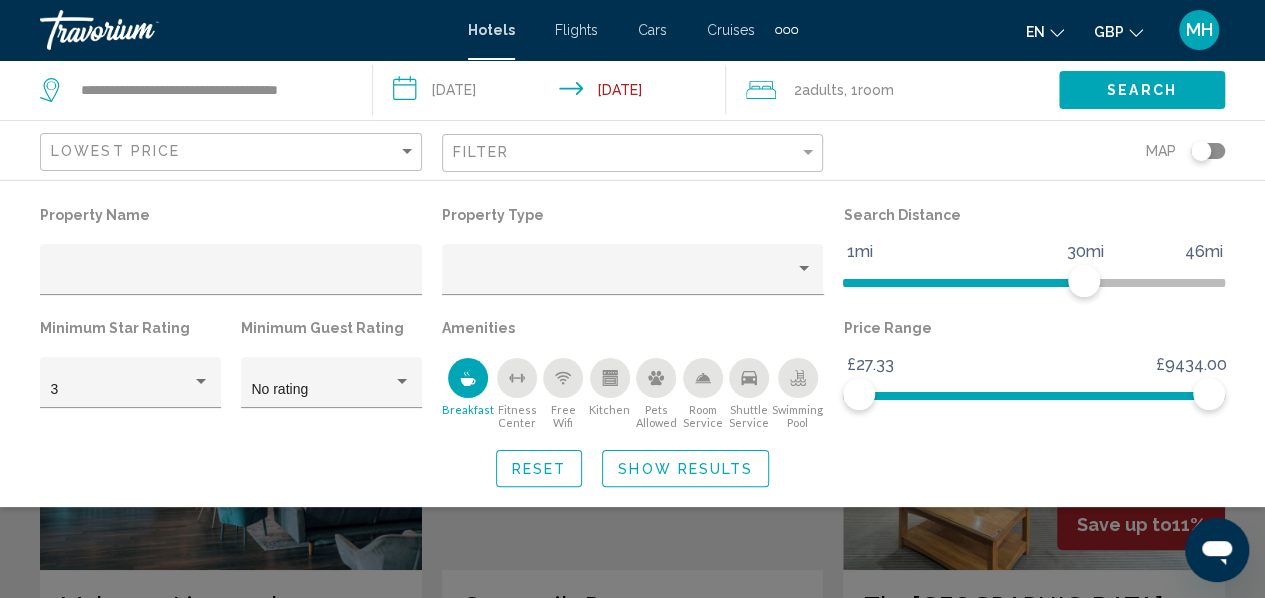 click on "Show Results" 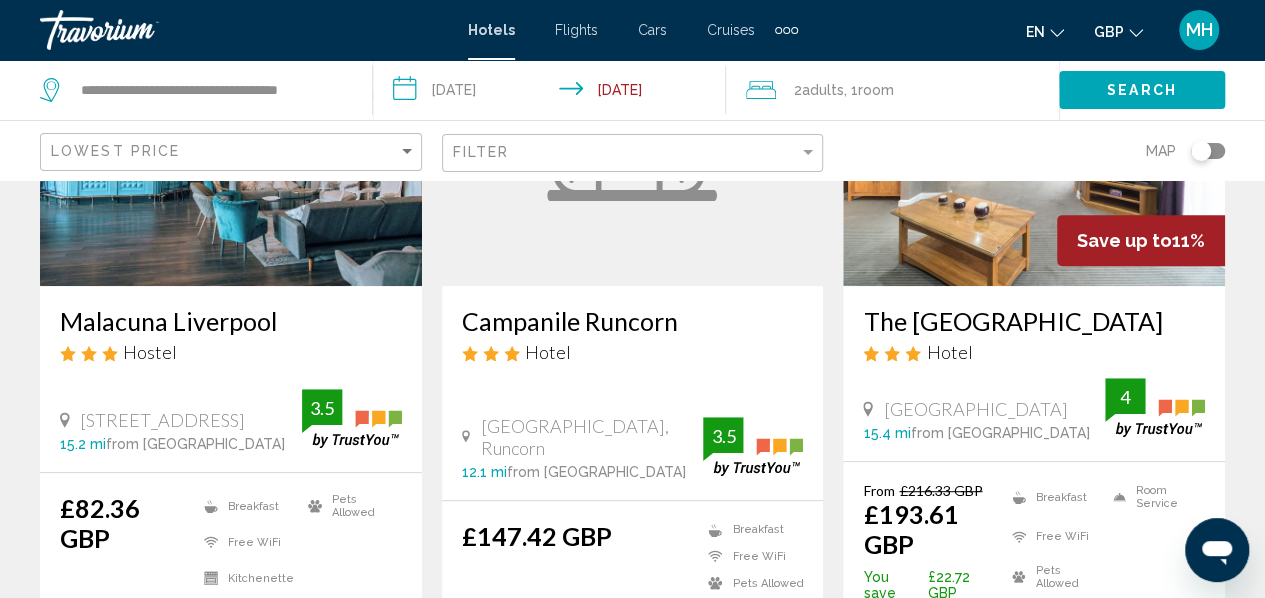scroll, scrollTop: 288, scrollLeft: 0, axis: vertical 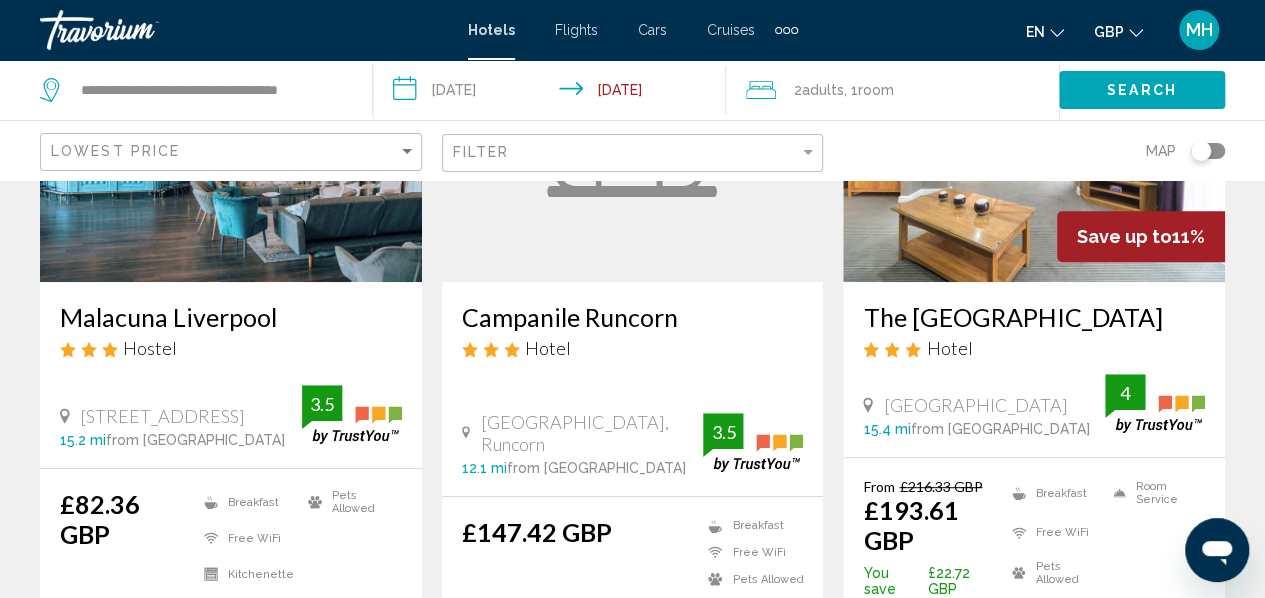 click at bounding box center (633, 122) 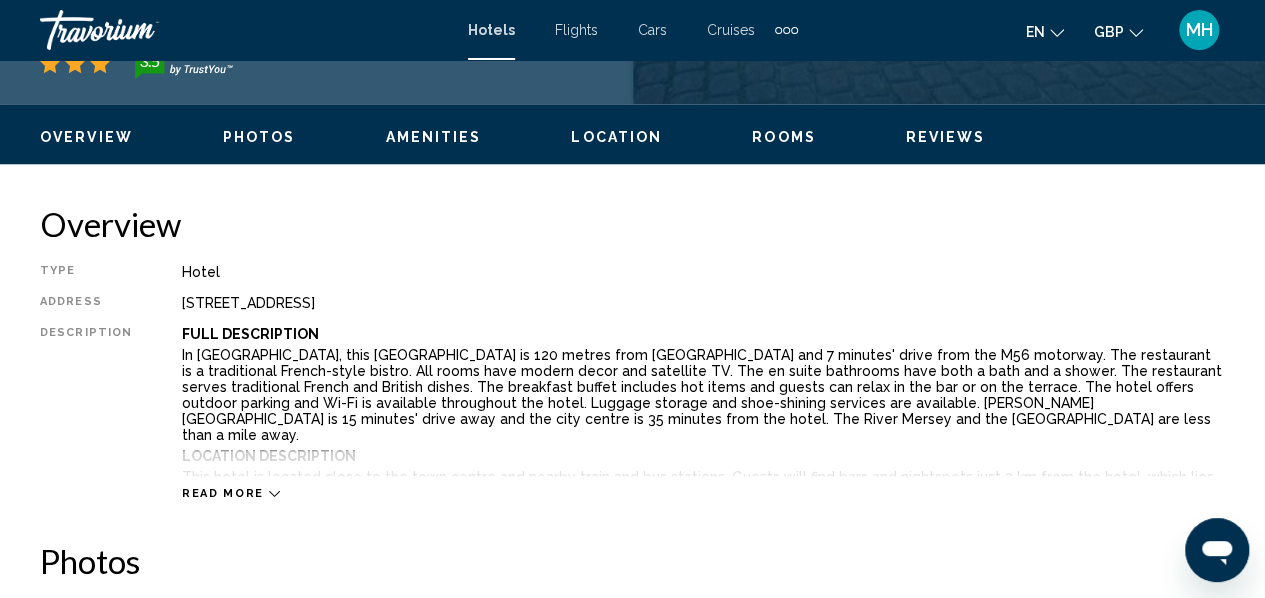 scroll, scrollTop: 907, scrollLeft: 0, axis: vertical 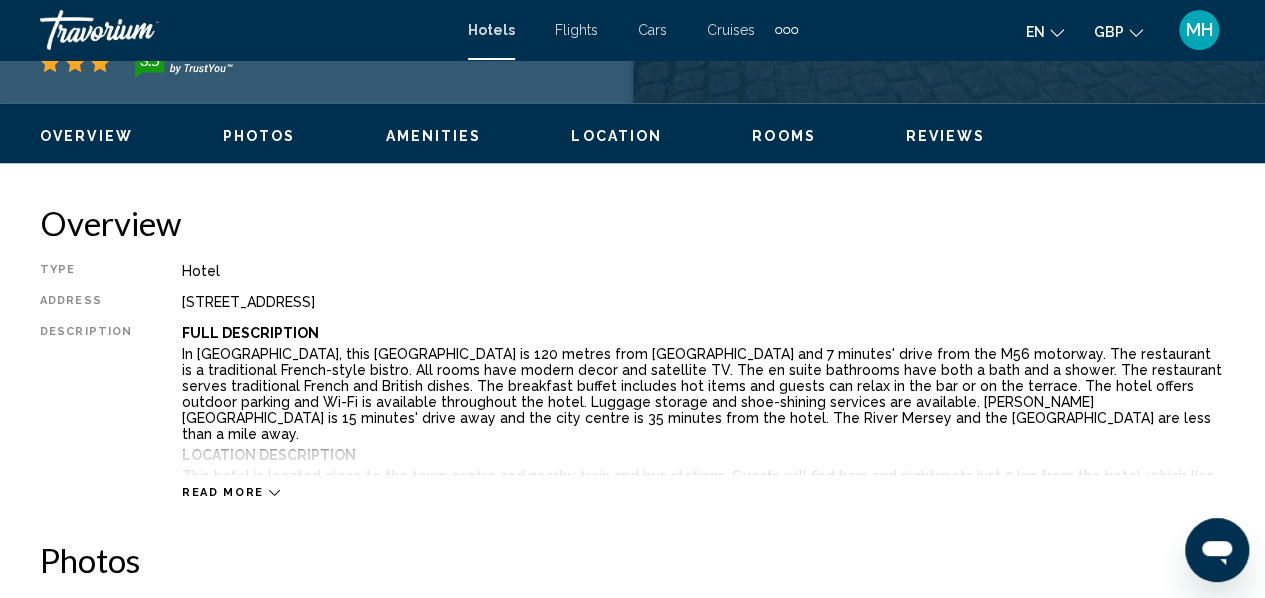 click on "Amenities" at bounding box center (433, 136) 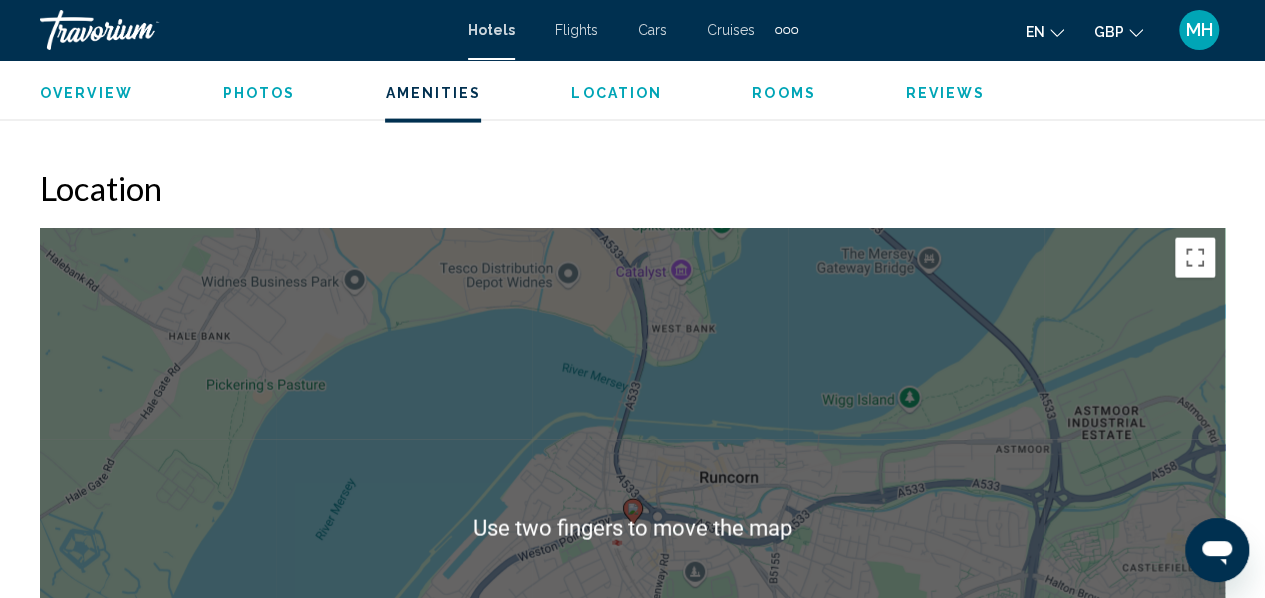 scroll, scrollTop: 2133, scrollLeft: 0, axis: vertical 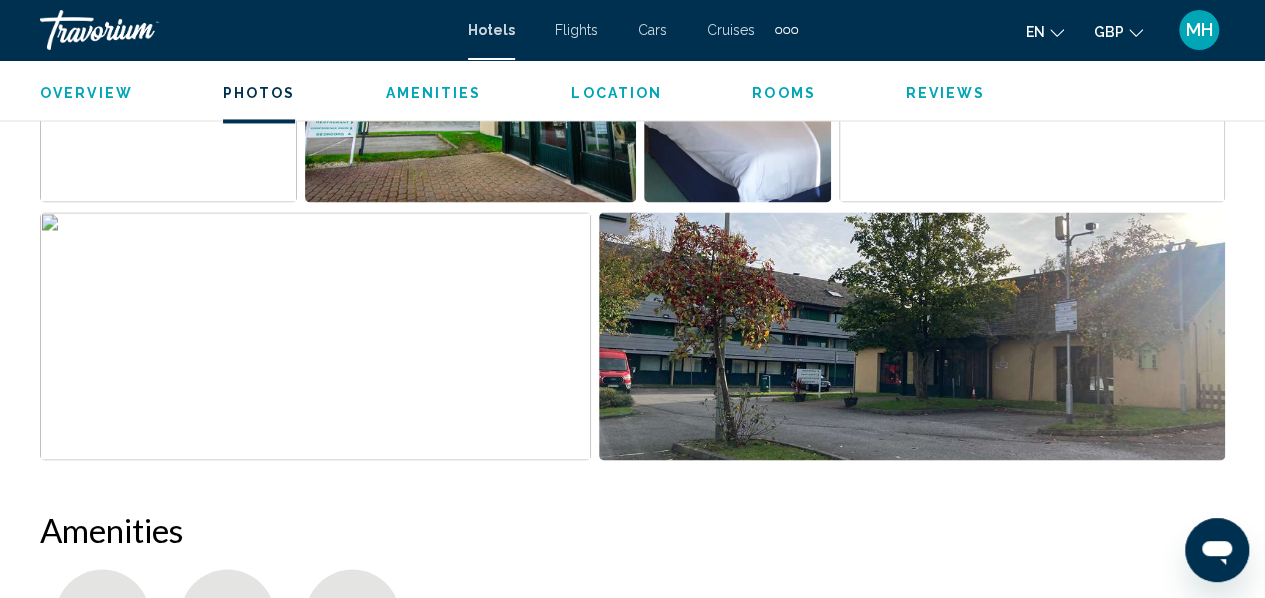 click at bounding box center (737, 78) 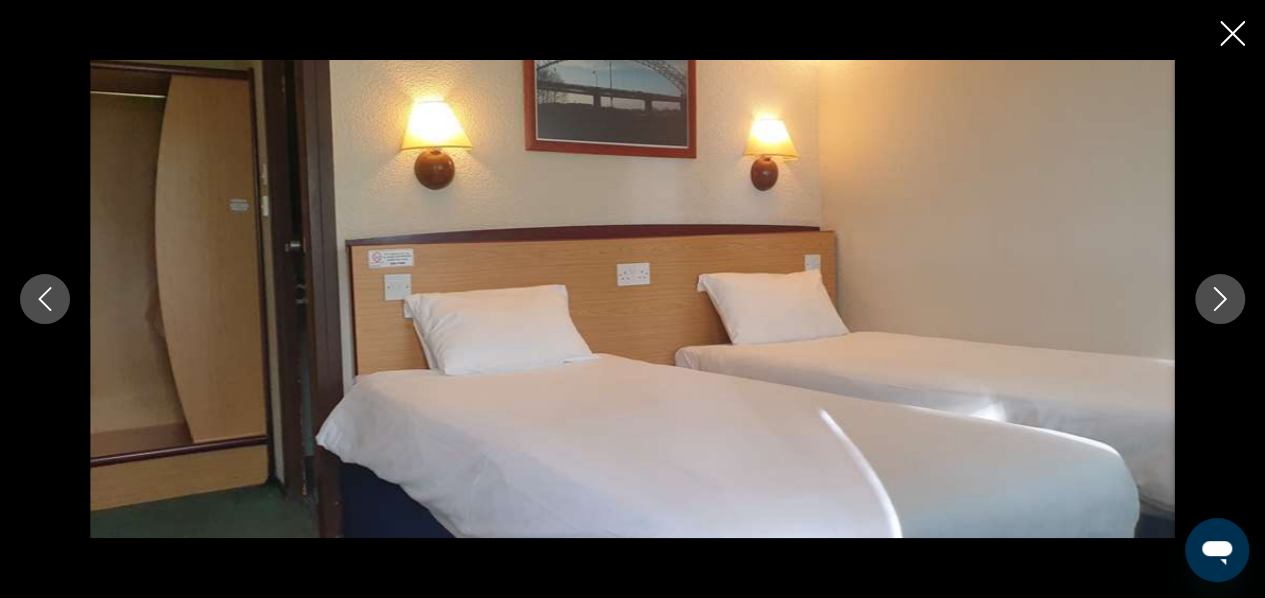 scroll, scrollTop: 654, scrollLeft: 0, axis: vertical 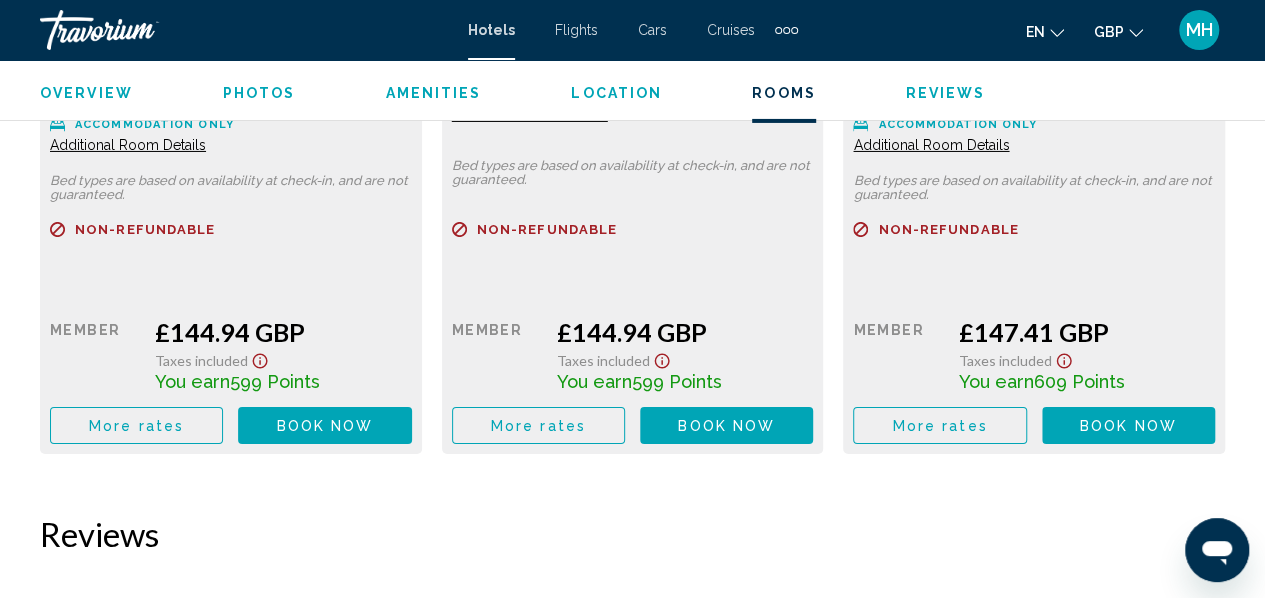 click on "Book now" at bounding box center [325, 426] 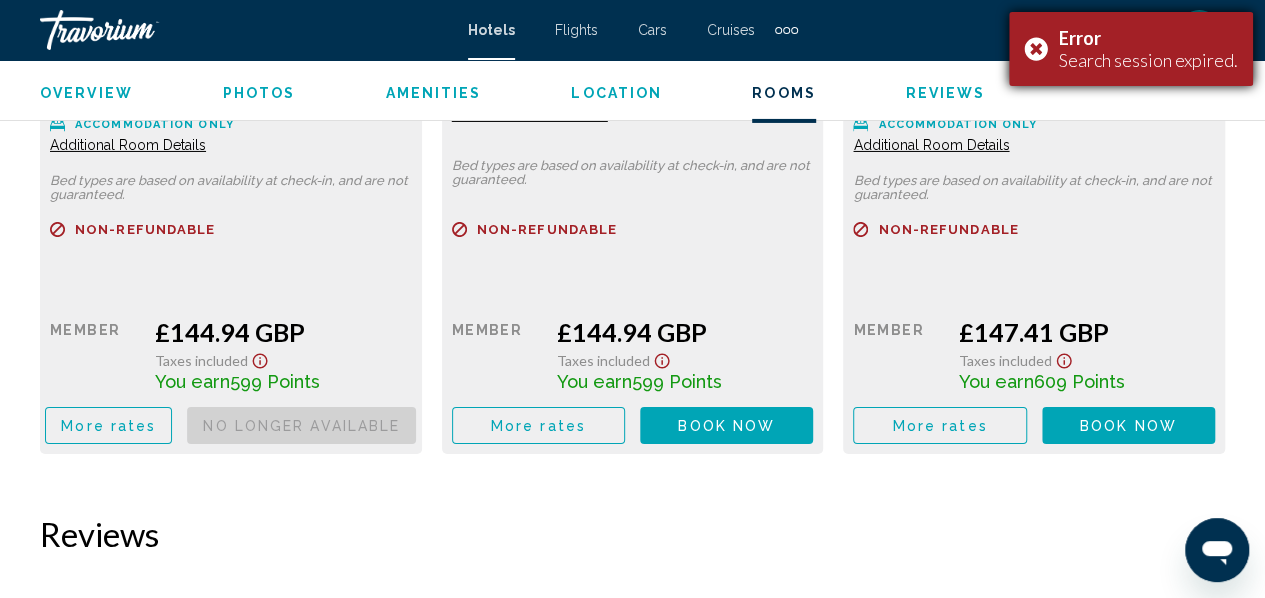 click on "Search session expired." at bounding box center (1148, 60) 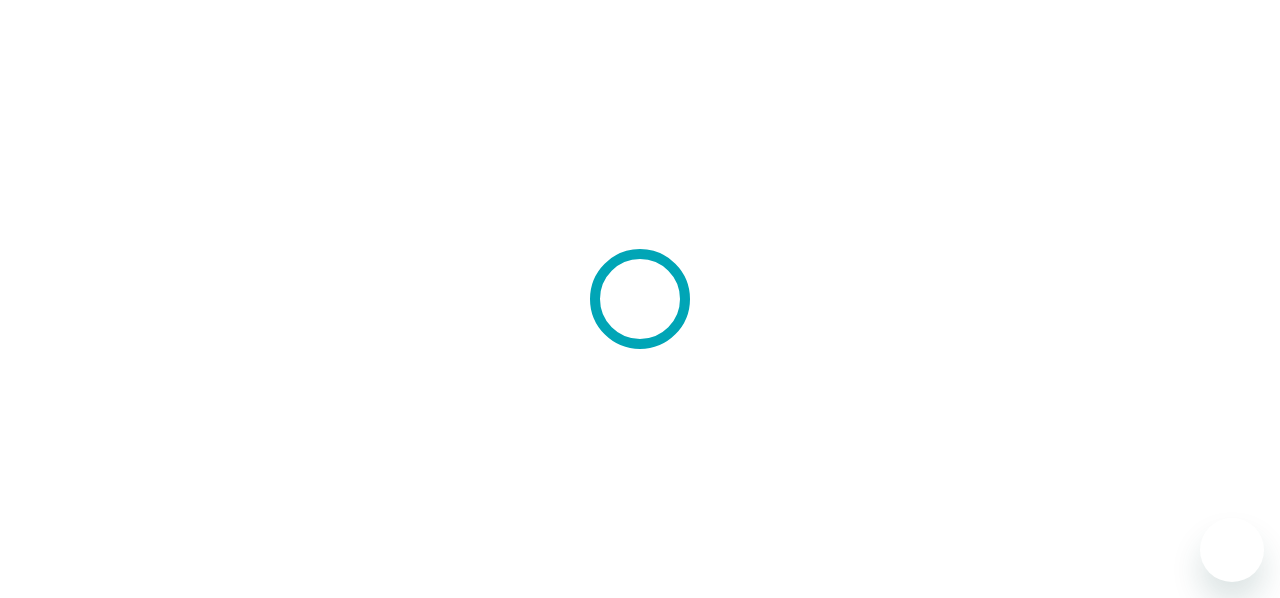 scroll, scrollTop: 0, scrollLeft: 0, axis: both 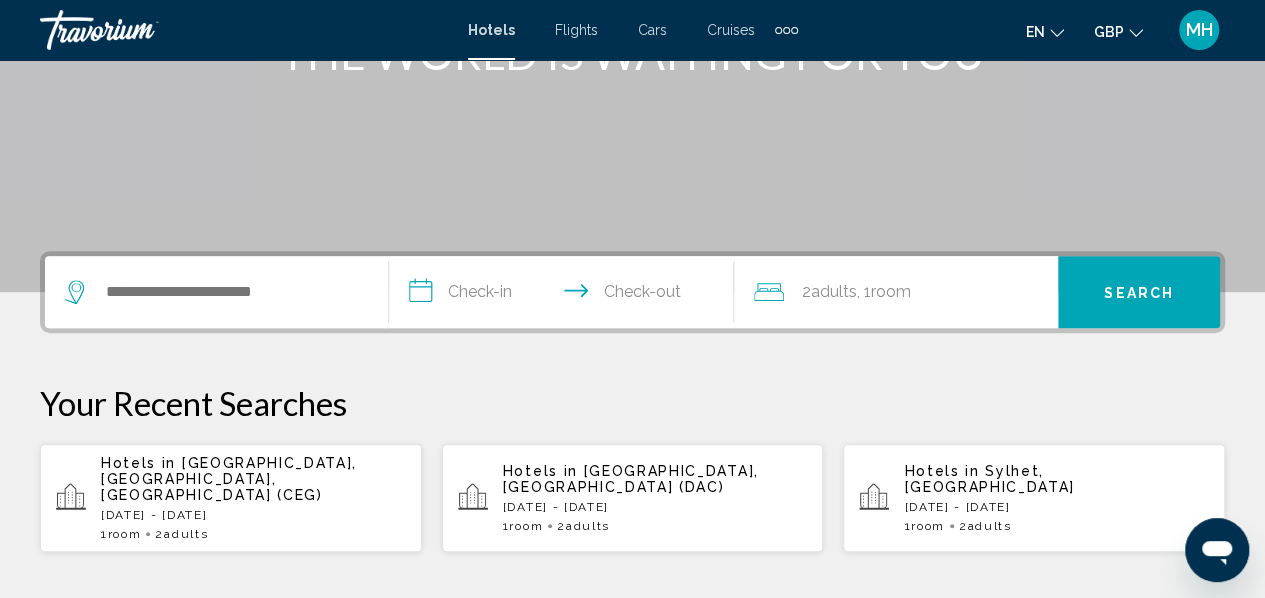click on "[DATE] - [DATE]" at bounding box center [253, 515] 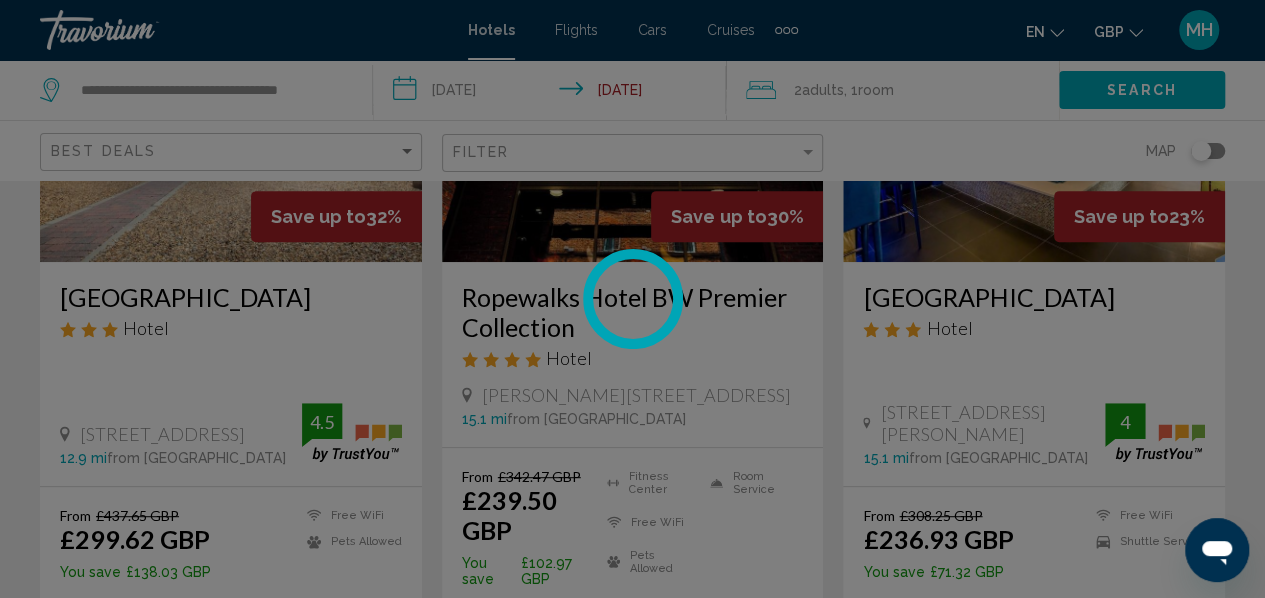 scroll, scrollTop: 0, scrollLeft: 0, axis: both 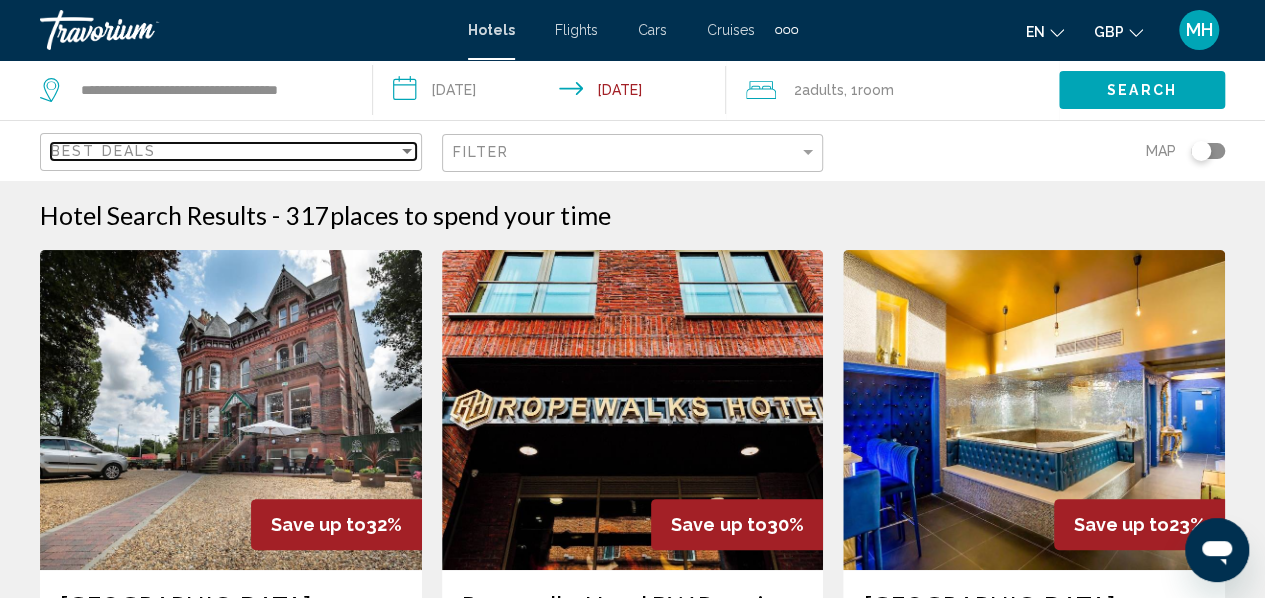 click on "Best Deals" at bounding box center [224, 151] 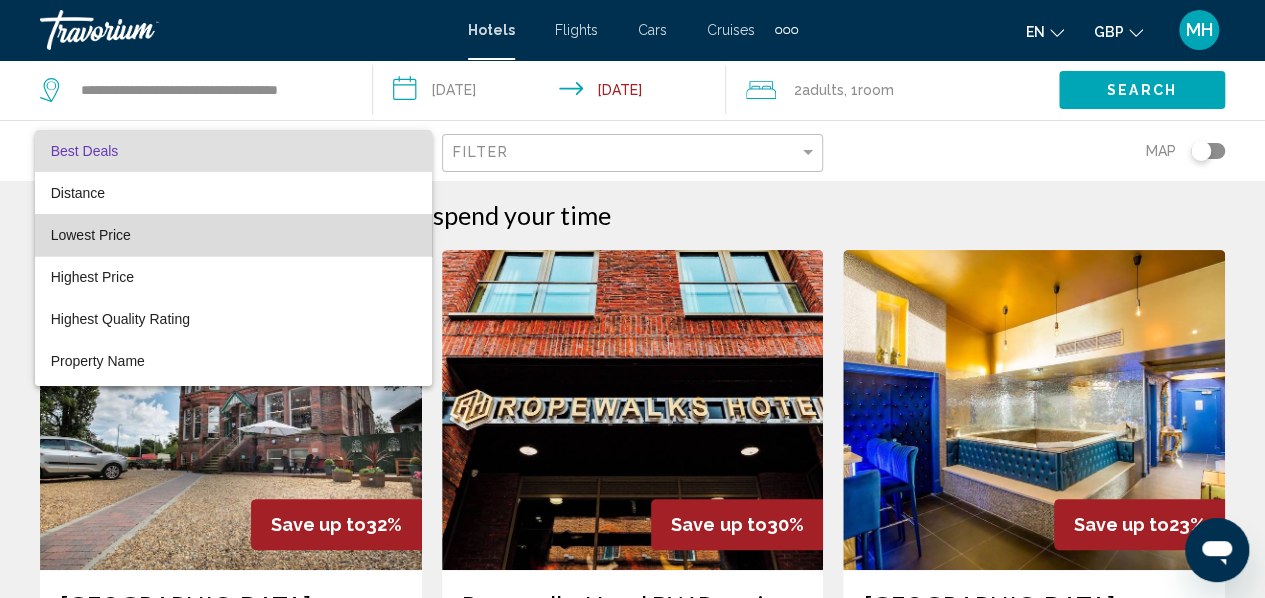 click on "Lowest Price" at bounding box center [233, 235] 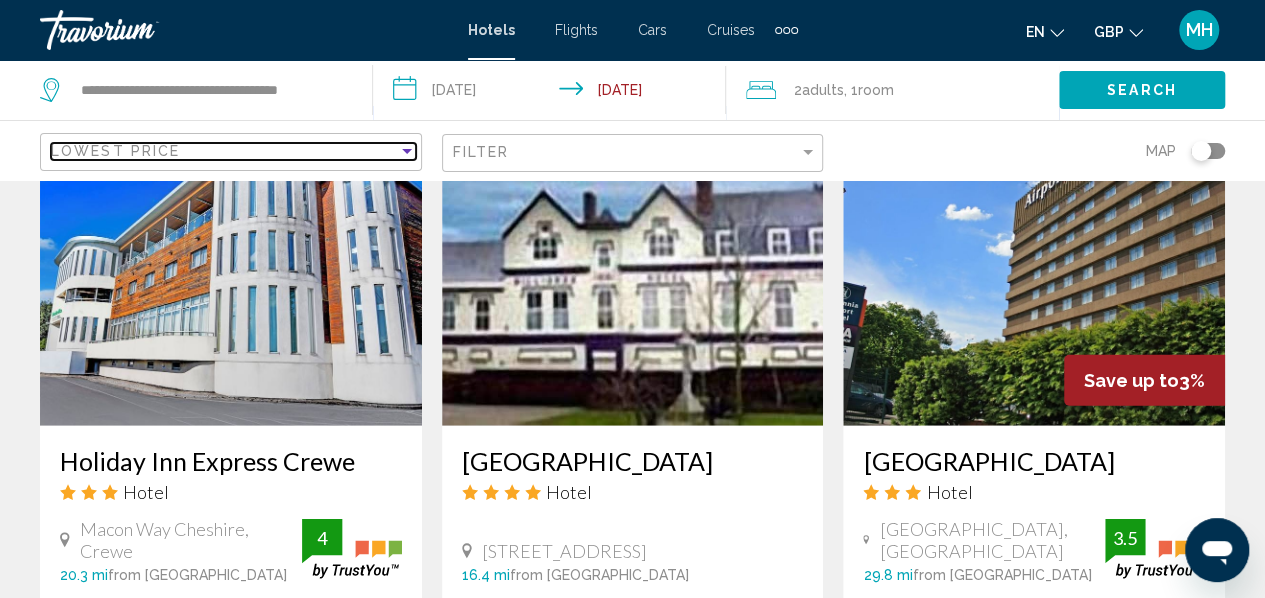 scroll, scrollTop: 2390, scrollLeft: 0, axis: vertical 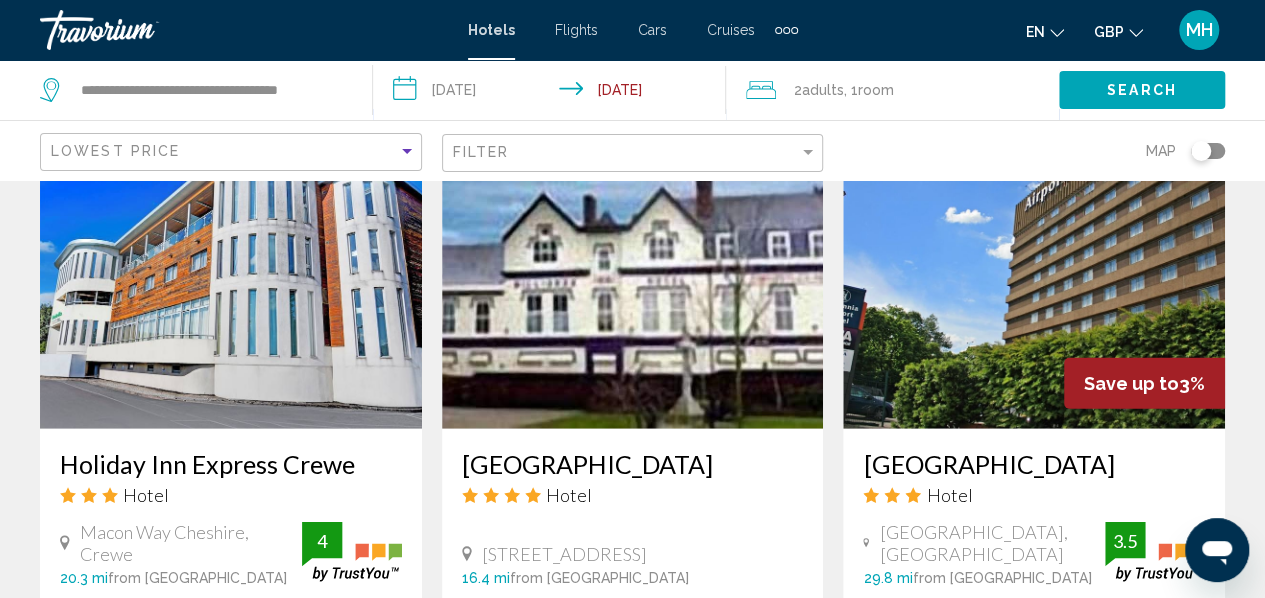click at bounding box center (231, 269) 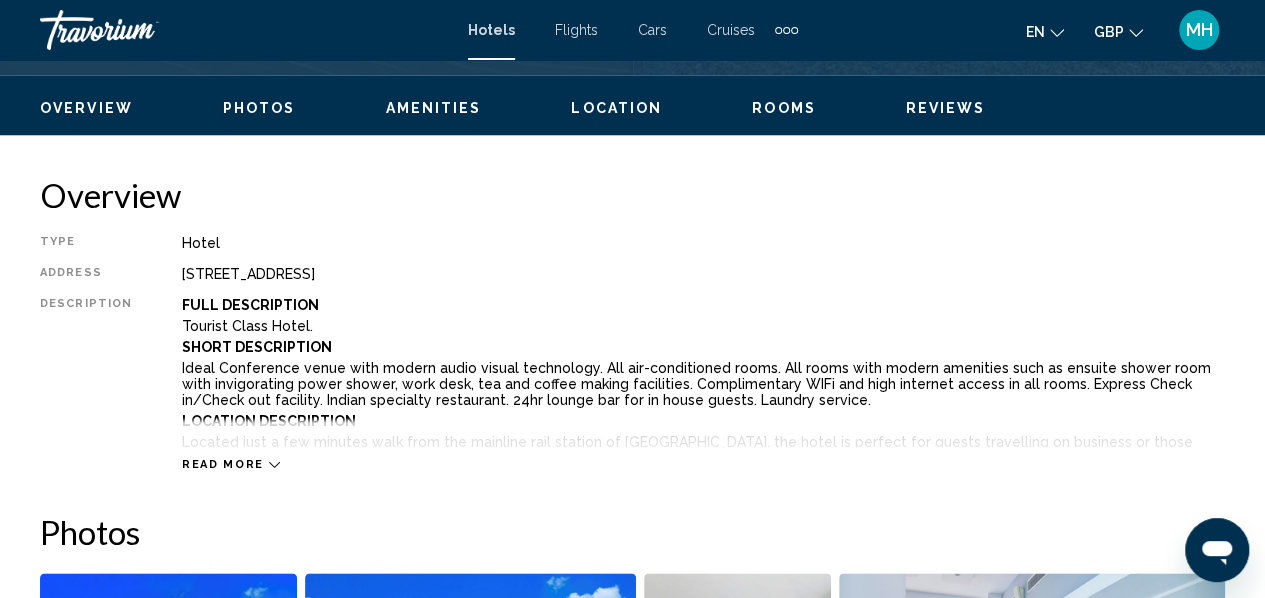 scroll, scrollTop: 932, scrollLeft: 0, axis: vertical 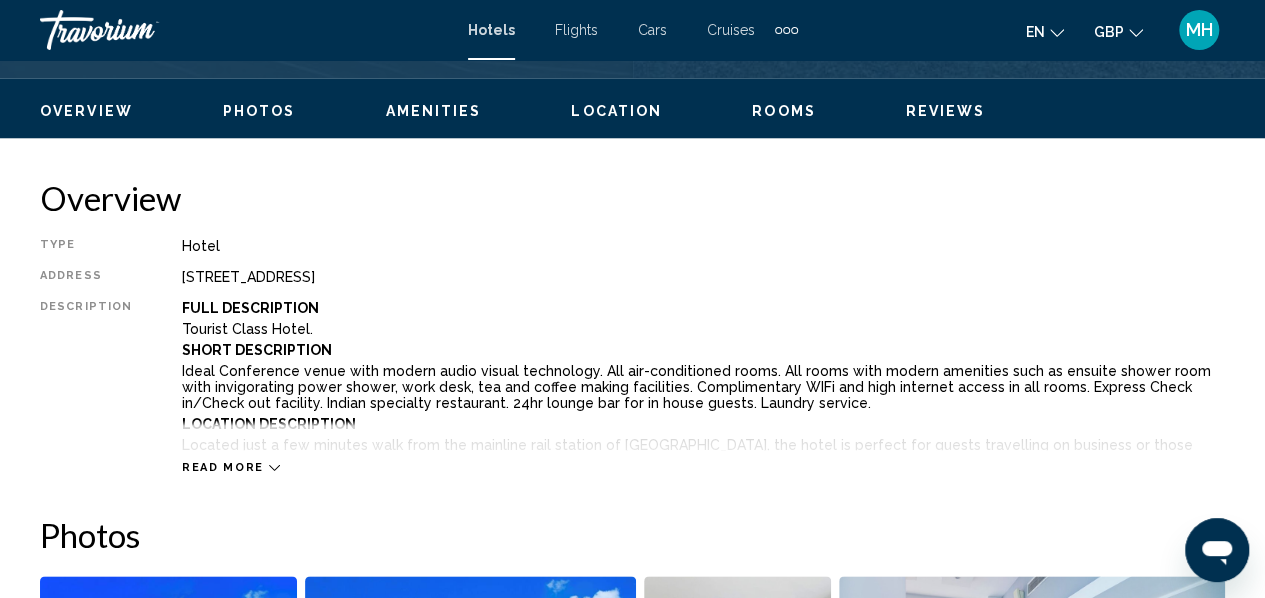 click on "Read more" at bounding box center [231, 467] 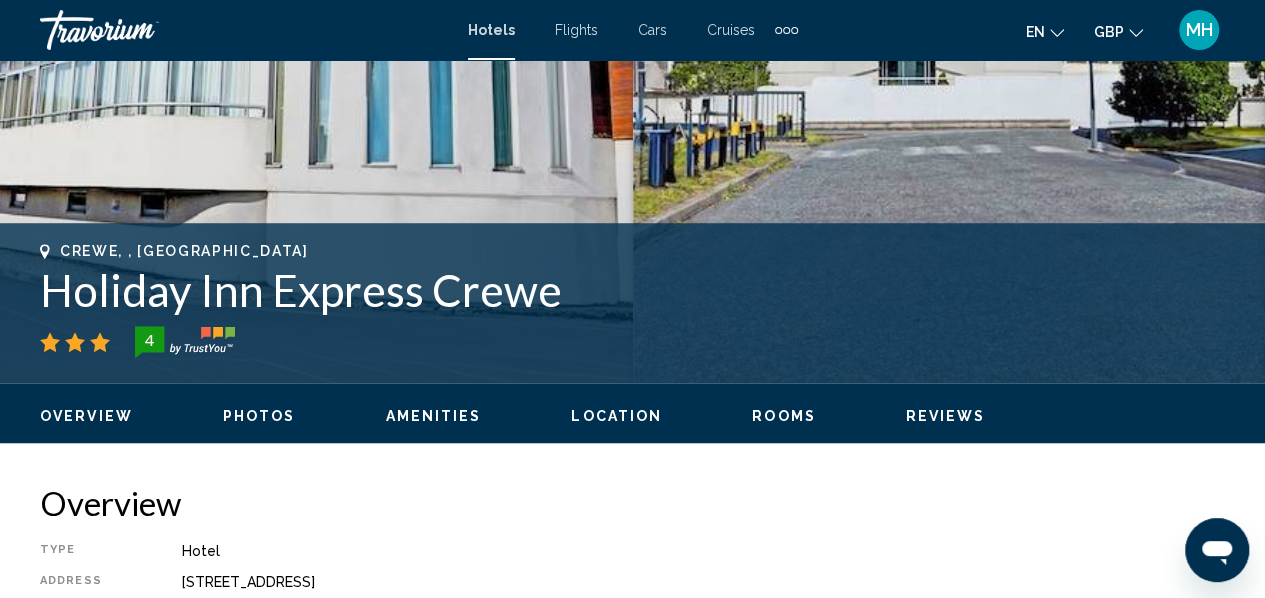 scroll, scrollTop: 626, scrollLeft: 0, axis: vertical 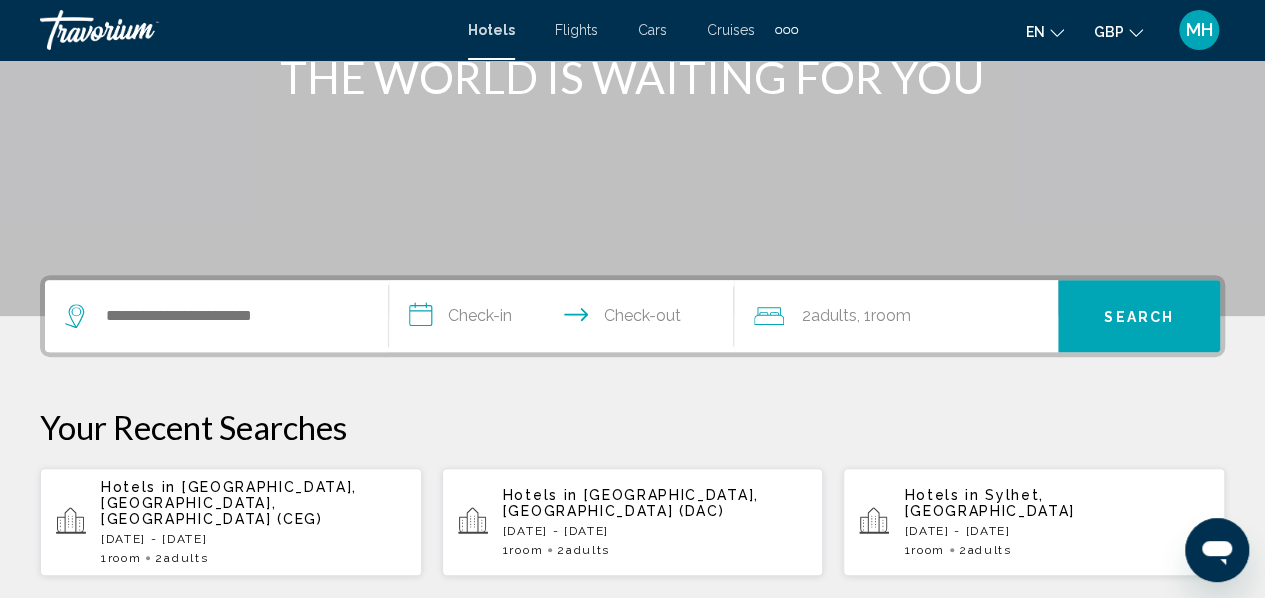 click on "[DATE] - [DATE]" at bounding box center (253, 539) 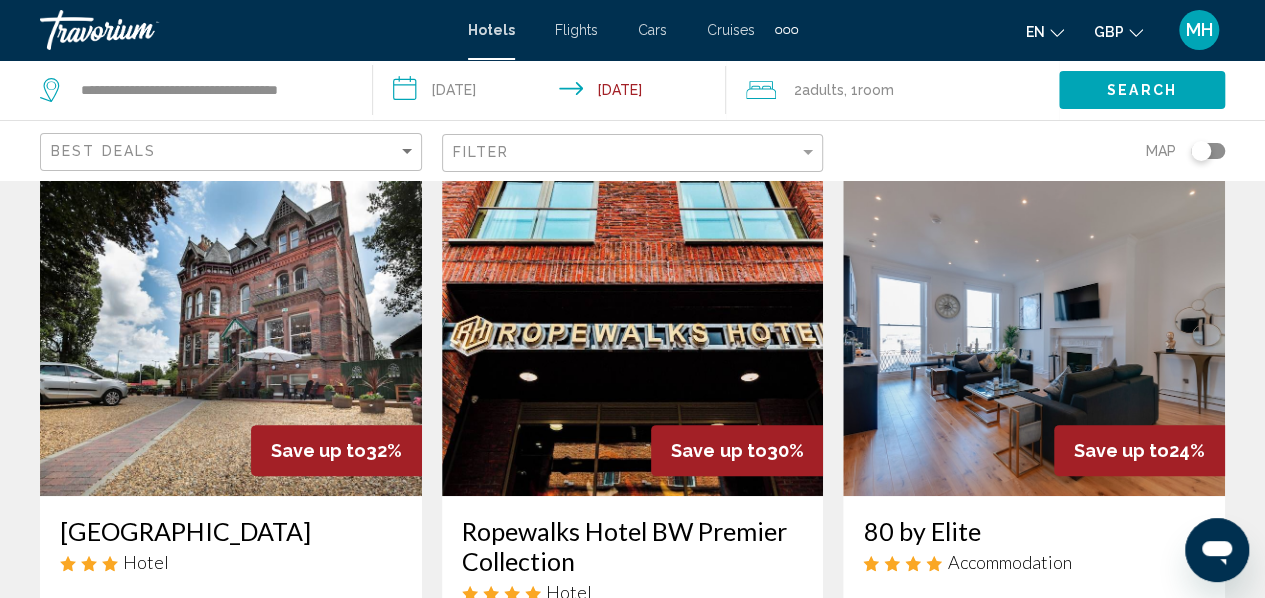 scroll, scrollTop: 79, scrollLeft: 0, axis: vertical 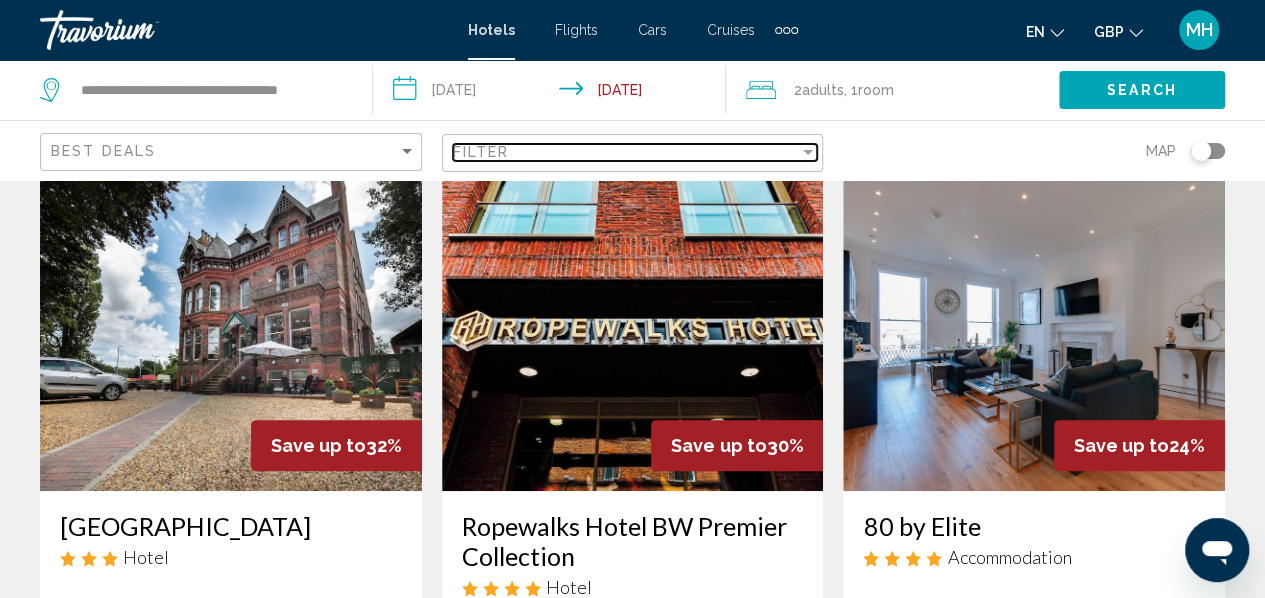 click at bounding box center (808, 152) 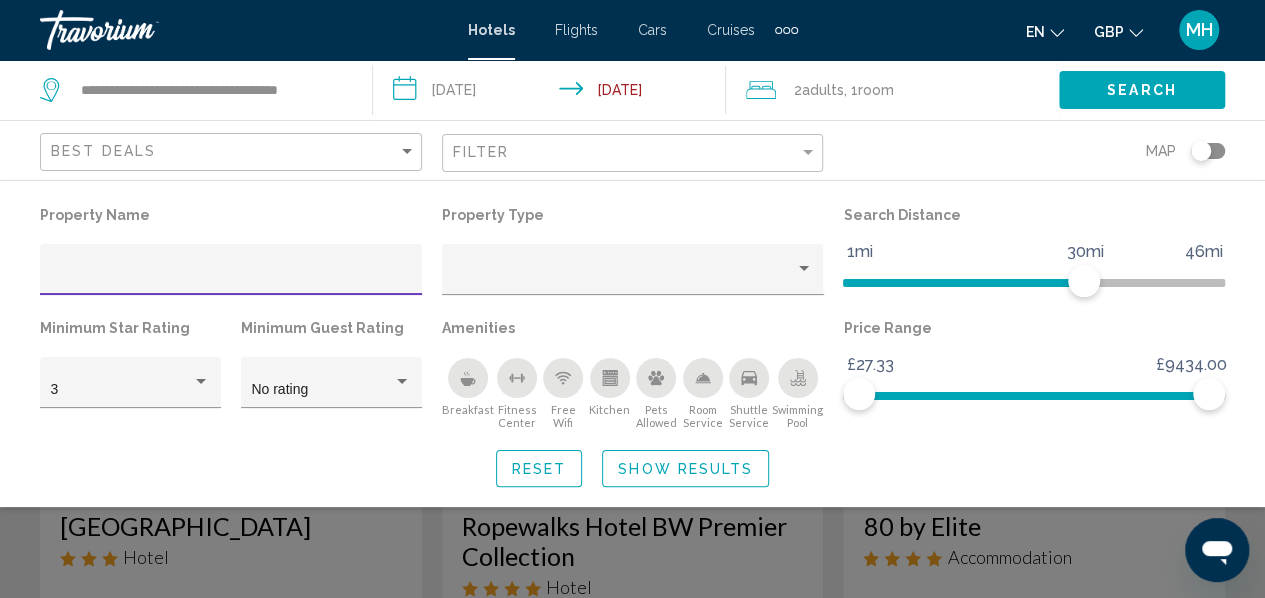 click 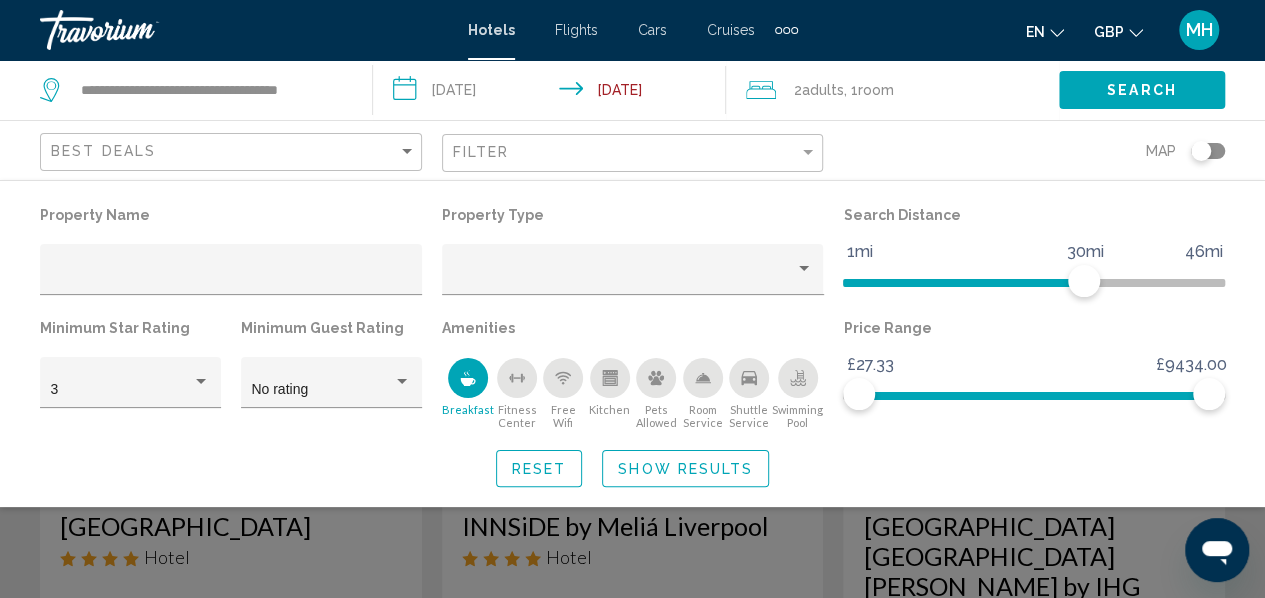 click on "Show Results" 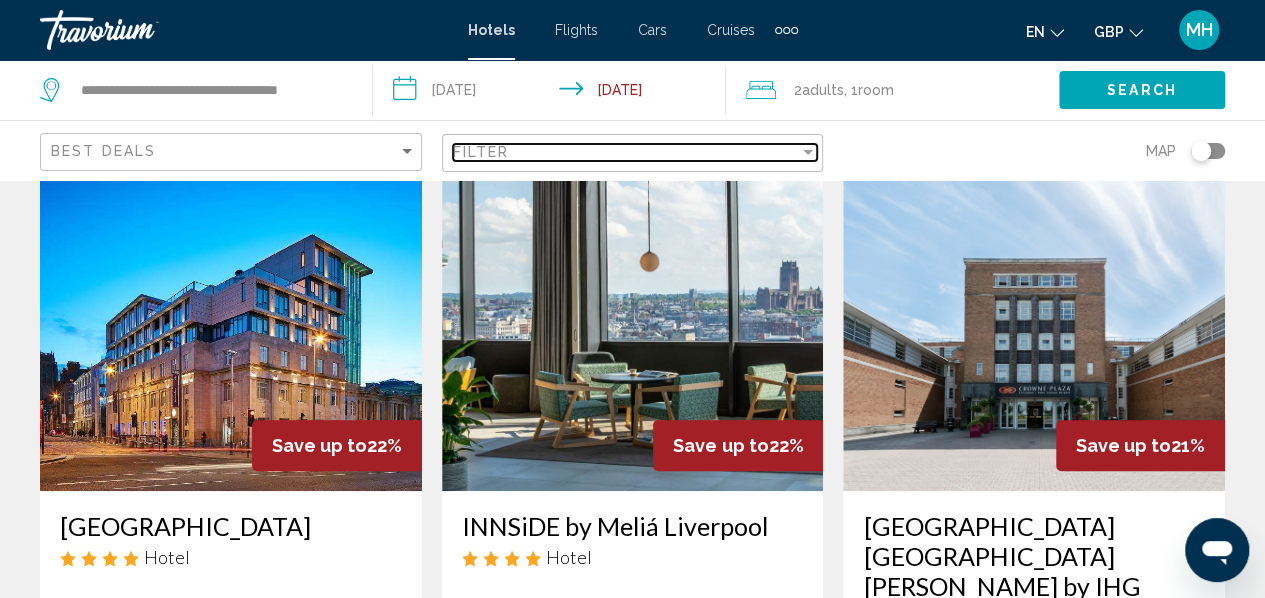 click on "Filter" at bounding box center (626, 152) 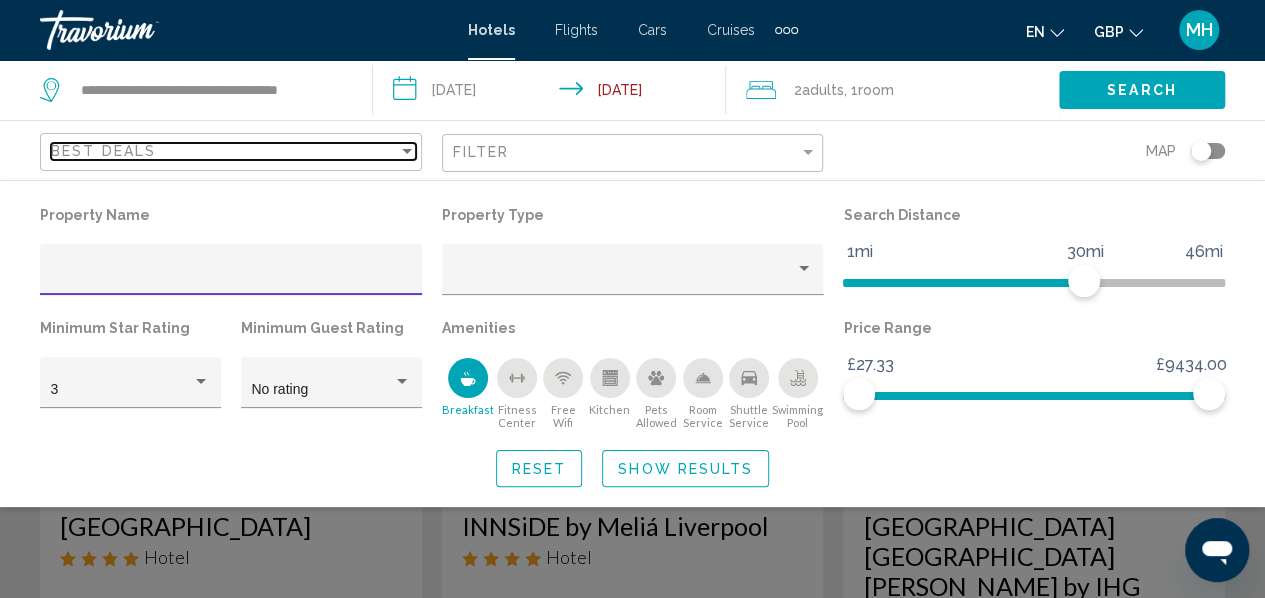 click at bounding box center (407, 151) 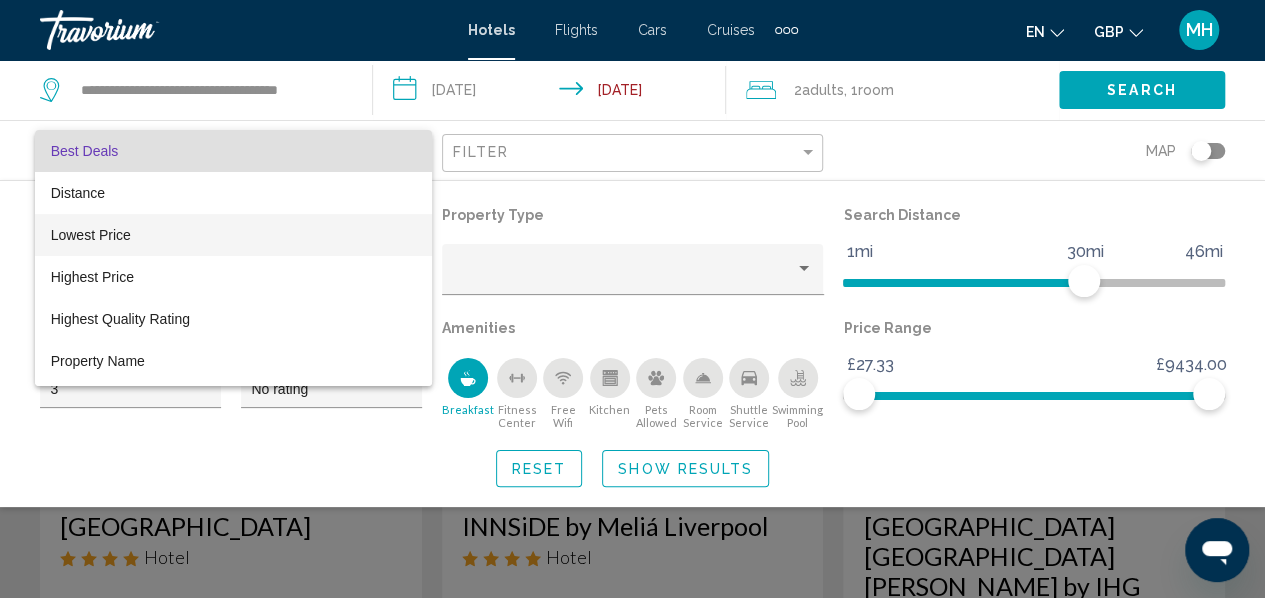 click on "Lowest Price" at bounding box center (233, 235) 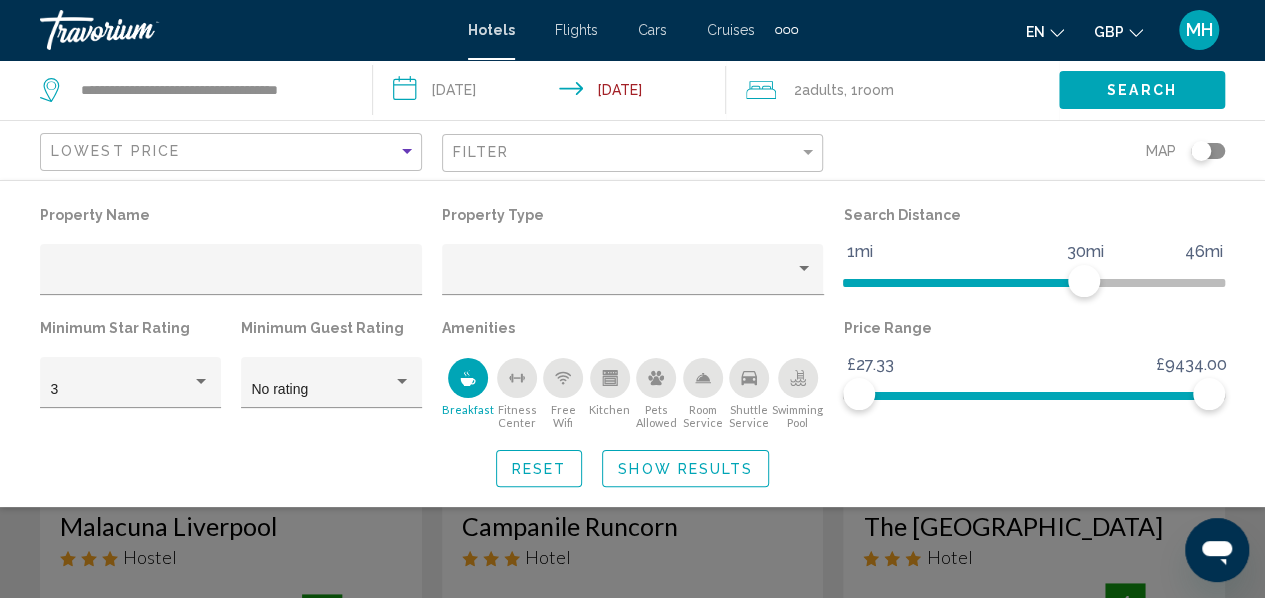 click on "Show Results" 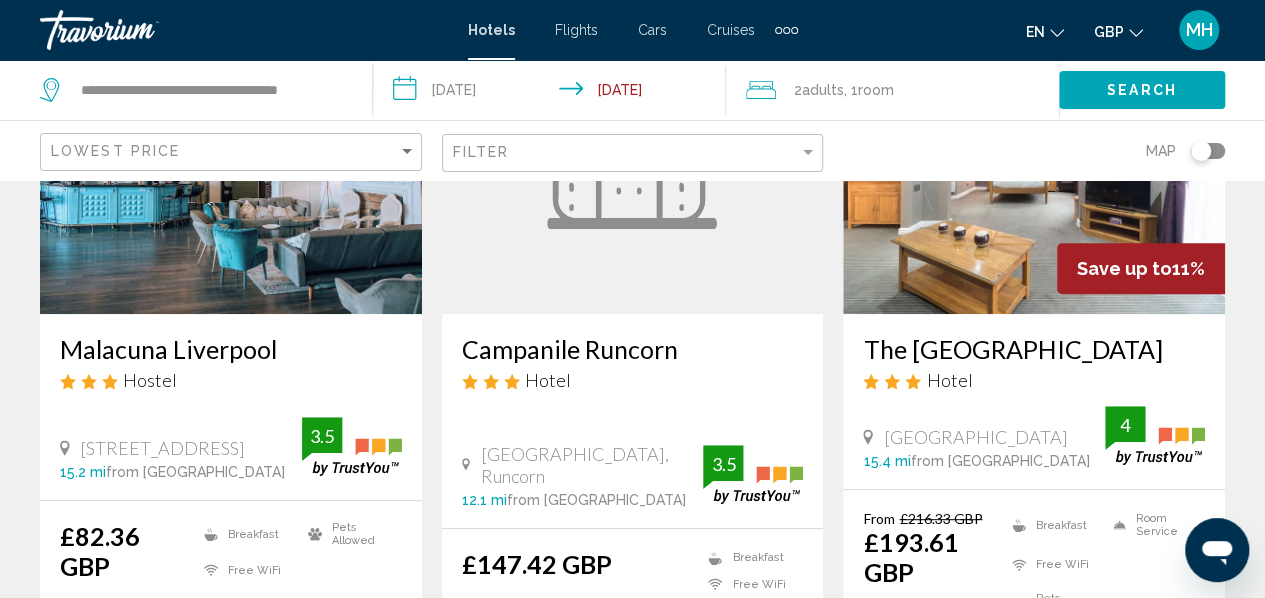 scroll, scrollTop: 255, scrollLeft: 0, axis: vertical 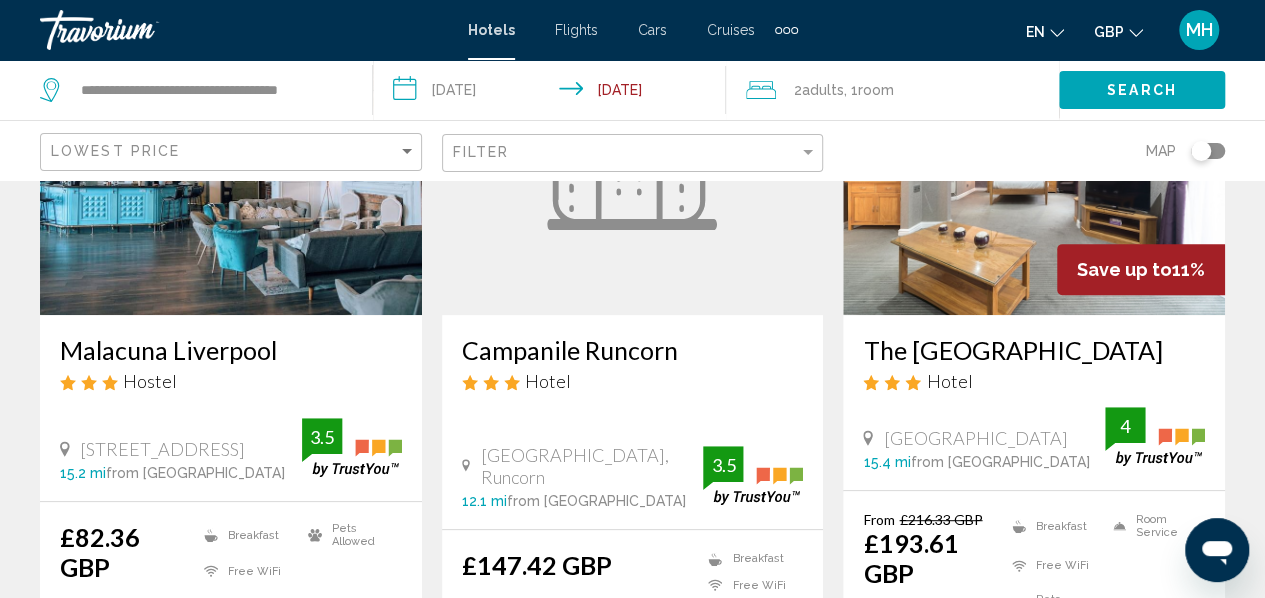 click at bounding box center [1034, 155] 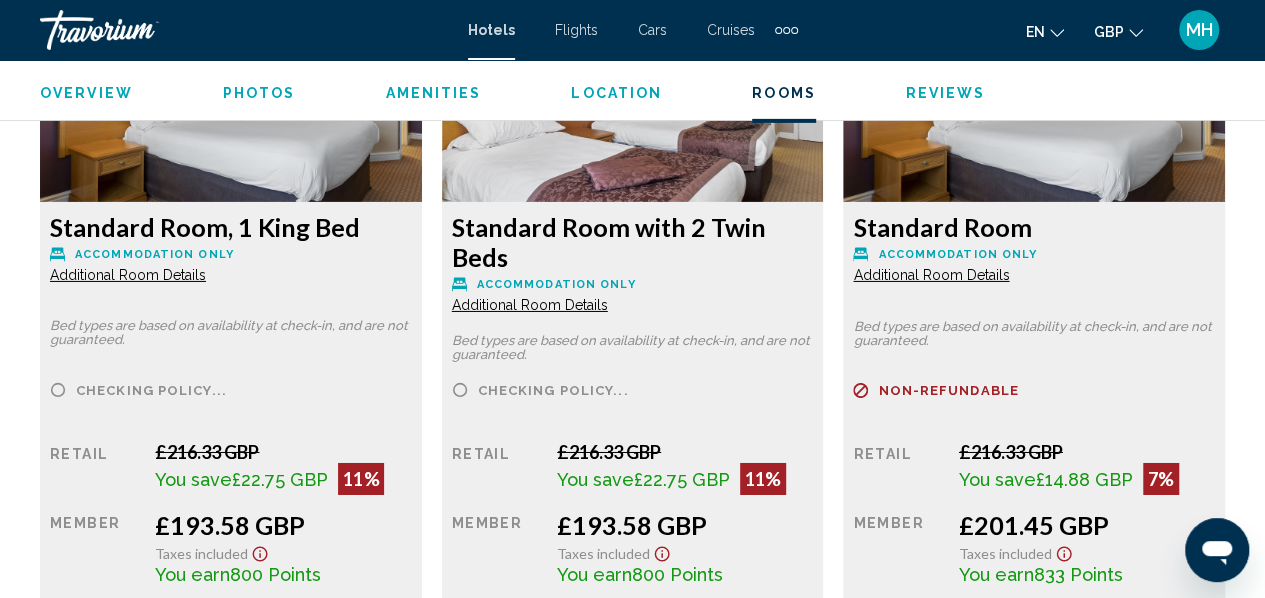 scroll, scrollTop: 3231, scrollLeft: 0, axis: vertical 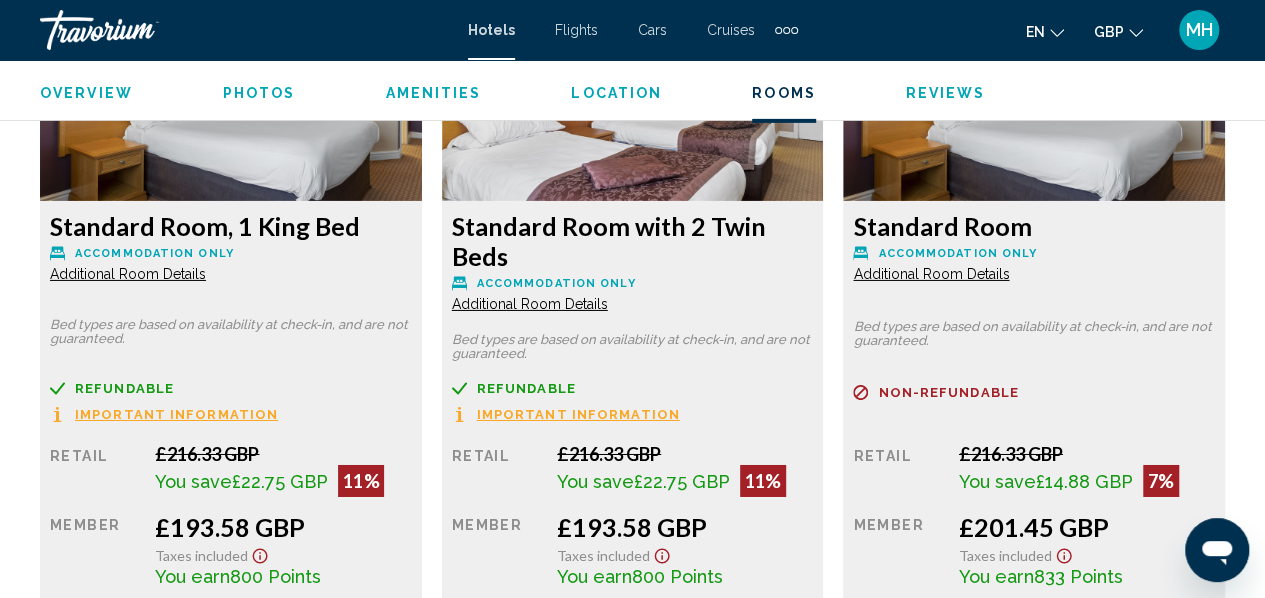 click on "Important Information" at bounding box center [176, 414] 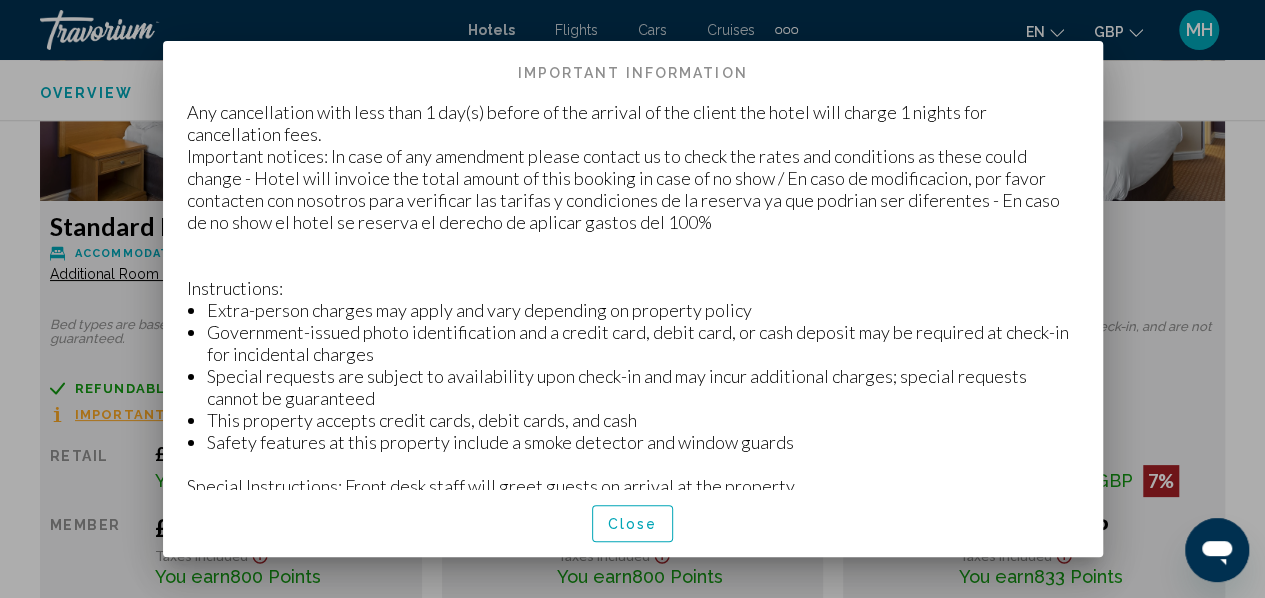 click on "Close" at bounding box center (633, 523) 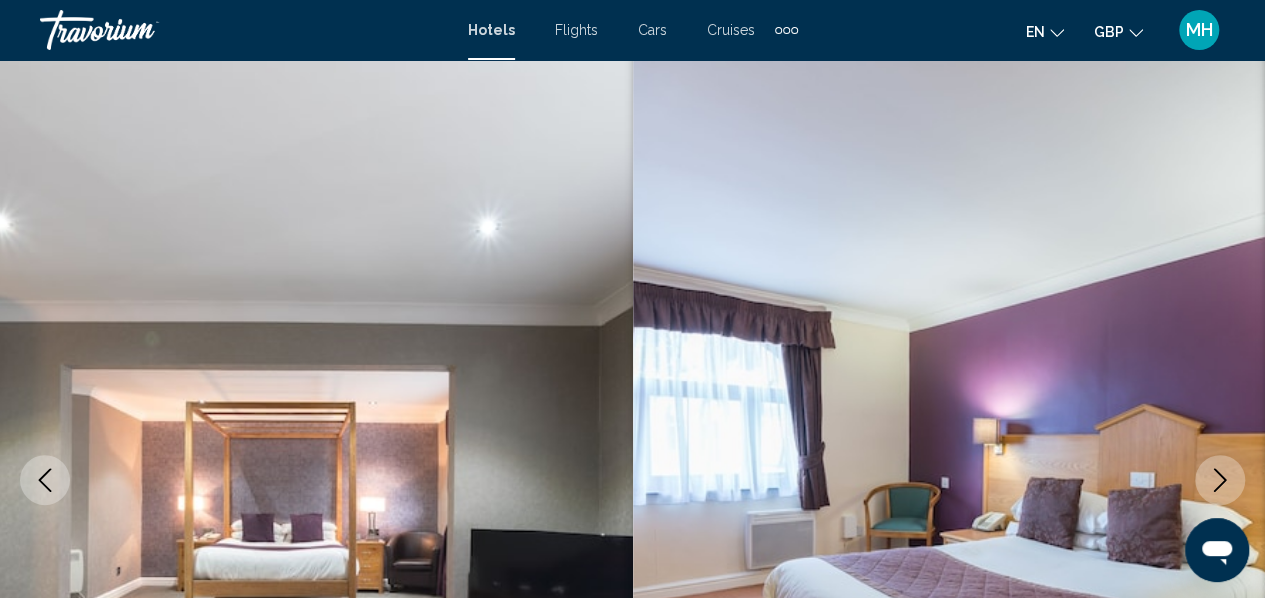 scroll, scrollTop: 0, scrollLeft: 0, axis: both 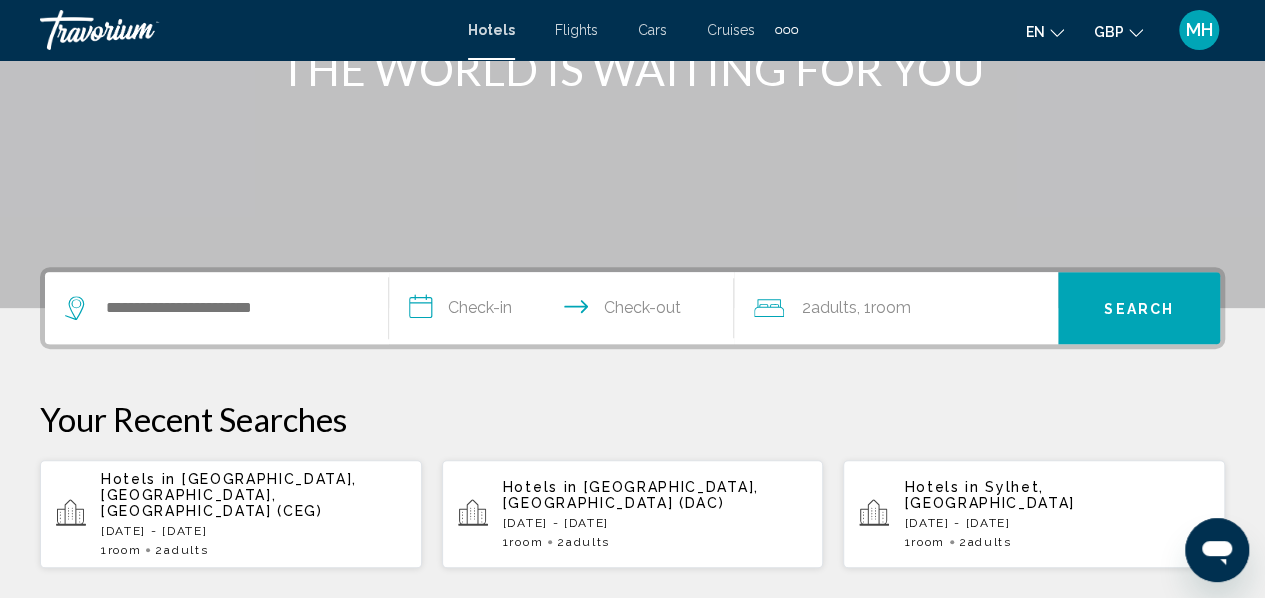 click on "Hotels in    [GEOGRAPHIC_DATA], [GEOGRAPHIC_DATA], [GEOGRAPHIC_DATA] (CEG)" at bounding box center [253, 495] 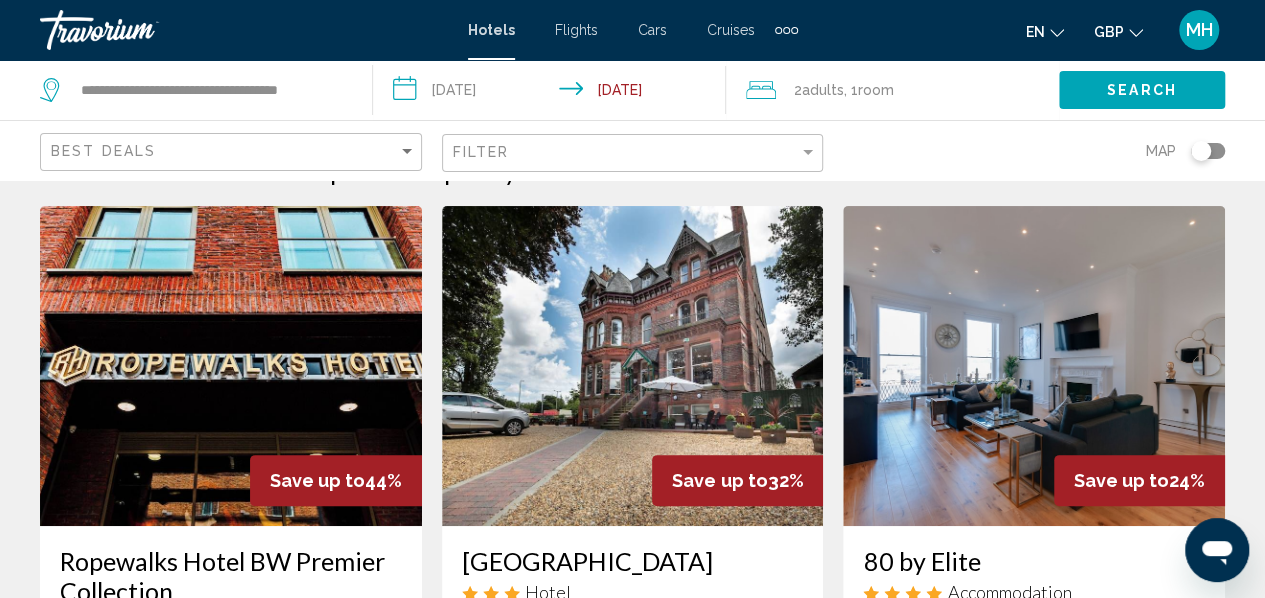 scroll, scrollTop: 0, scrollLeft: 0, axis: both 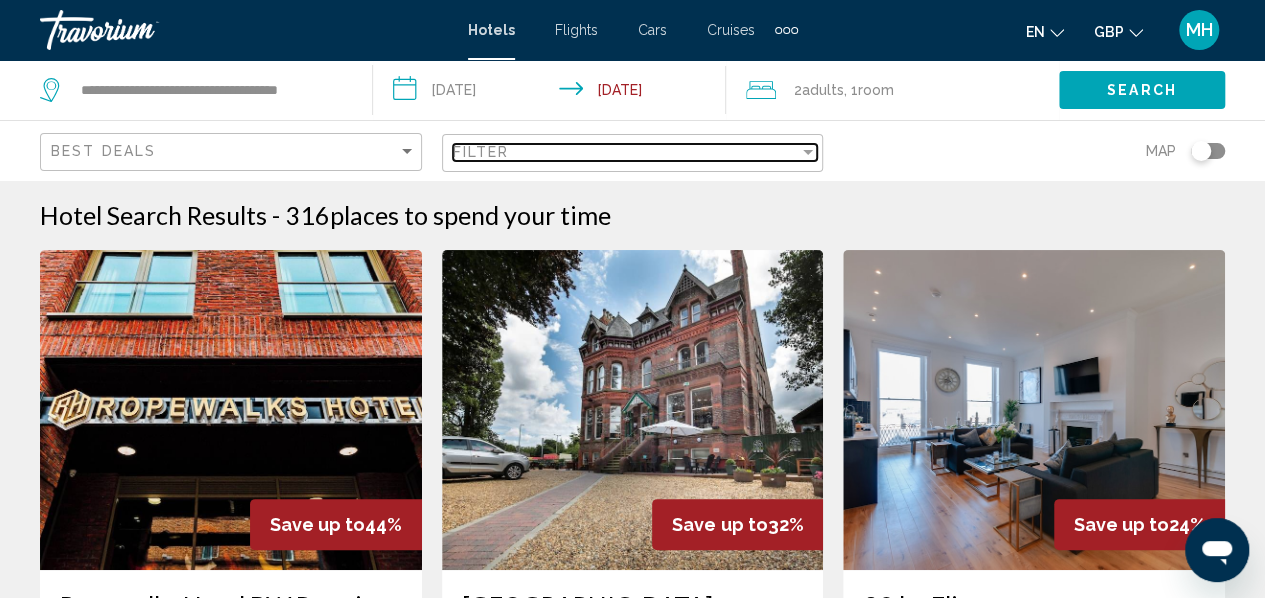 click at bounding box center [808, 152] 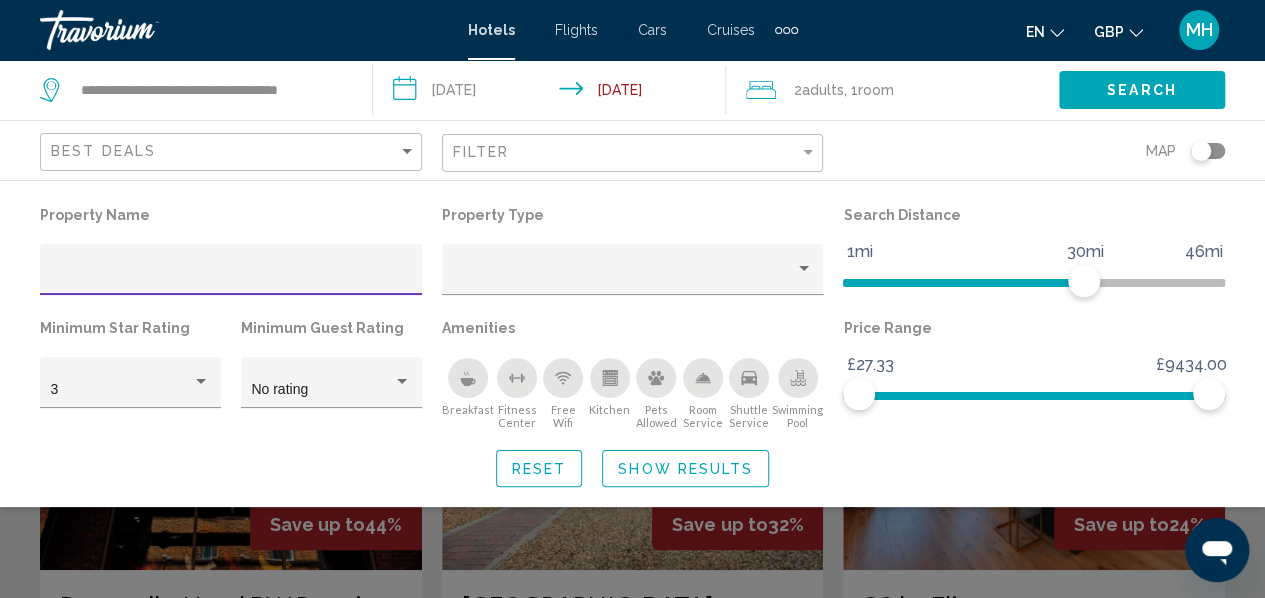 click 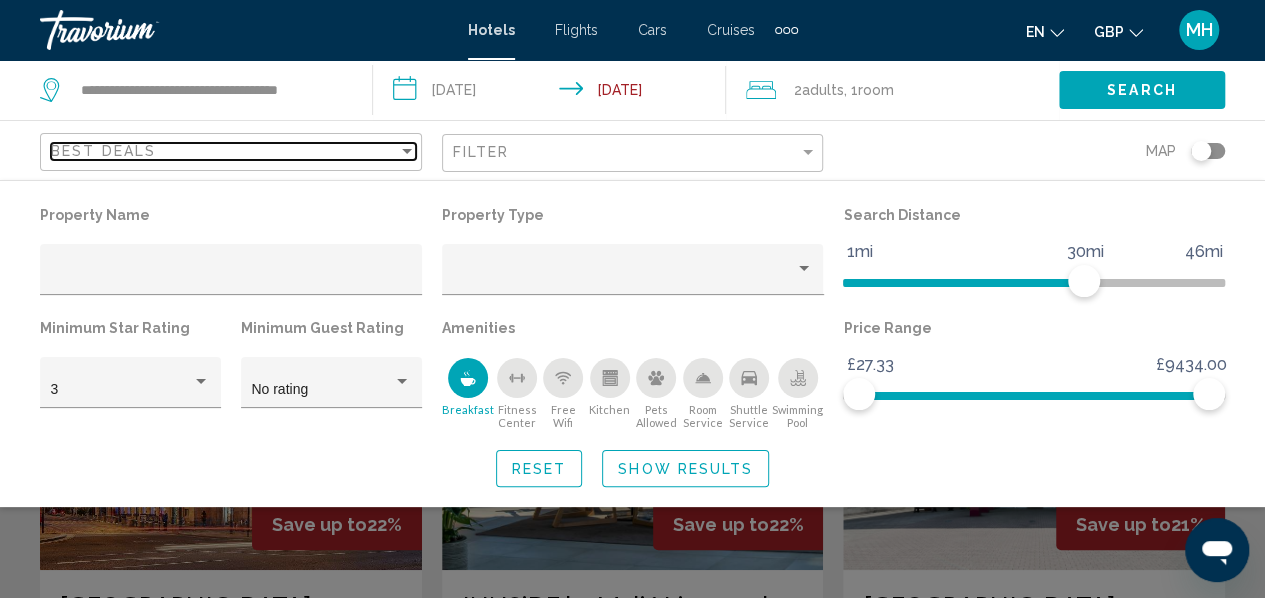 click at bounding box center [407, 151] 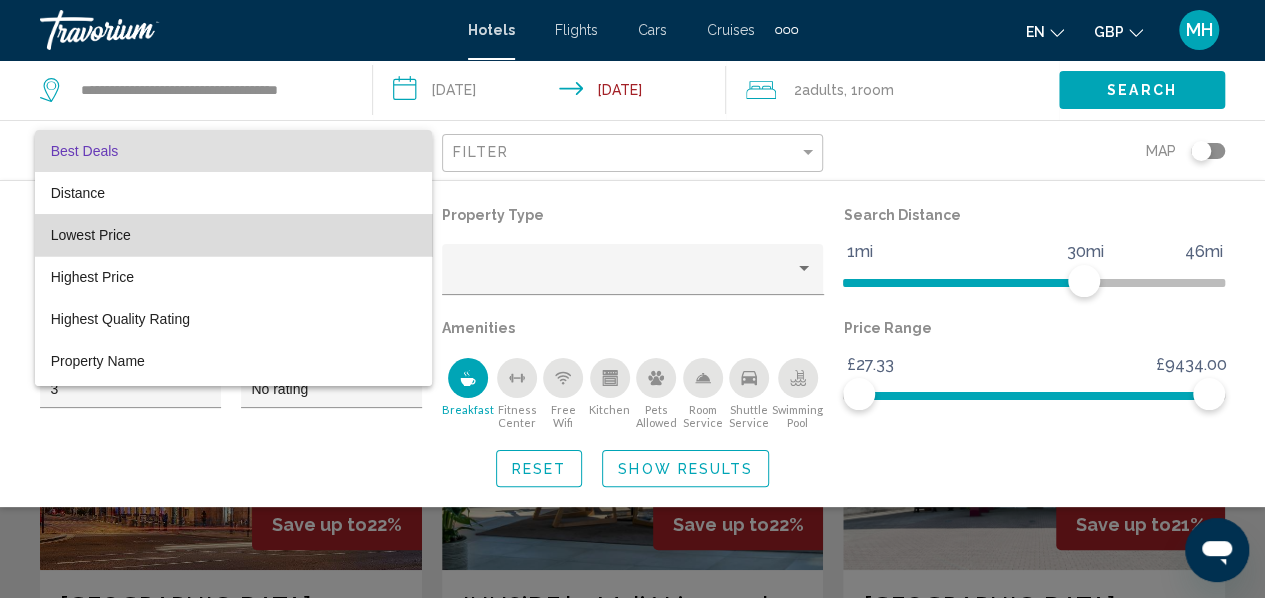 click on "Lowest Price" at bounding box center (233, 235) 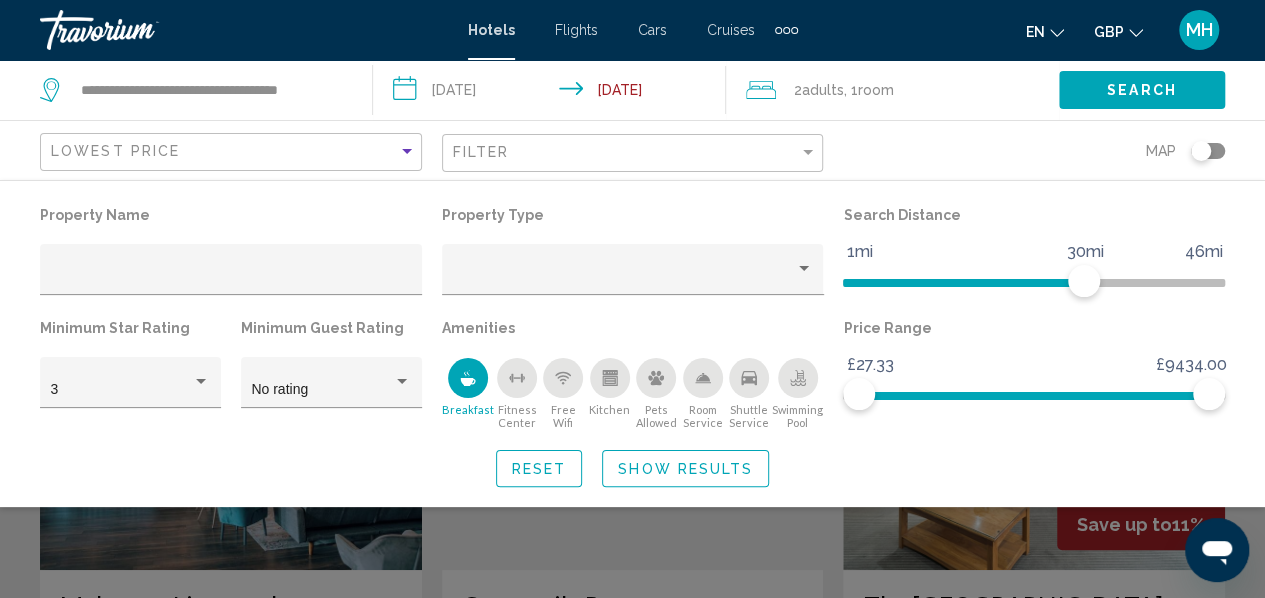 click on "Show Results" 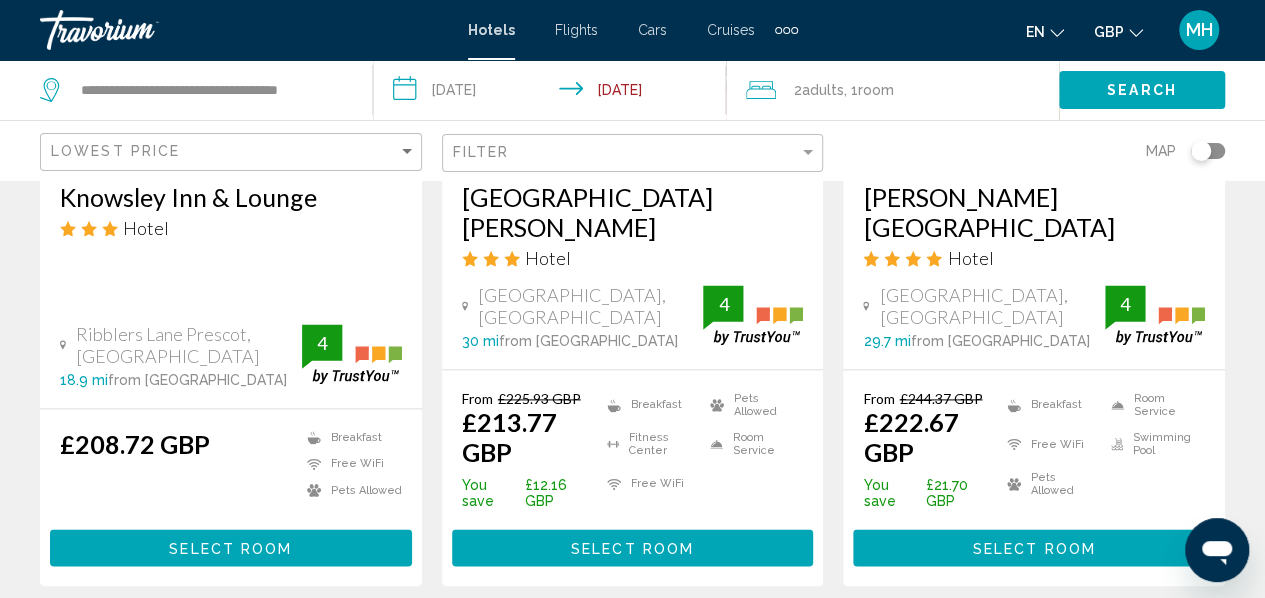scroll, scrollTop: 1162, scrollLeft: 0, axis: vertical 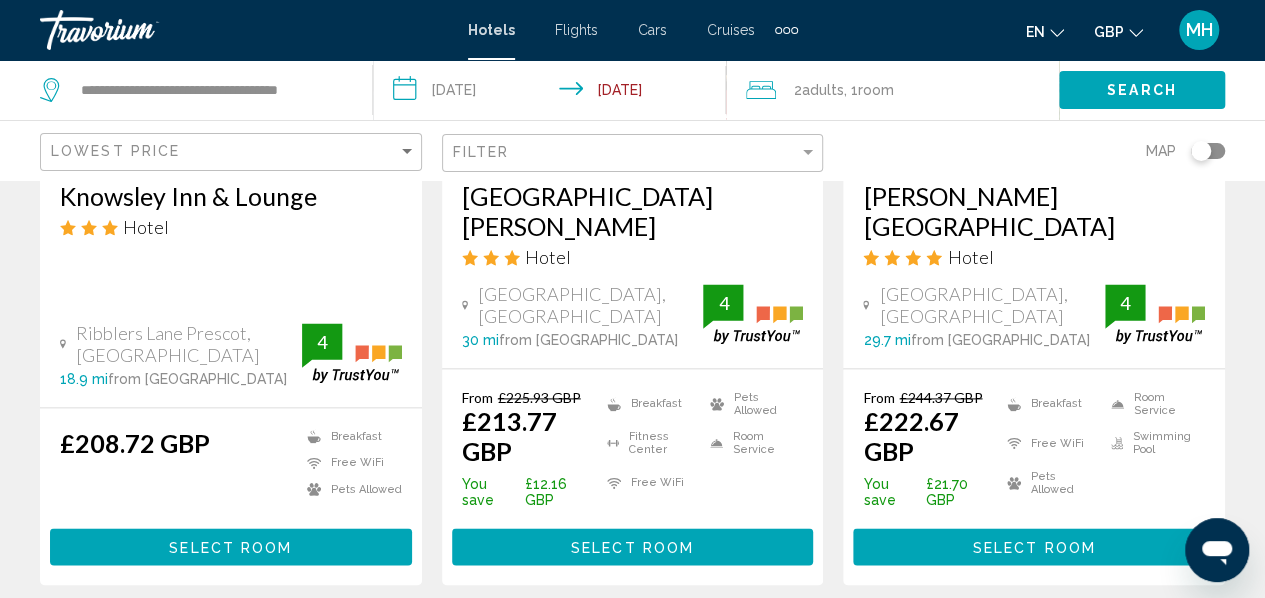 click on "Select Room" at bounding box center [1034, 547] 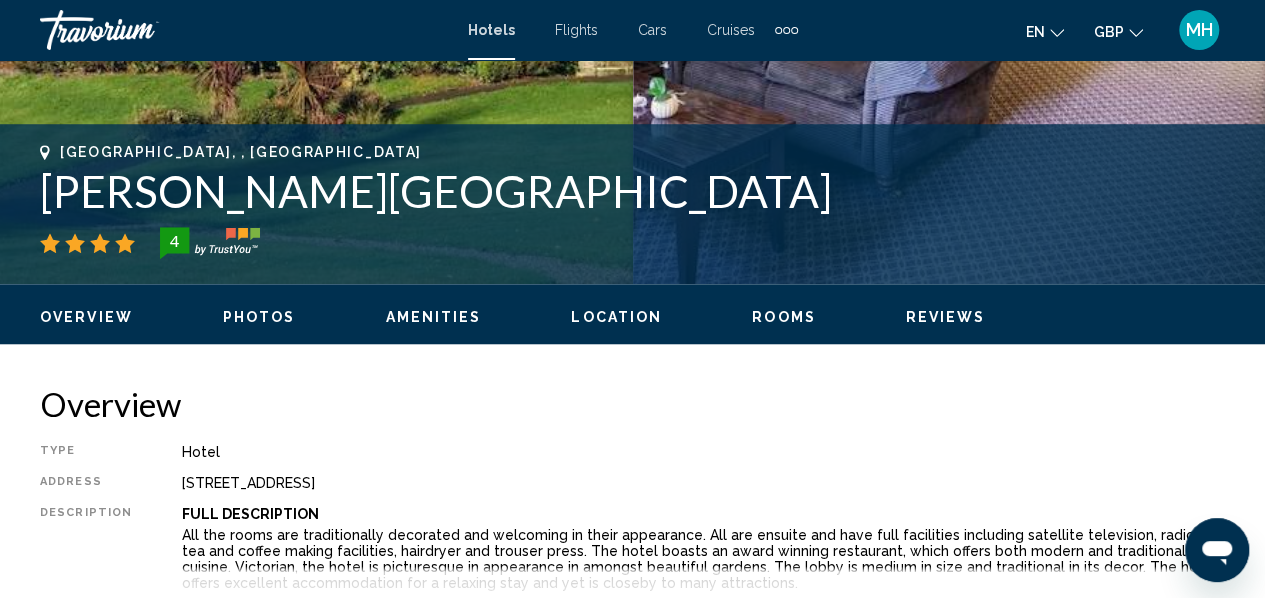 scroll, scrollTop: 728, scrollLeft: 0, axis: vertical 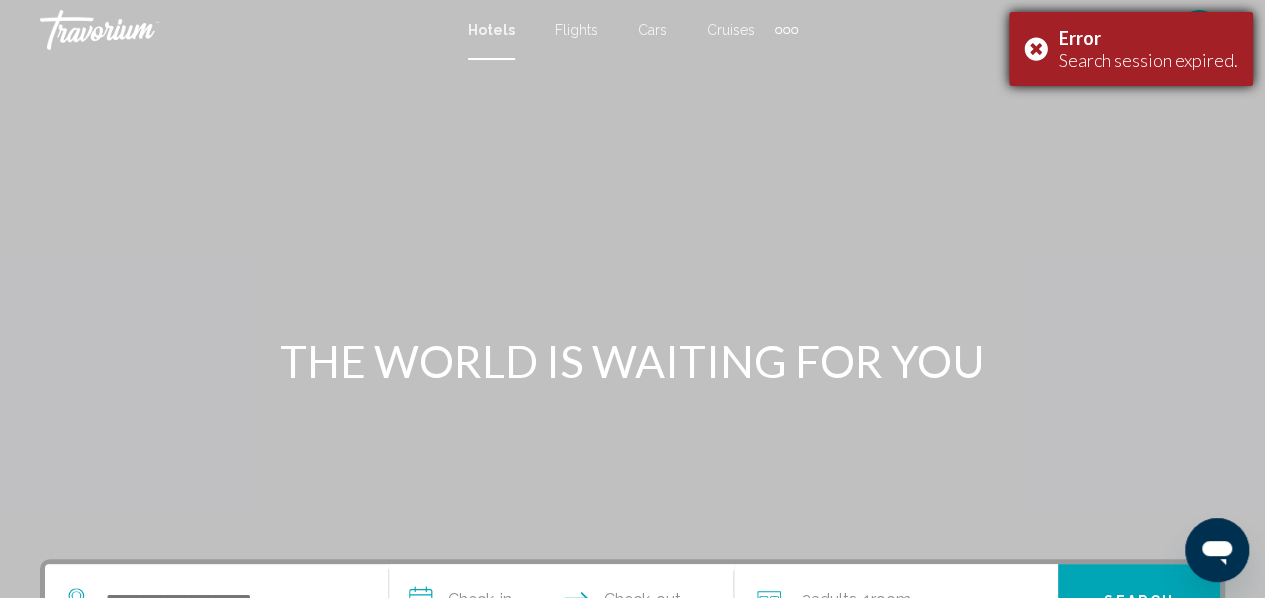 click on "Error   Search session expired." at bounding box center (1131, 49) 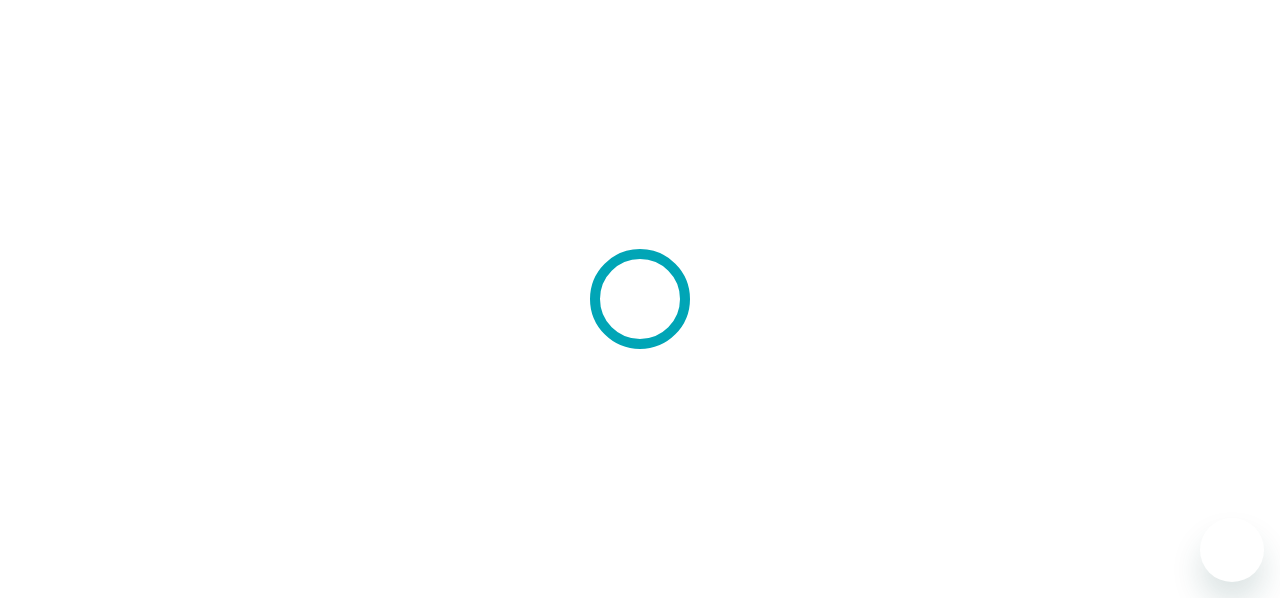 scroll, scrollTop: 0, scrollLeft: 0, axis: both 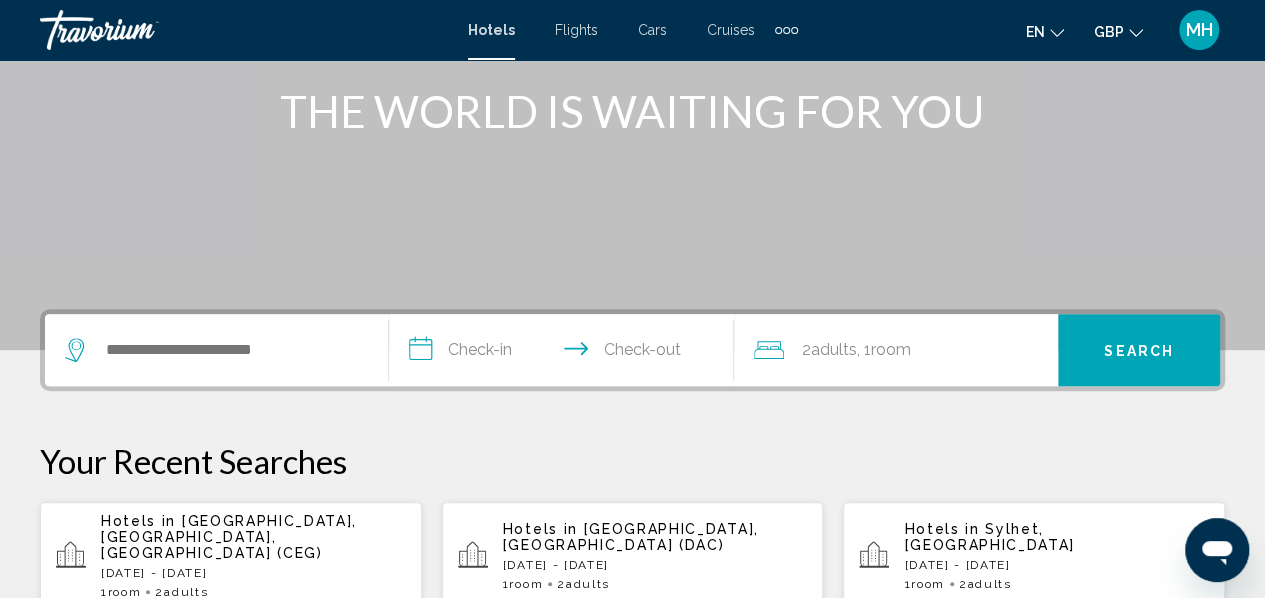 click on "Hotels in    [GEOGRAPHIC_DATA], [GEOGRAPHIC_DATA], [GEOGRAPHIC_DATA] ([GEOGRAPHIC_DATA])  [DATE] - [DATE]  1  Room rooms 2  Adult Adults" at bounding box center [253, 556] 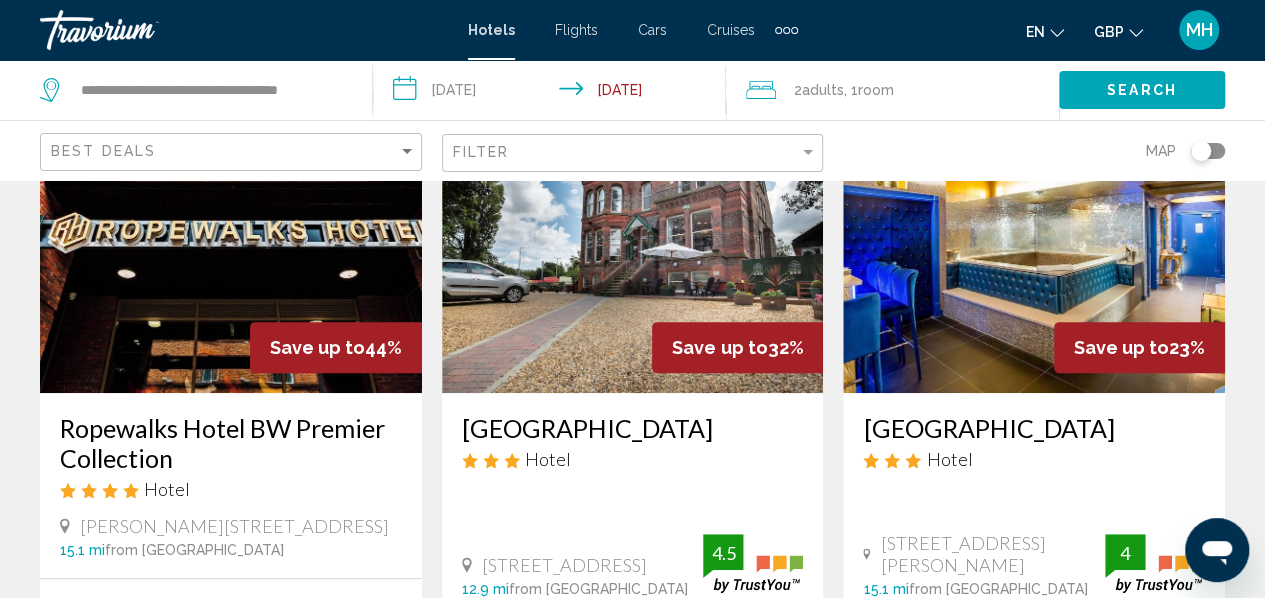 scroll, scrollTop: 178, scrollLeft: 0, axis: vertical 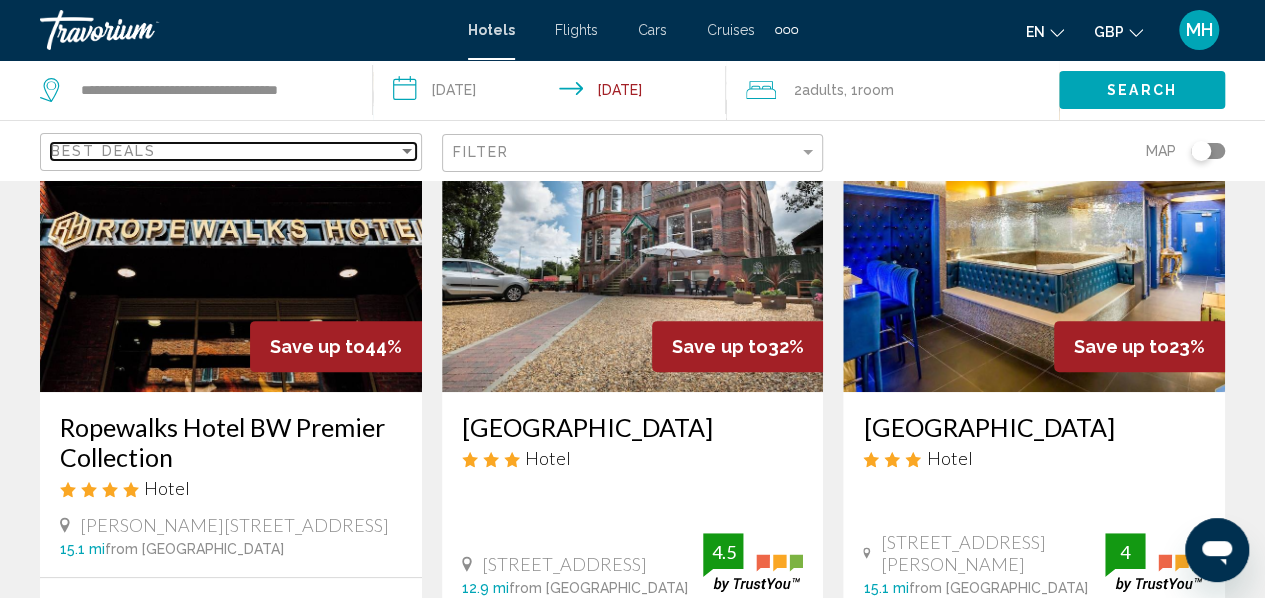 click at bounding box center [407, 151] 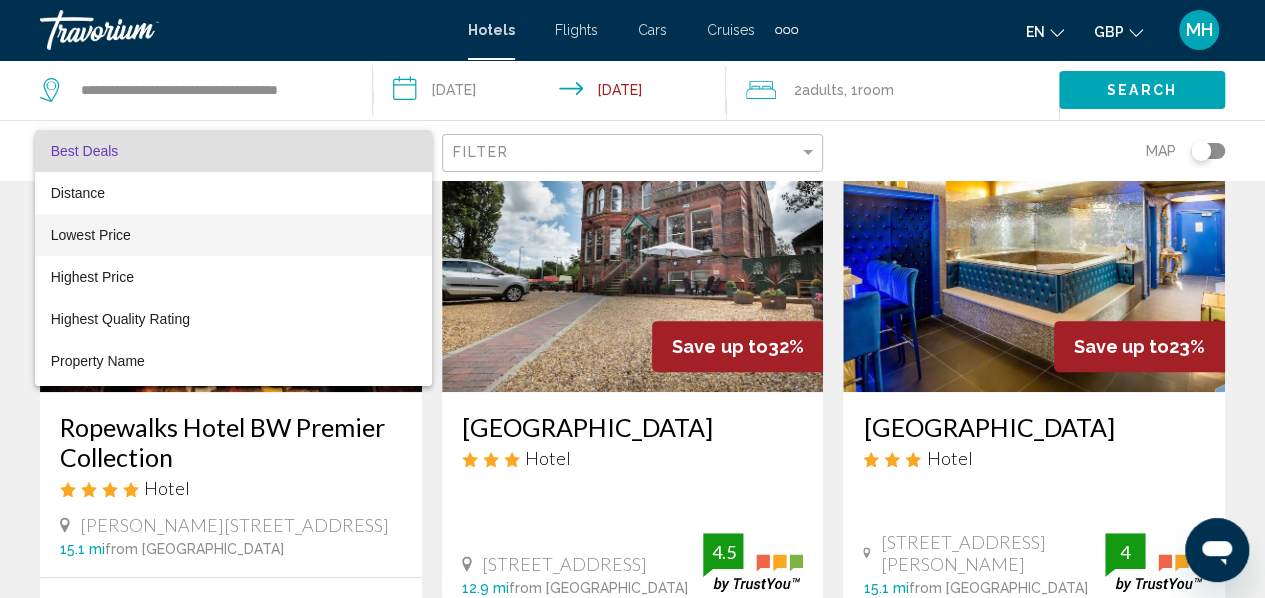 click on "Lowest Price" at bounding box center [233, 235] 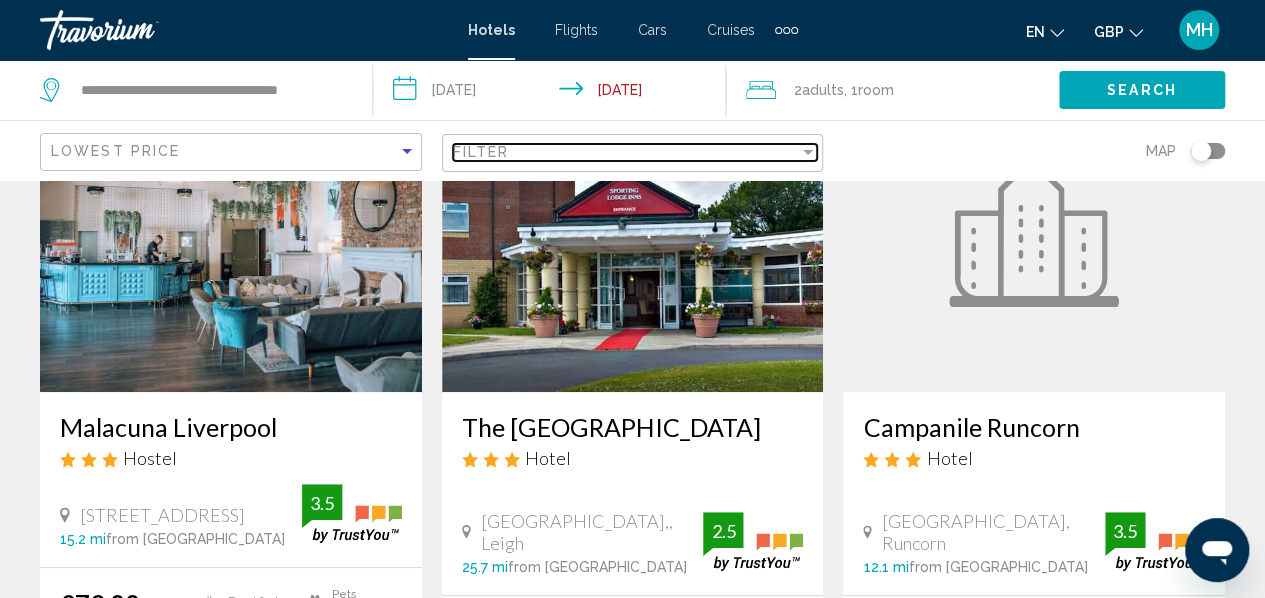 click at bounding box center [808, 152] 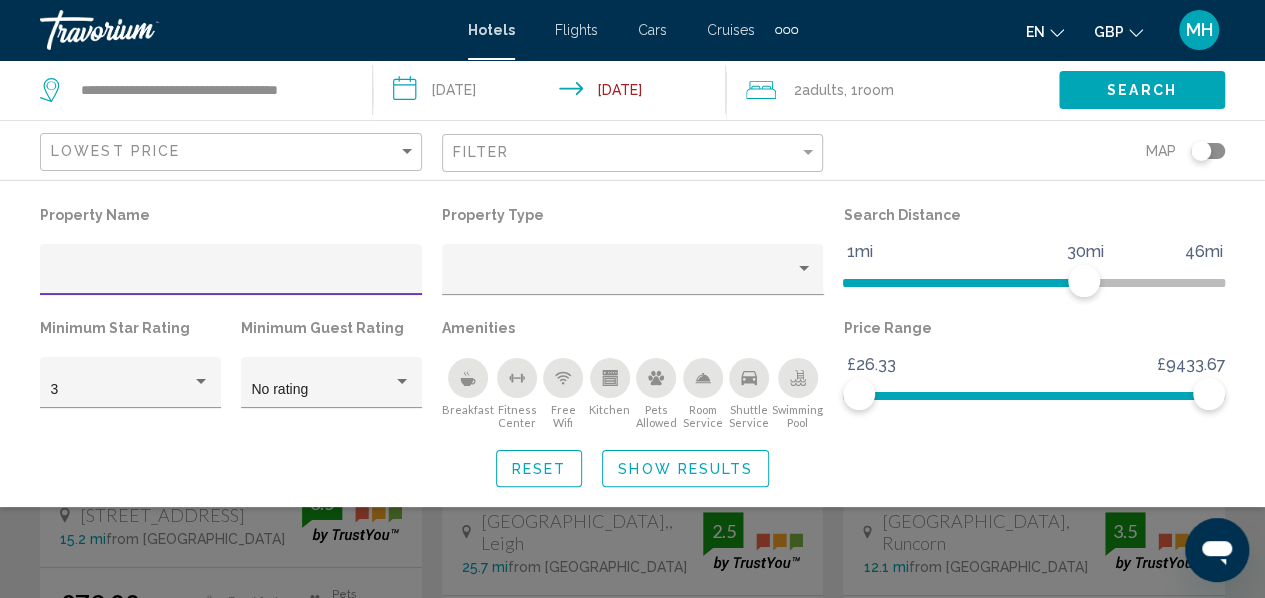 click 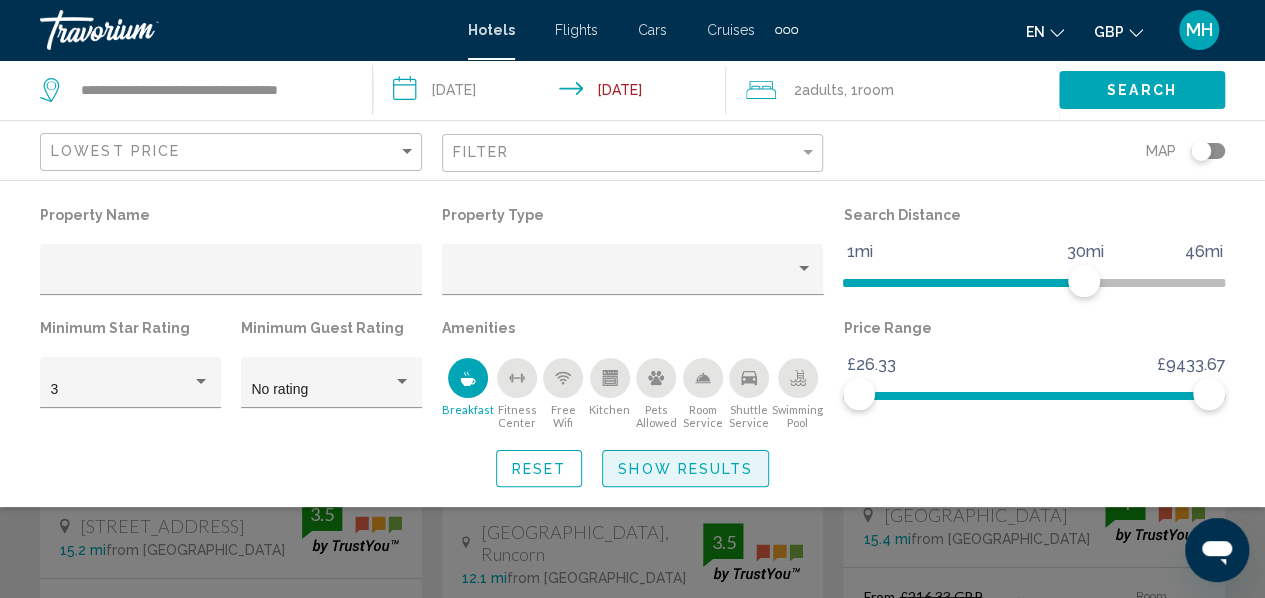 click on "Show Results" 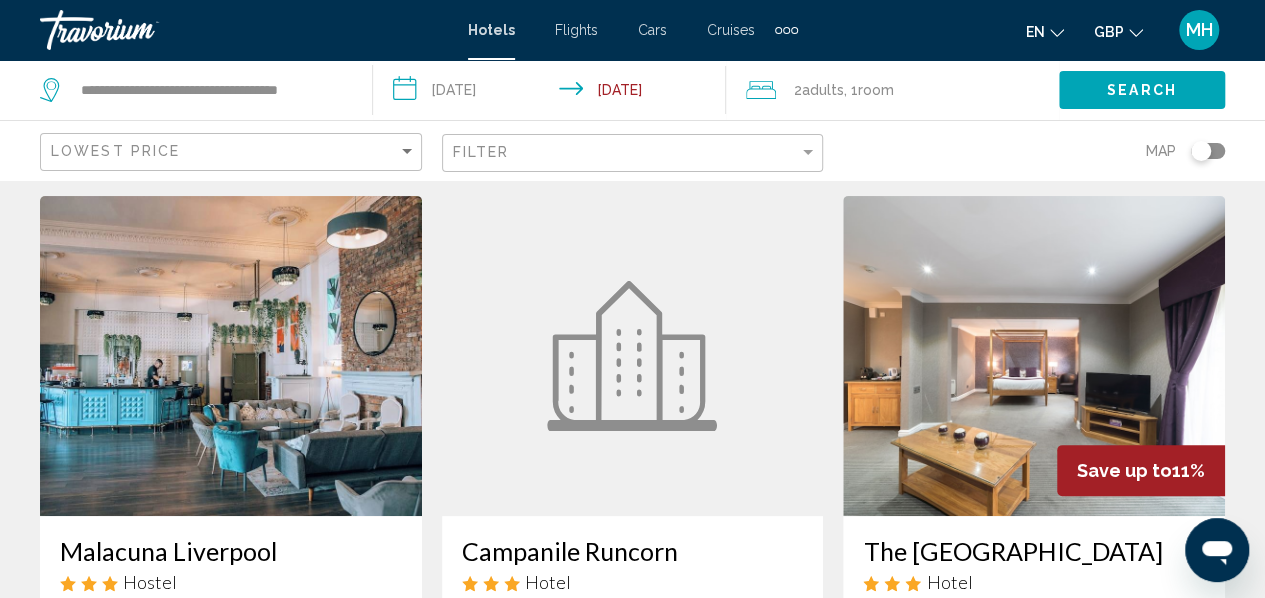scroll, scrollTop: 0, scrollLeft: 0, axis: both 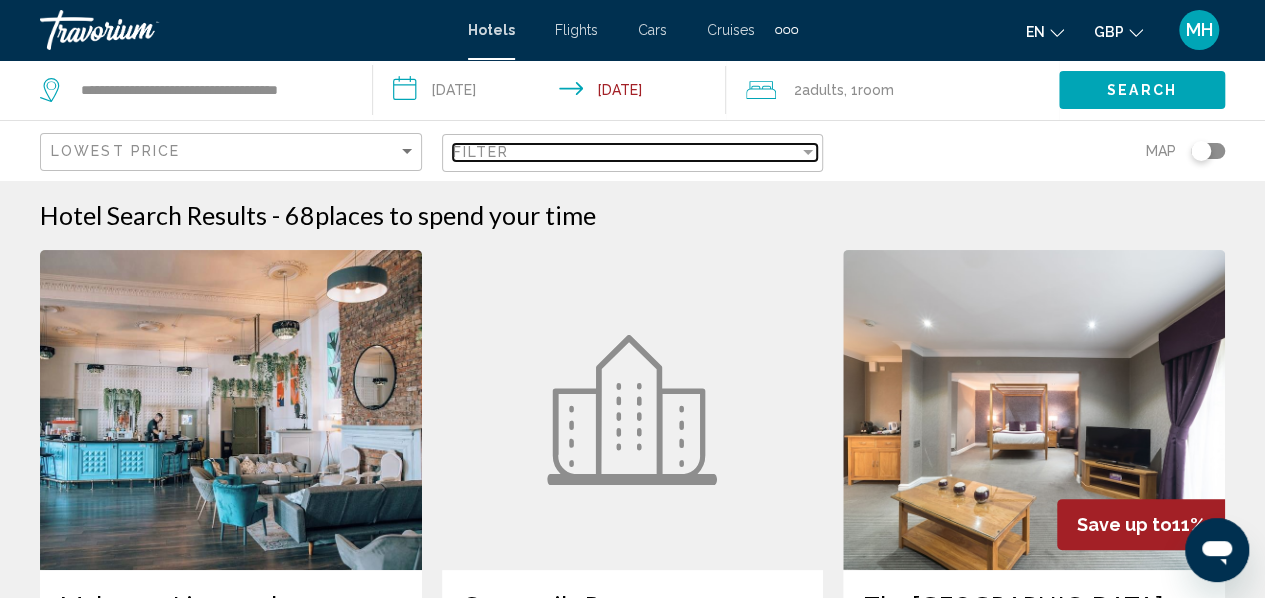click at bounding box center (808, 152) 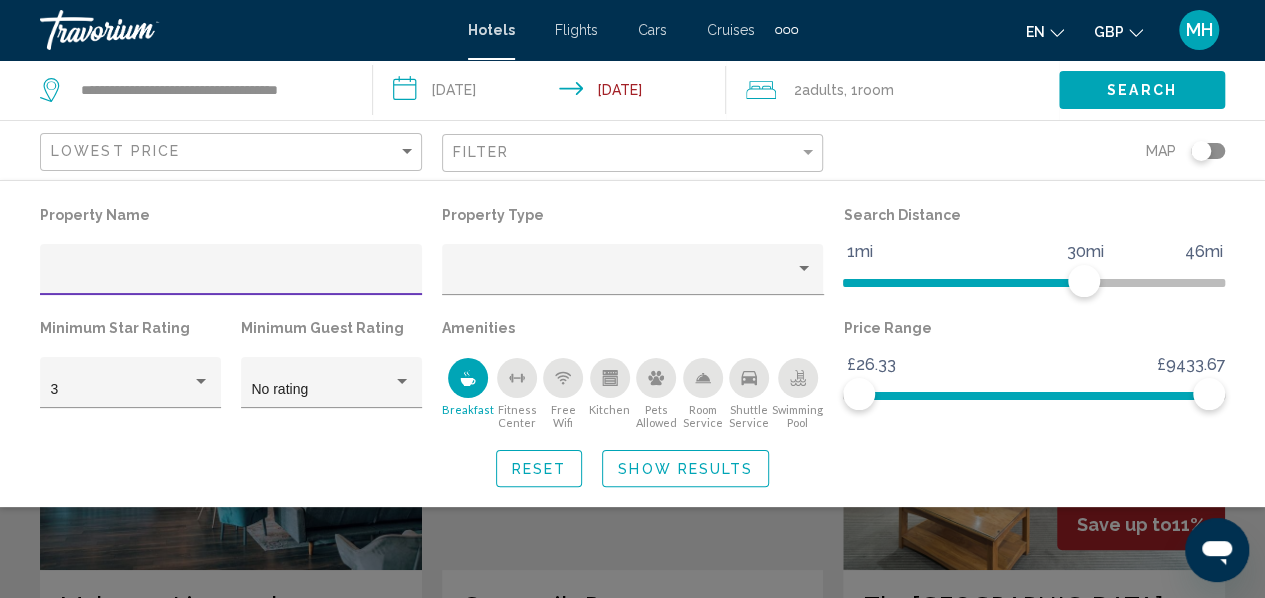 click 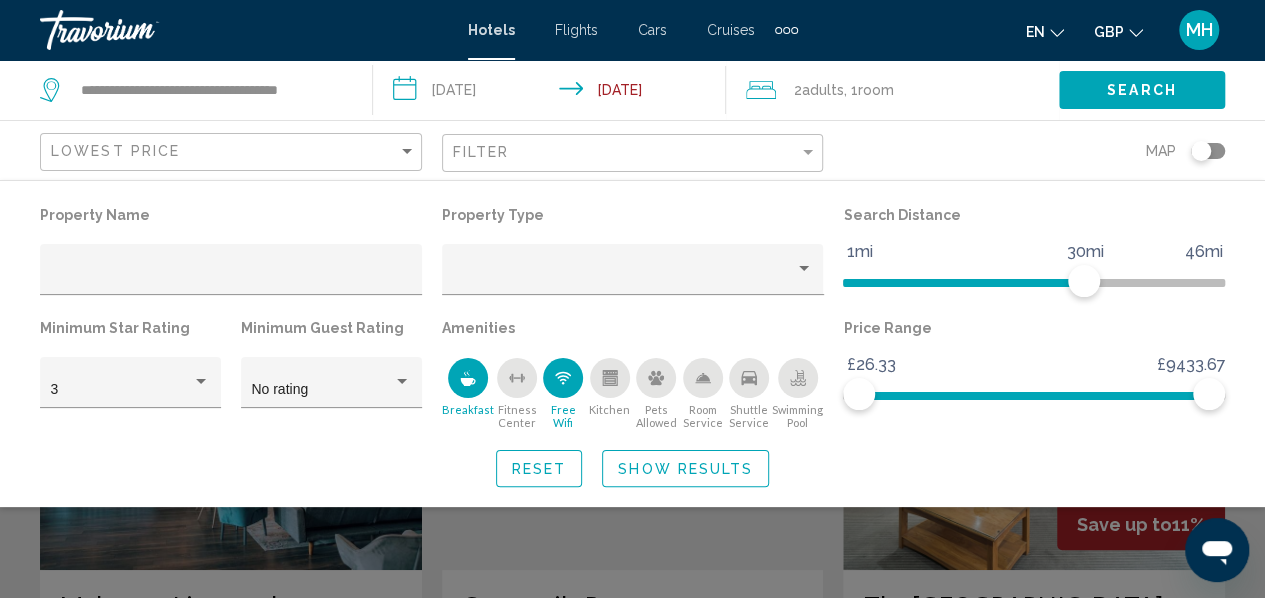 click 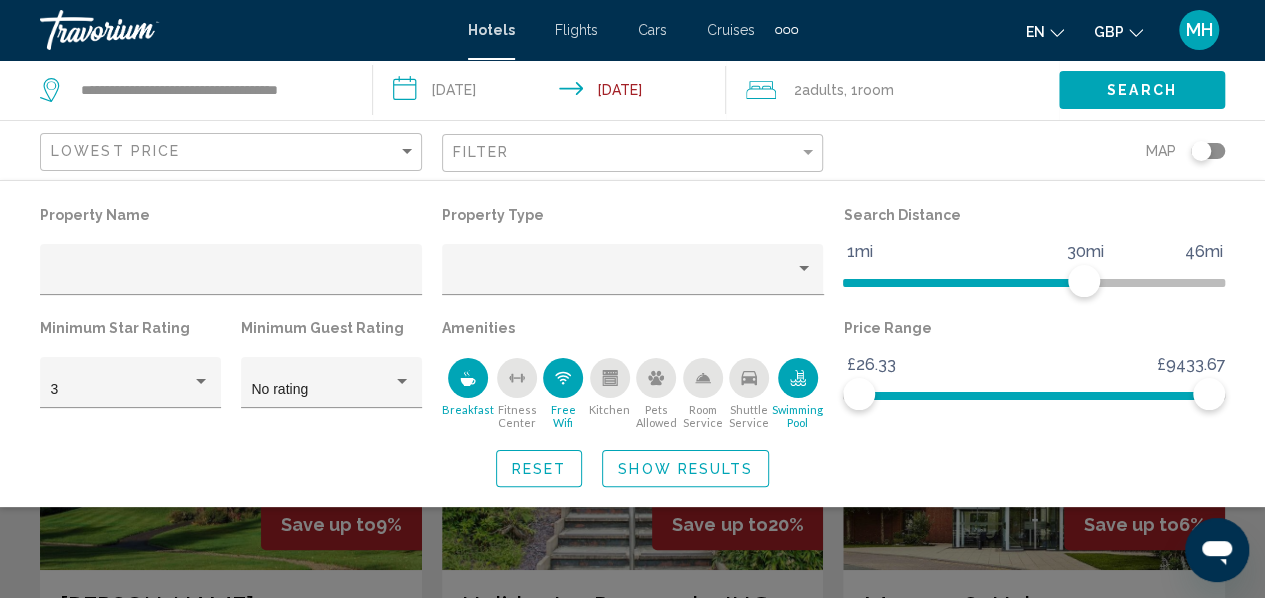 click on "Show Results" 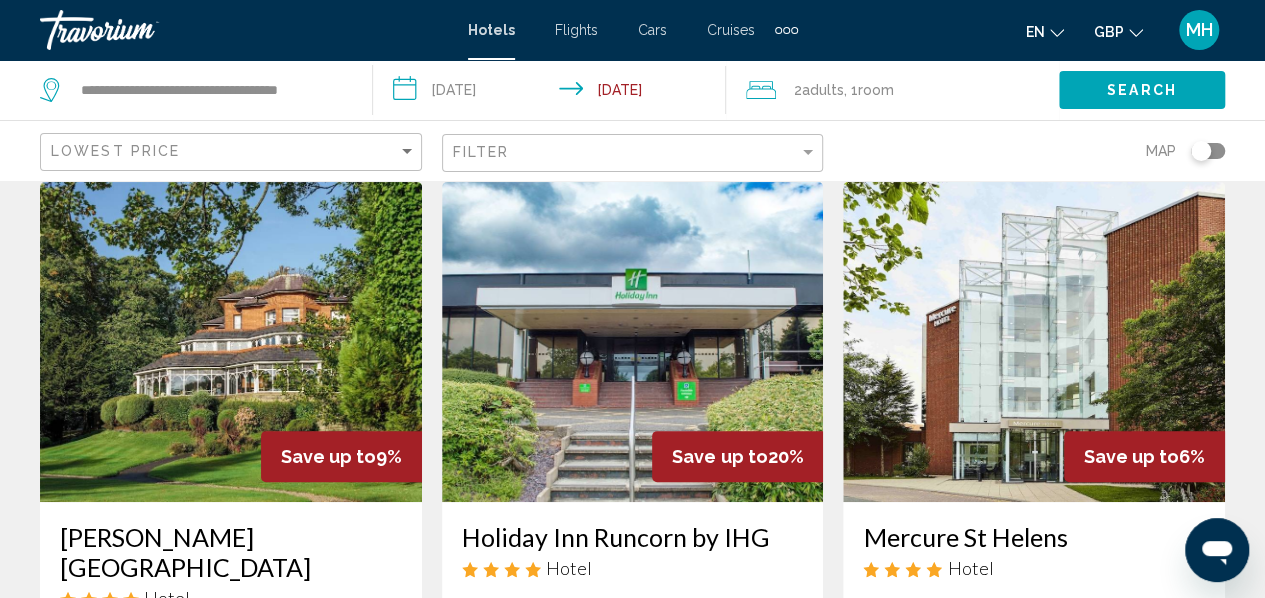 scroll, scrollTop: 0, scrollLeft: 0, axis: both 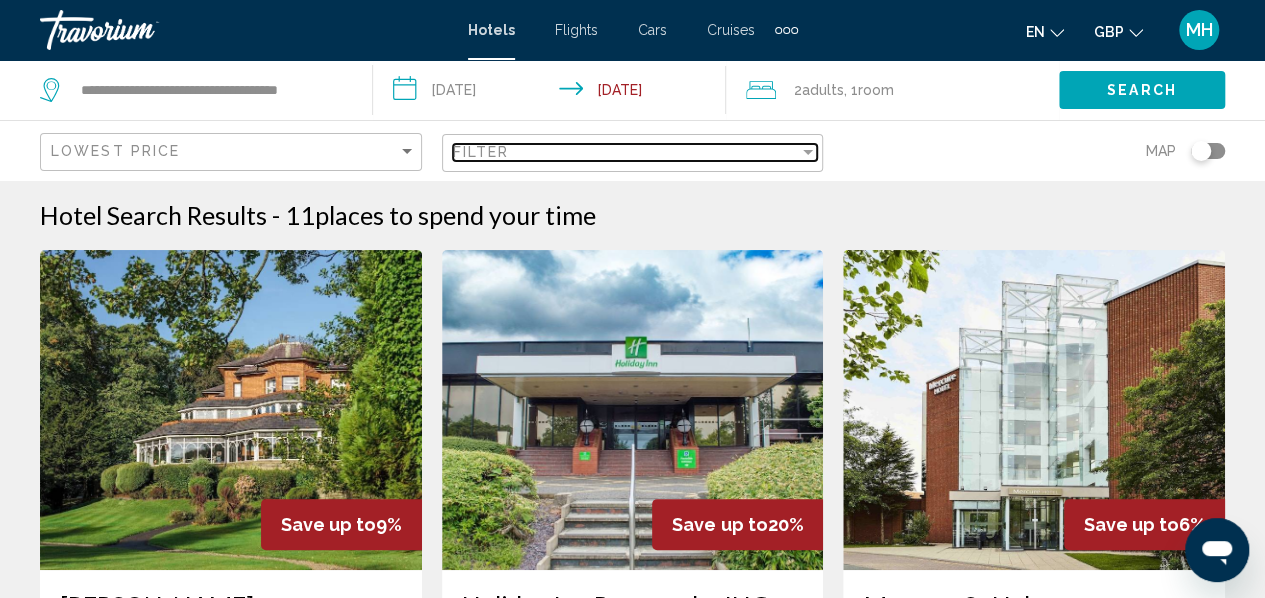 click on "Filter" at bounding box center [626, 152] 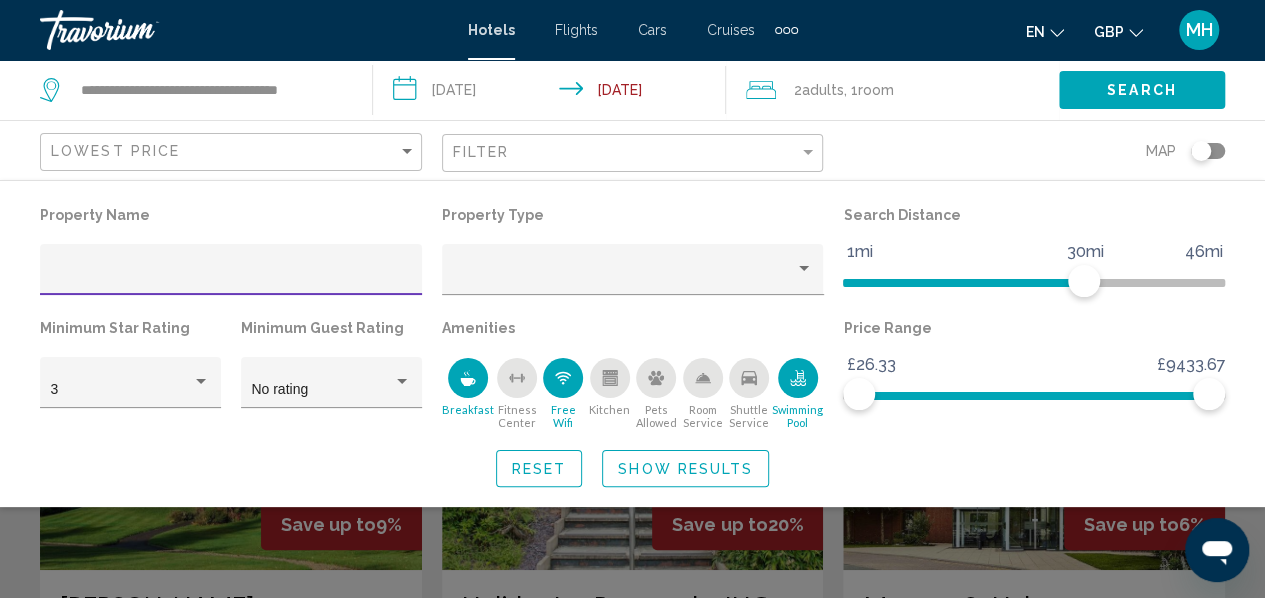 click 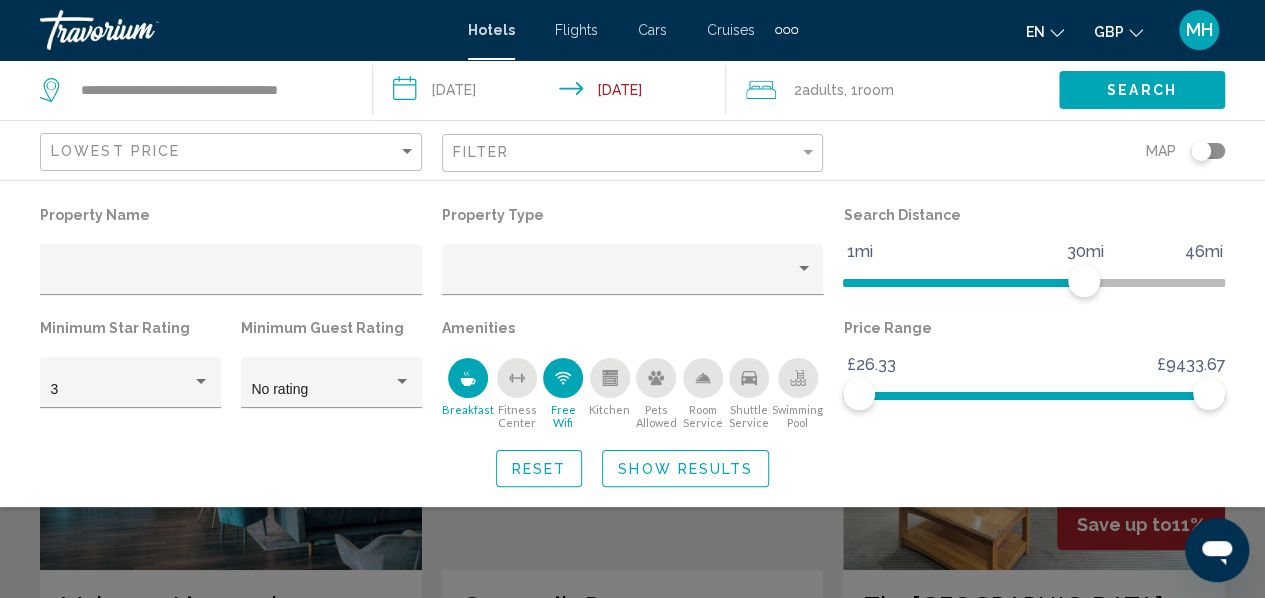 click on "Show Results" 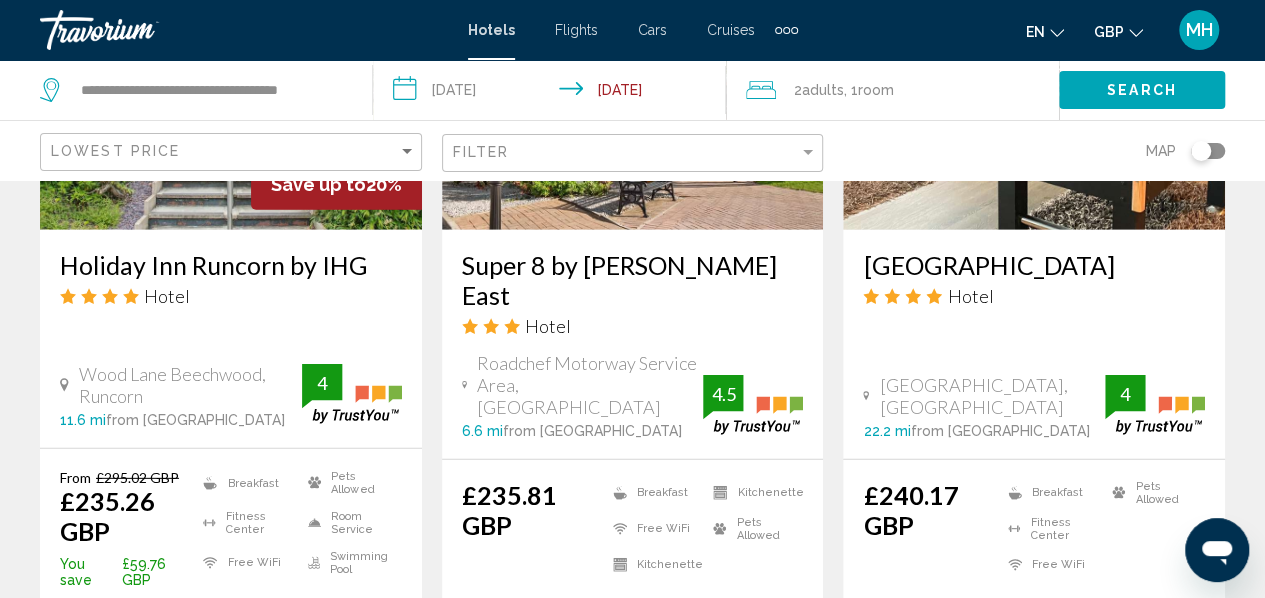scroll, scrollTop: 2699, scrollLeft: 0, axis: vertical 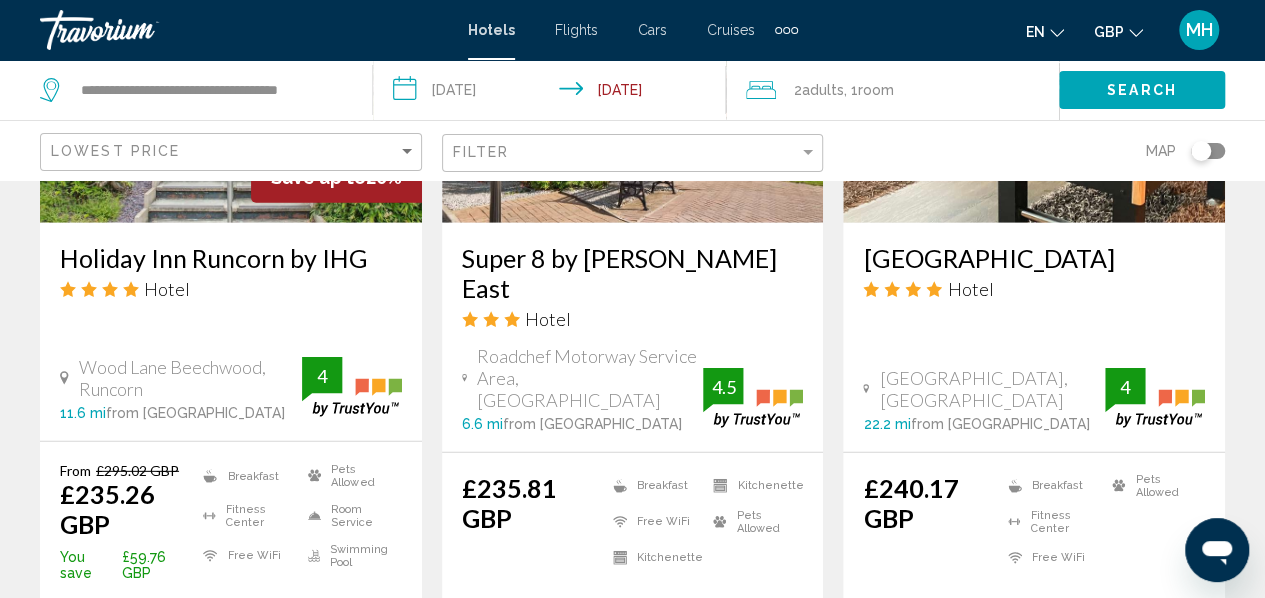 click on "Select Room" at bounding box center [231, 619] 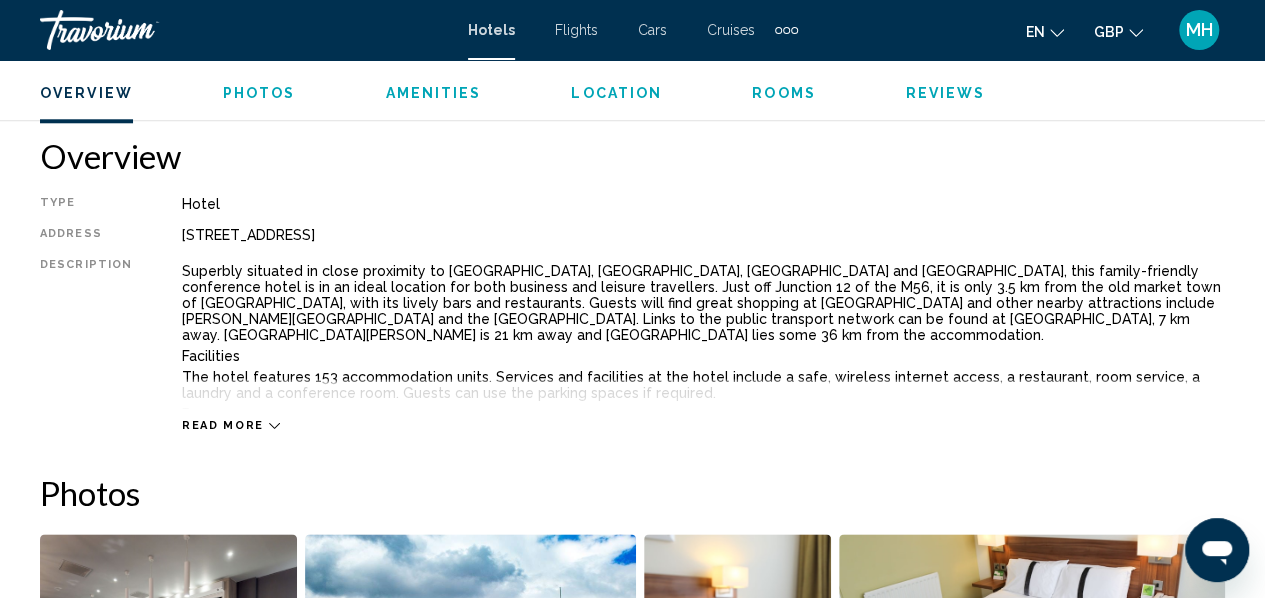 scroll, scrollTop: 1017, scrollLeft: 0, axis: vertical 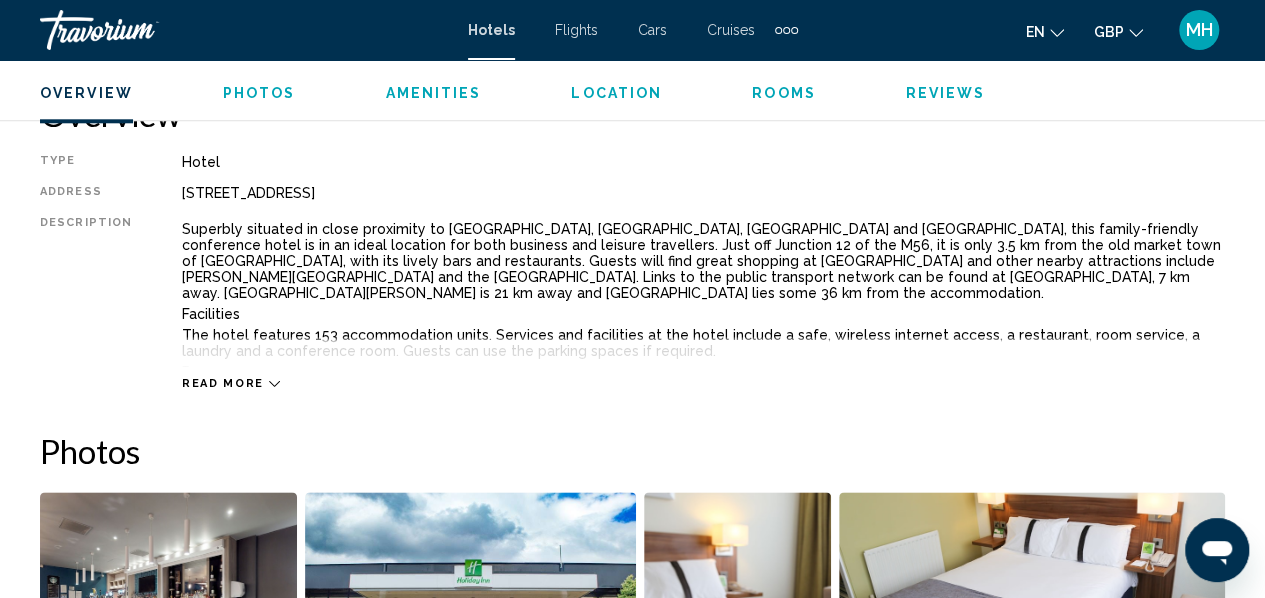 click on "Amenities" at bounding box center [433, 93] 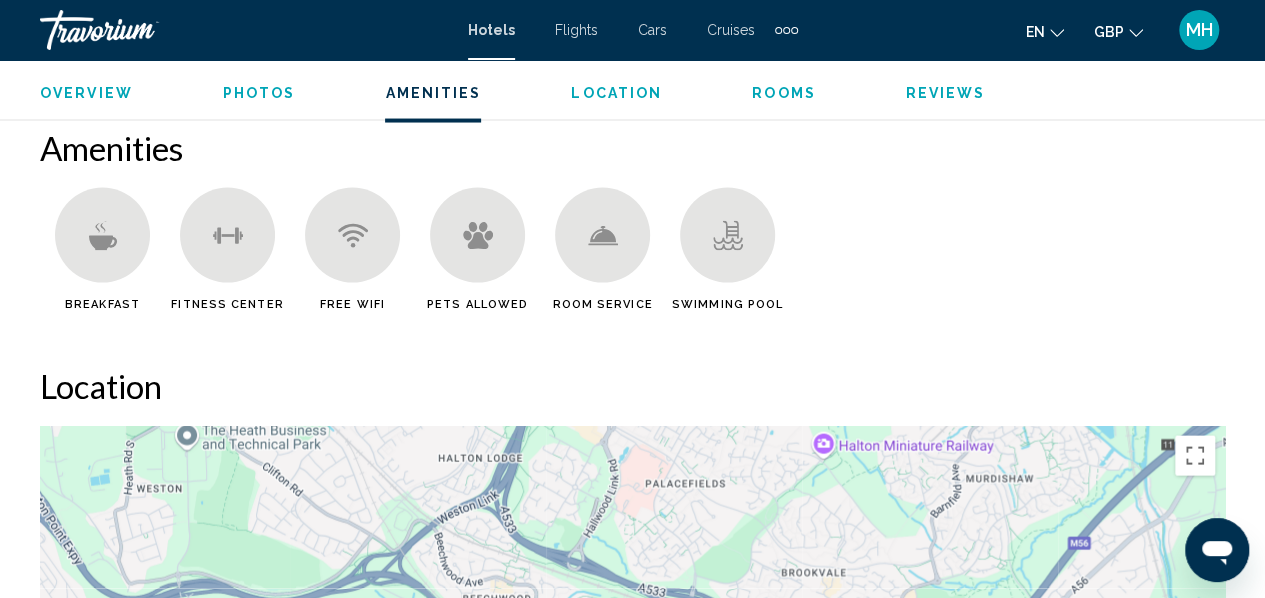 scroll, scrollTop: 1944, scrollLeft: 0, axis: vertical 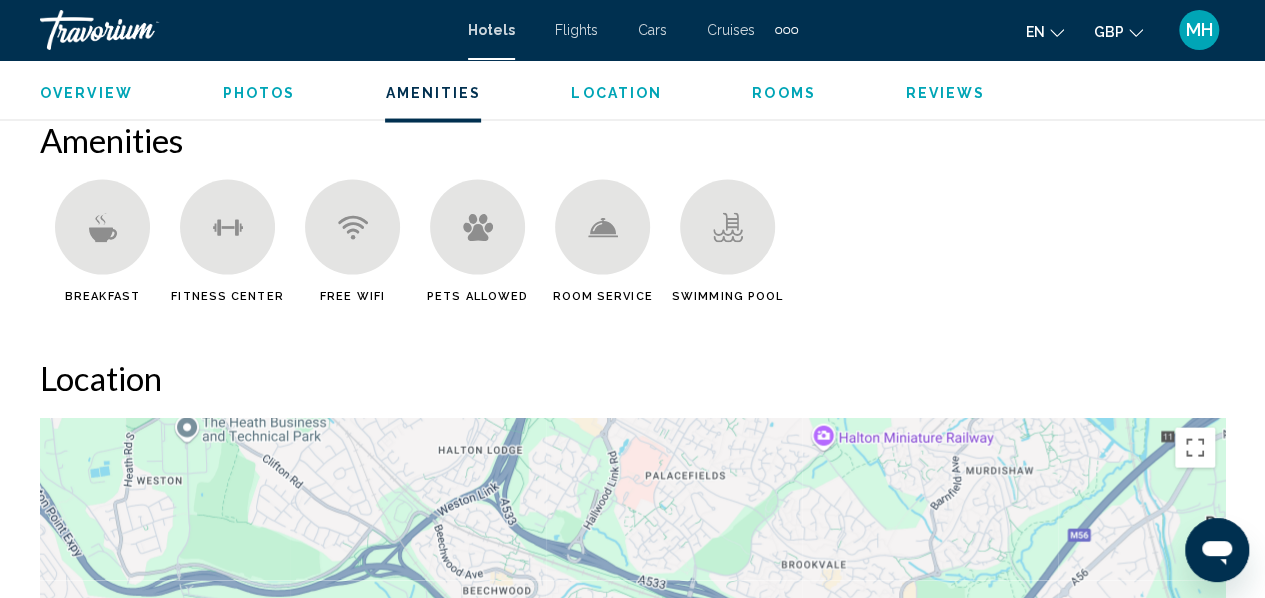click on "Overview" at bounding box center (86, 93) 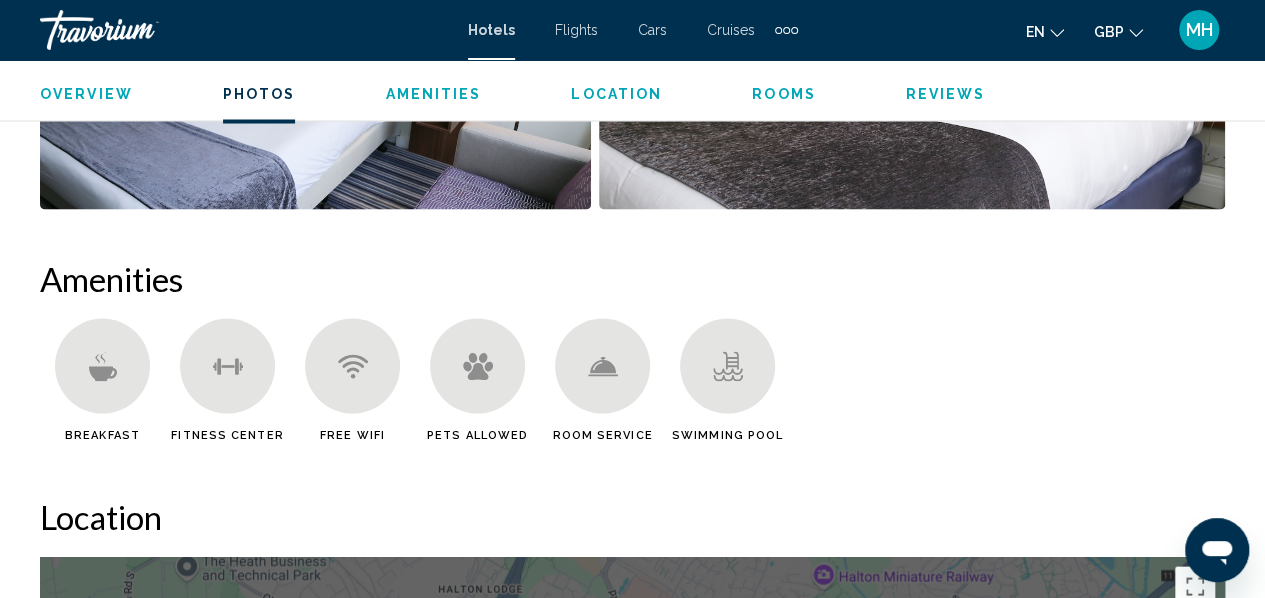 scroll, scrollTop: 1779, scrollLeft: 0, axis: vertical 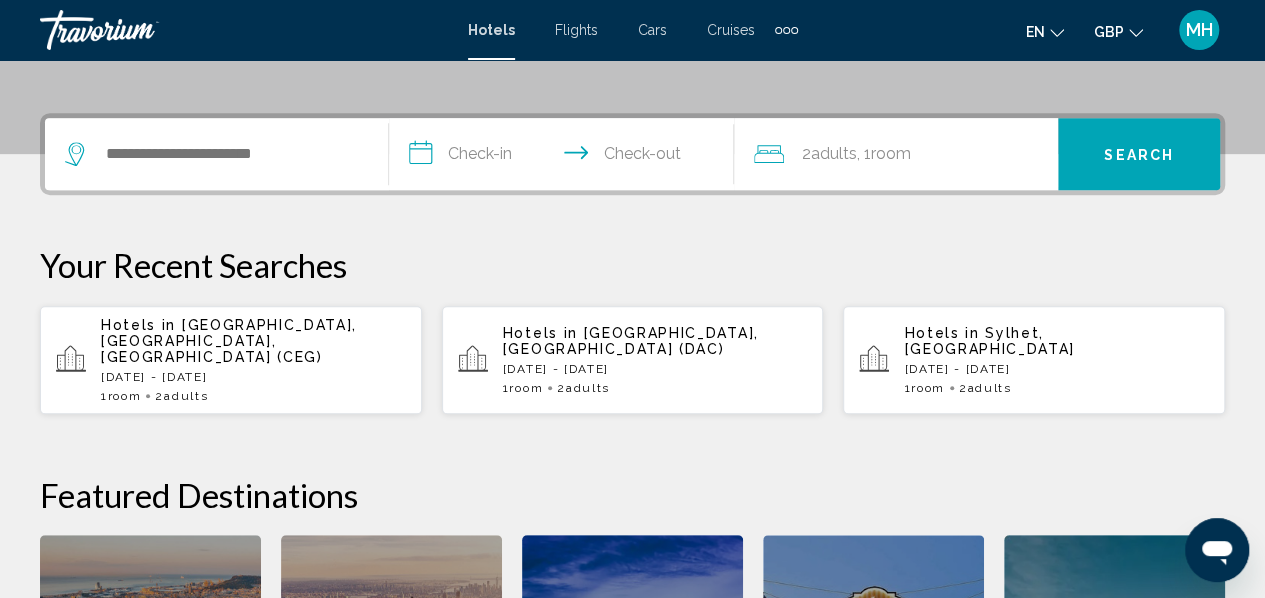 click on "[DATE] - [DATE]" at bounding box center [253, 377] 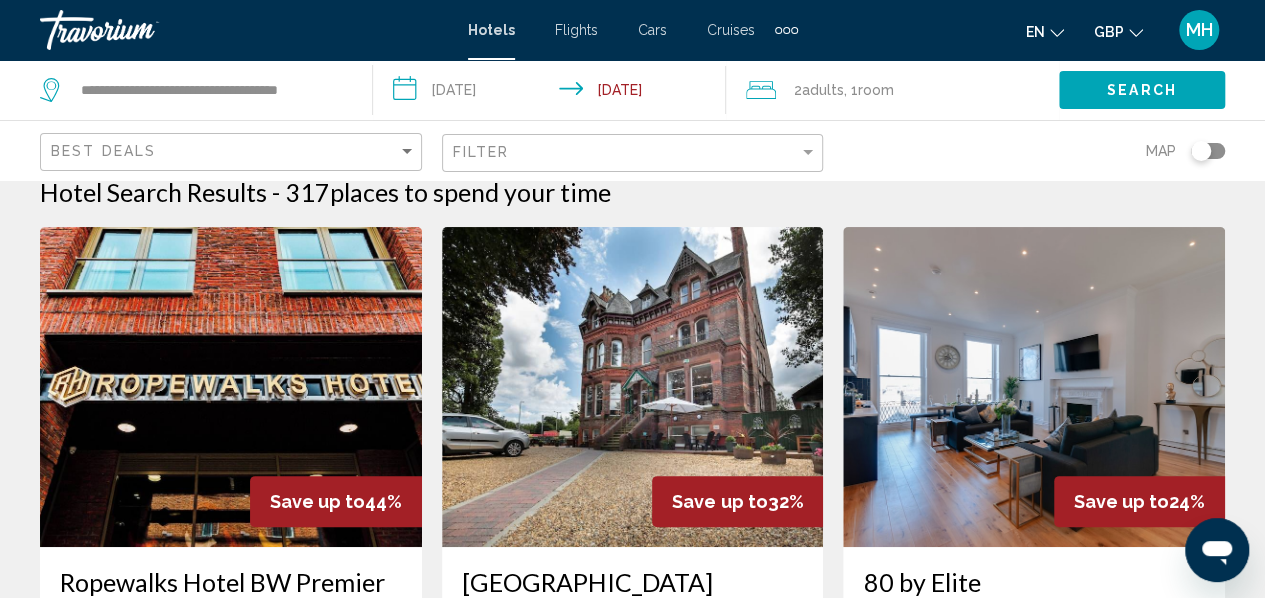 scroll, scrollTop: 30, scrollLeft: 0, axis: vertical 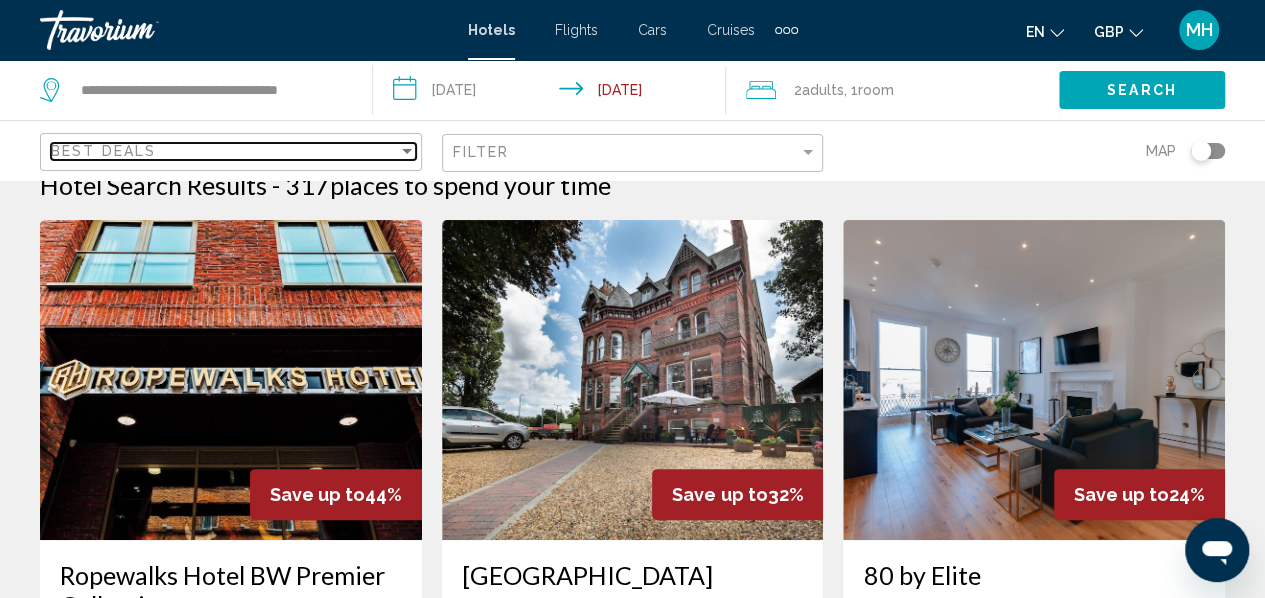 click at bounding box center [407, 151] 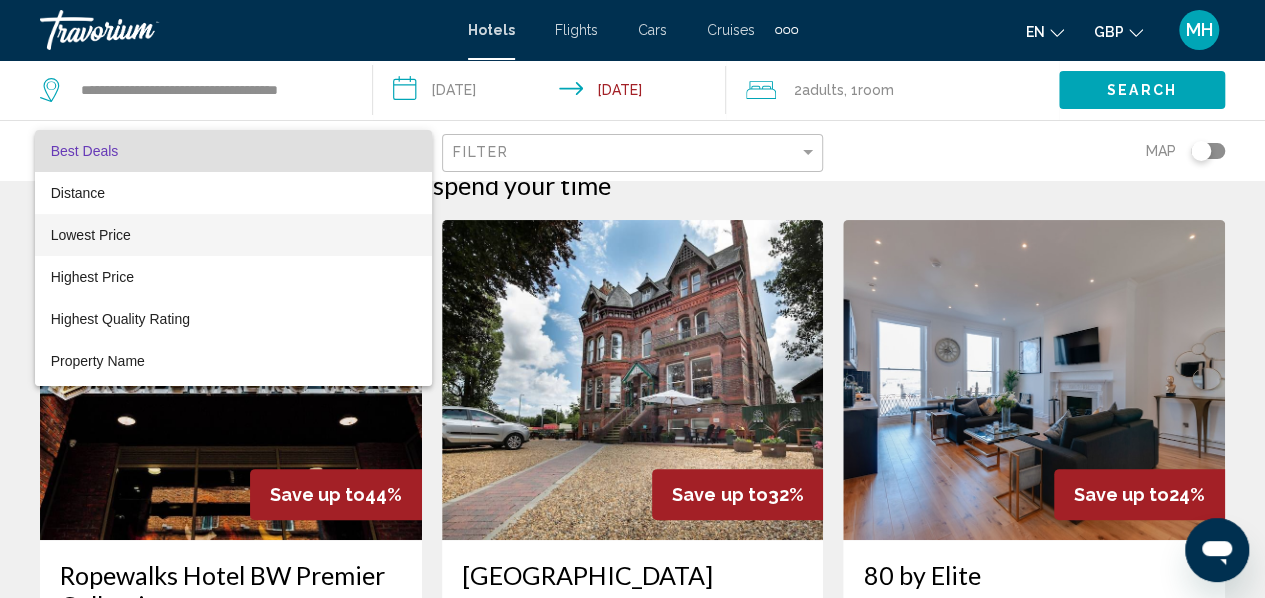 click on "Lowest Price" at bounding box center (233, 235) 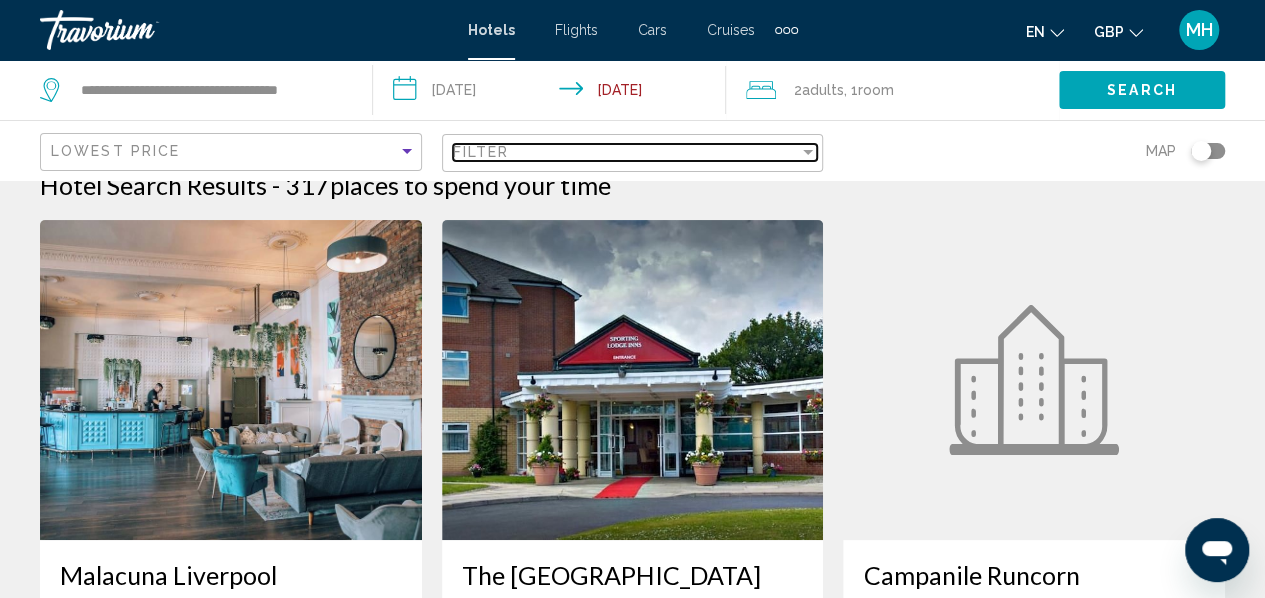 click at bounding box center [808, 152] 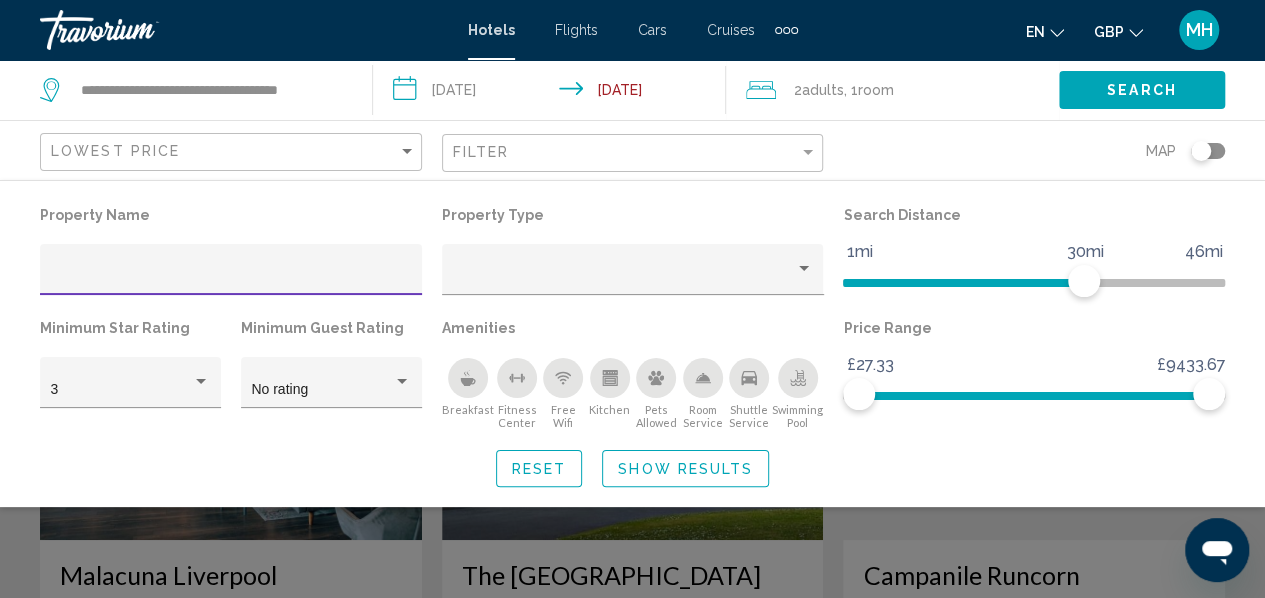 click 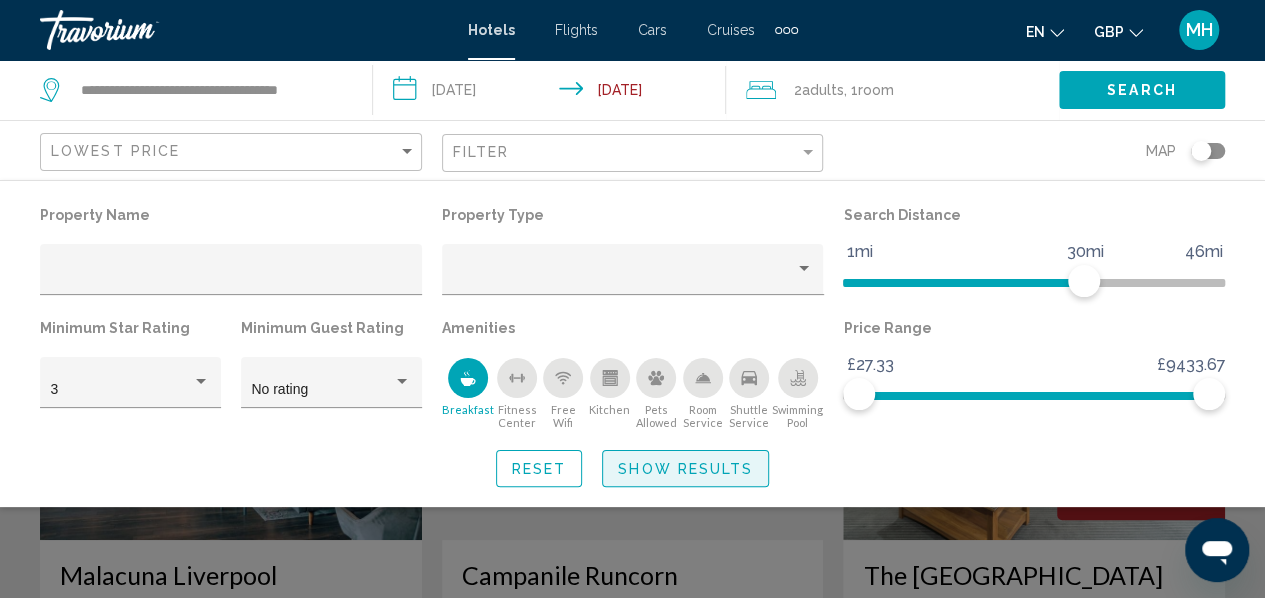 click on "Show Results" 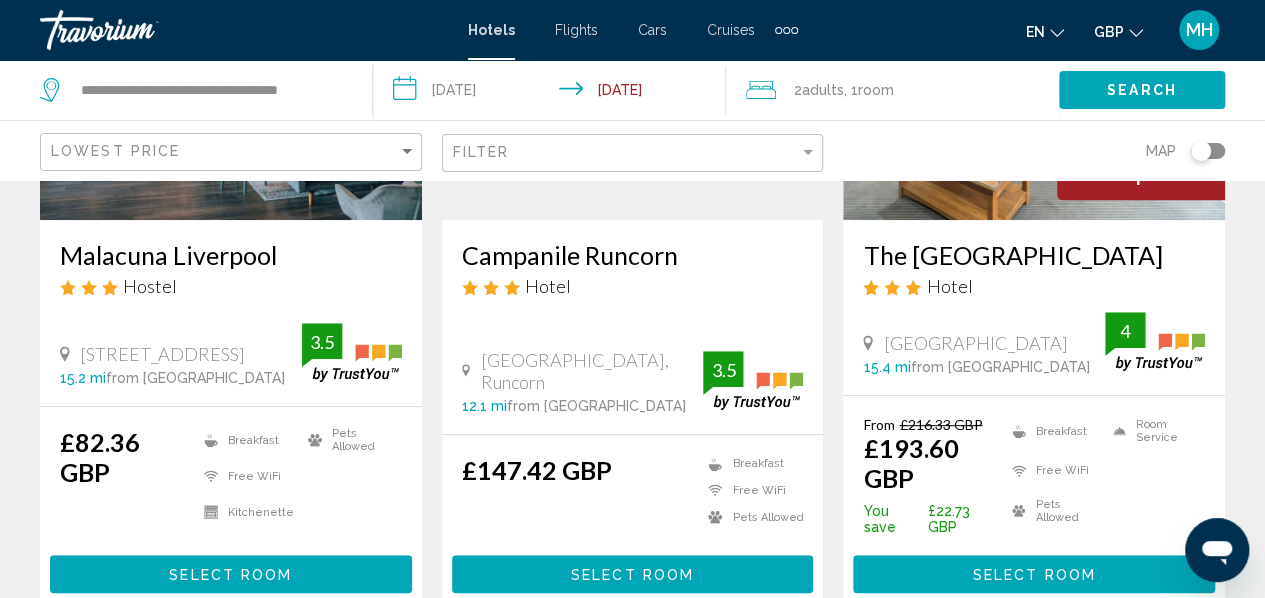 scroll, scrollTop: 351, scrollLeft: 0, axis: vertical 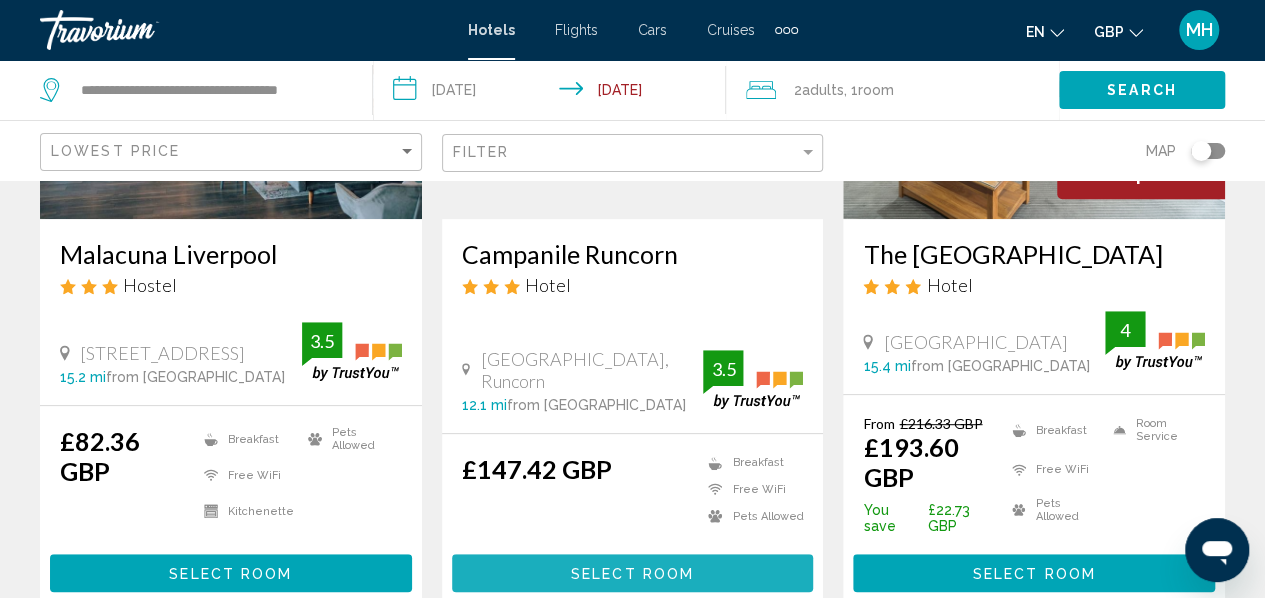 click on "Select Room" at bounding box center [632, 574] 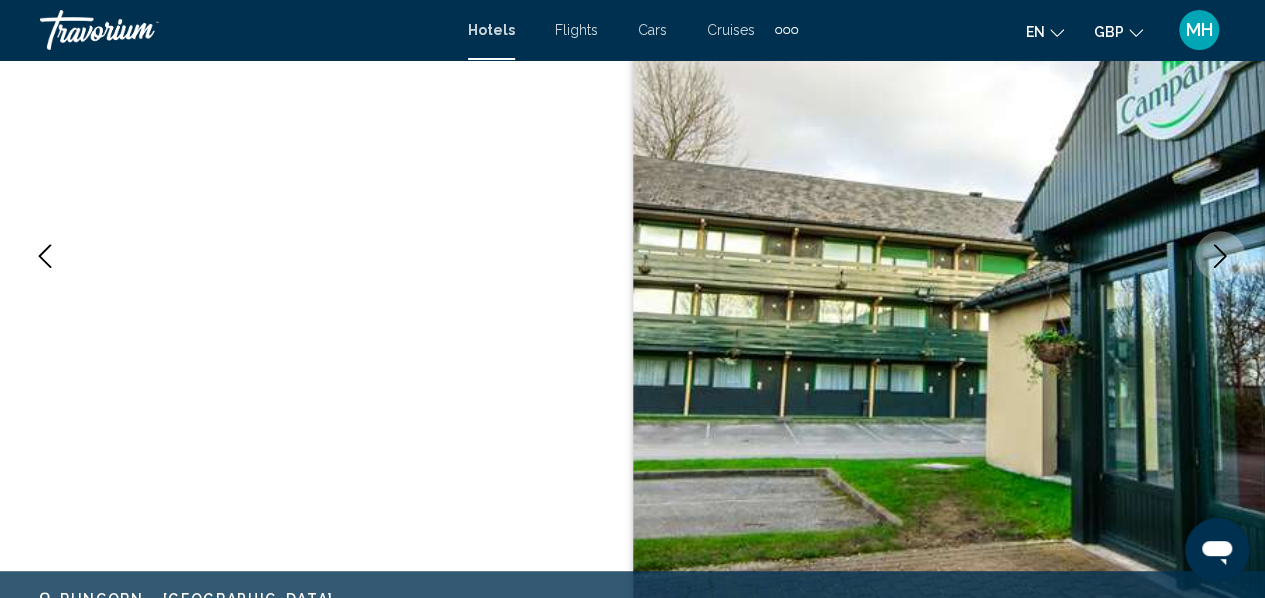 scroll, scrollTop: 369, scrollLeft: 0, axis: vertical 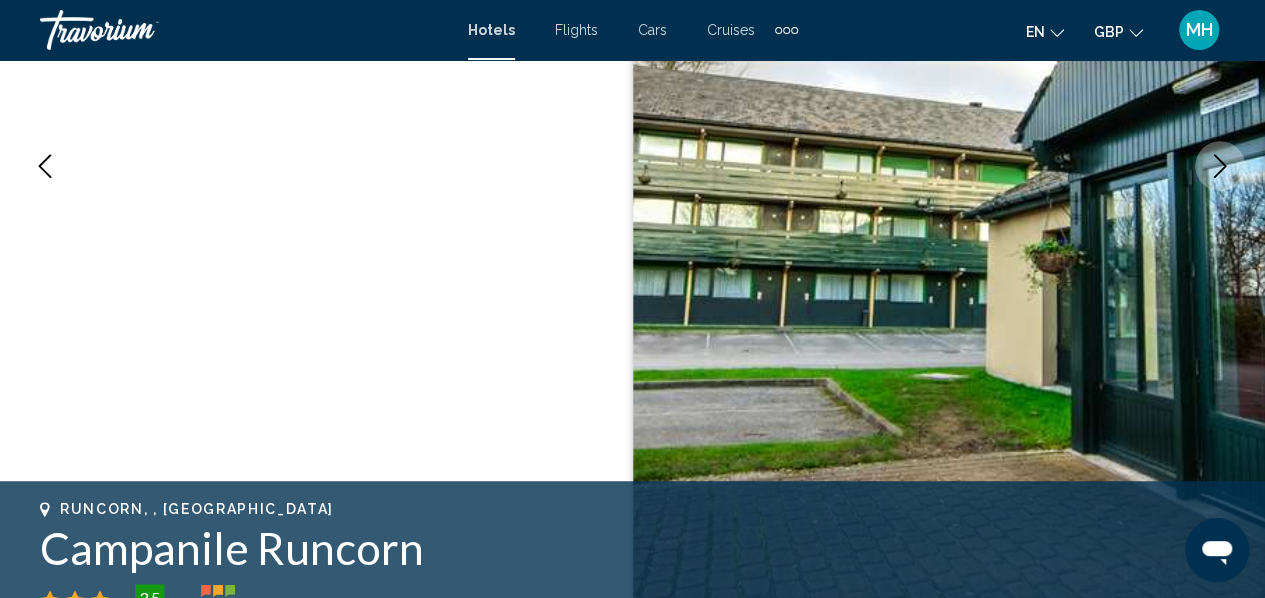 click 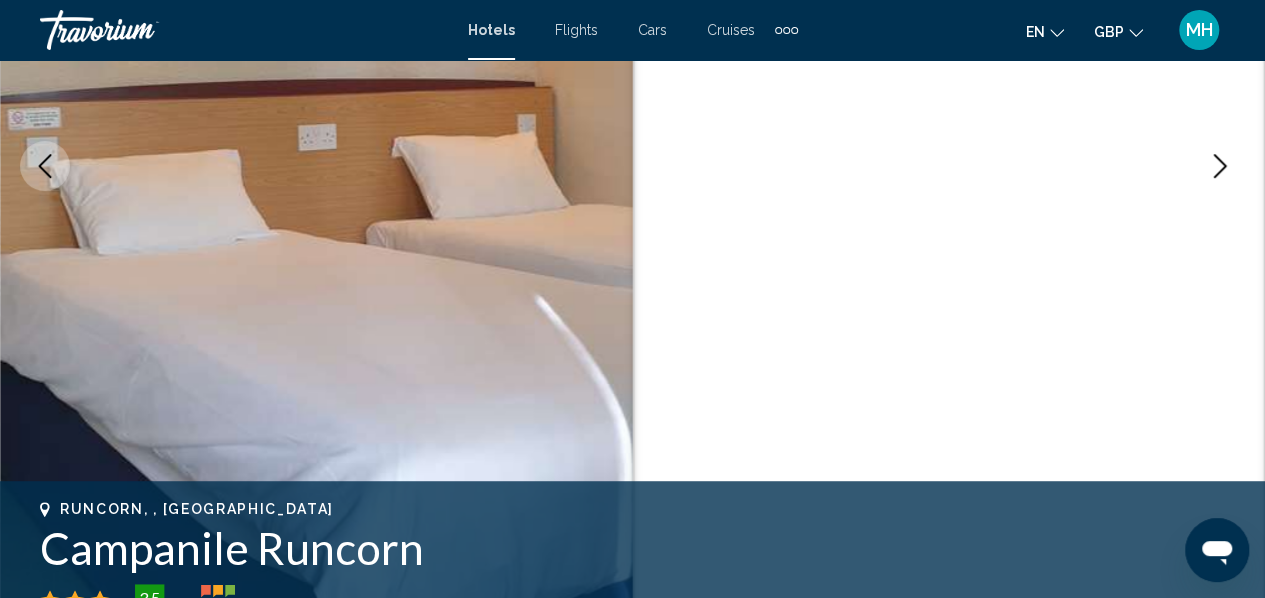click at bounding box center [1220, 166] 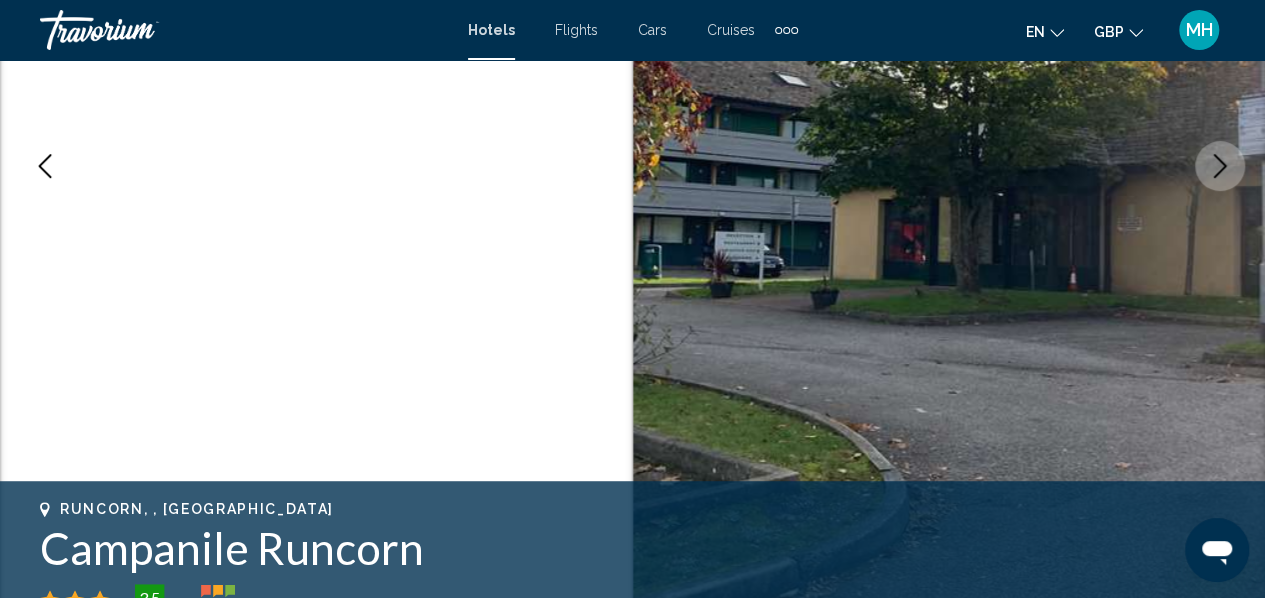 click at bounding box center (1220, 166) 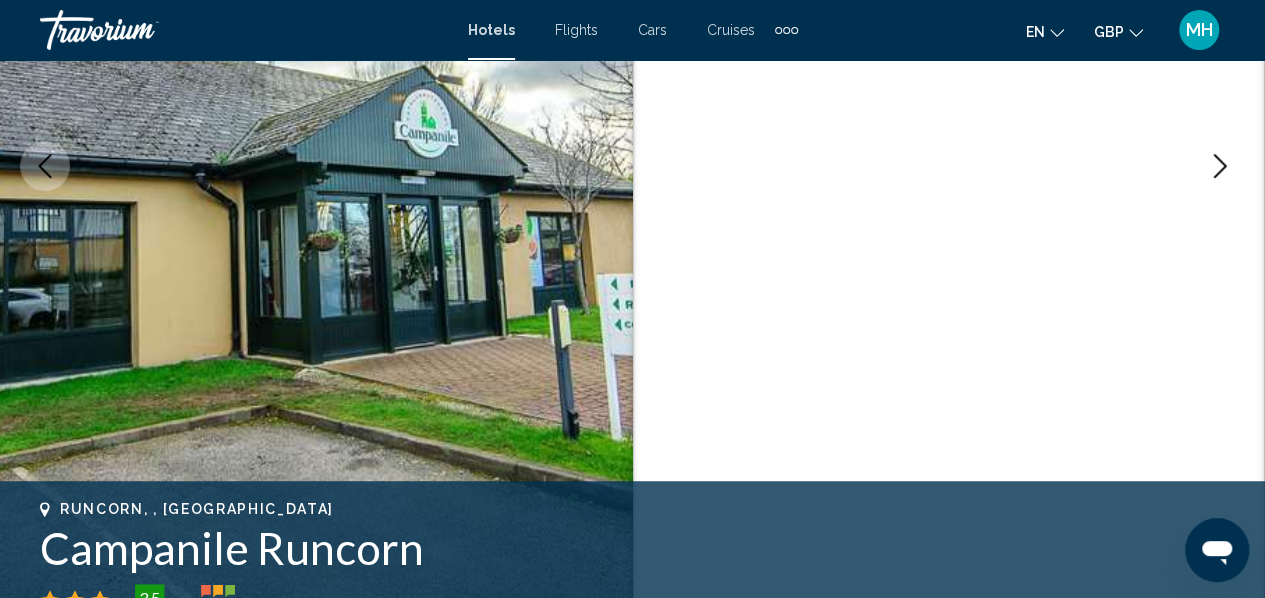 click at bounding box center (1220, 166) 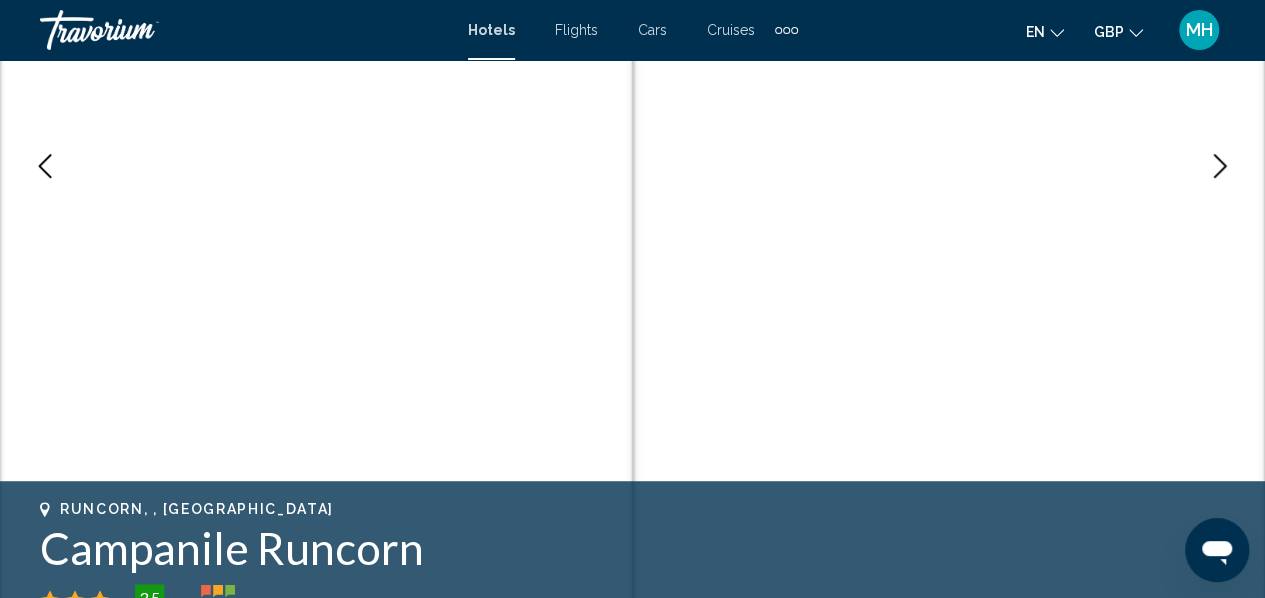 click 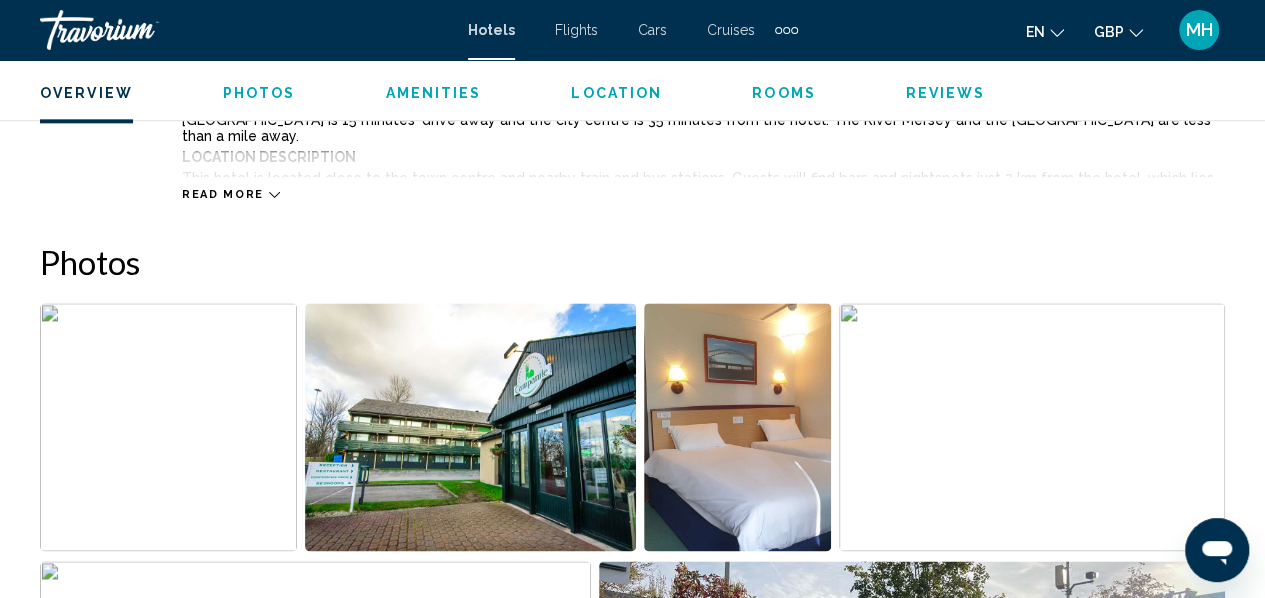 scroll, scrollTop: 1198, scrollLeft: 0, axis: vertical 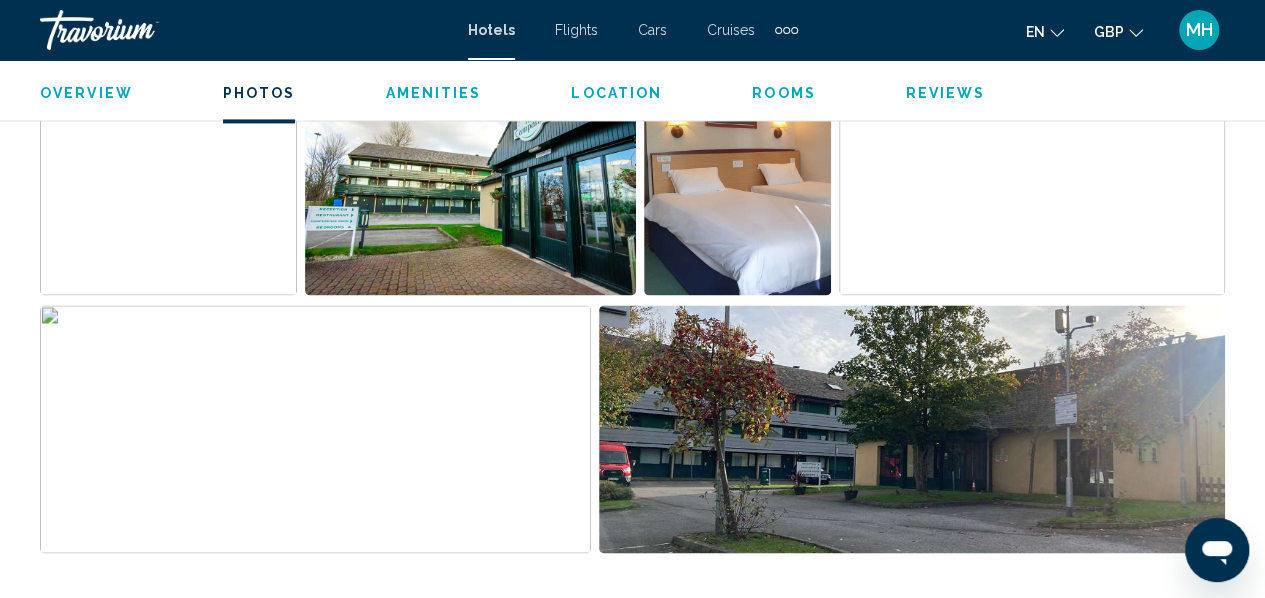 click at bounding box center [737, 171] 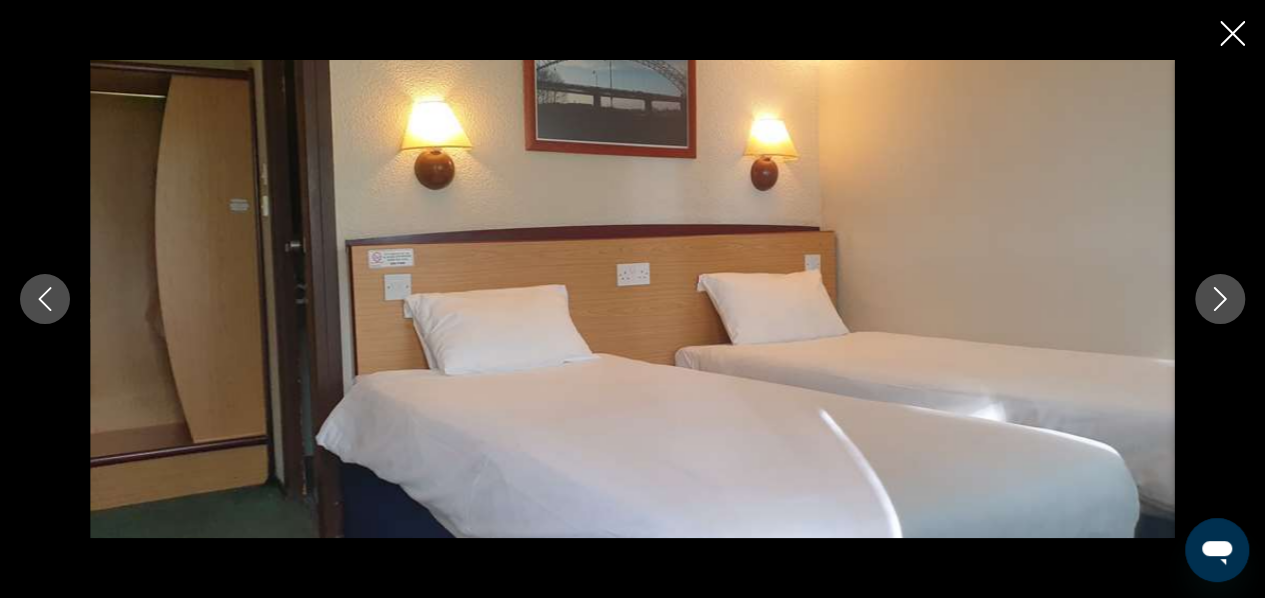 click at bounding box center (1232, 35) 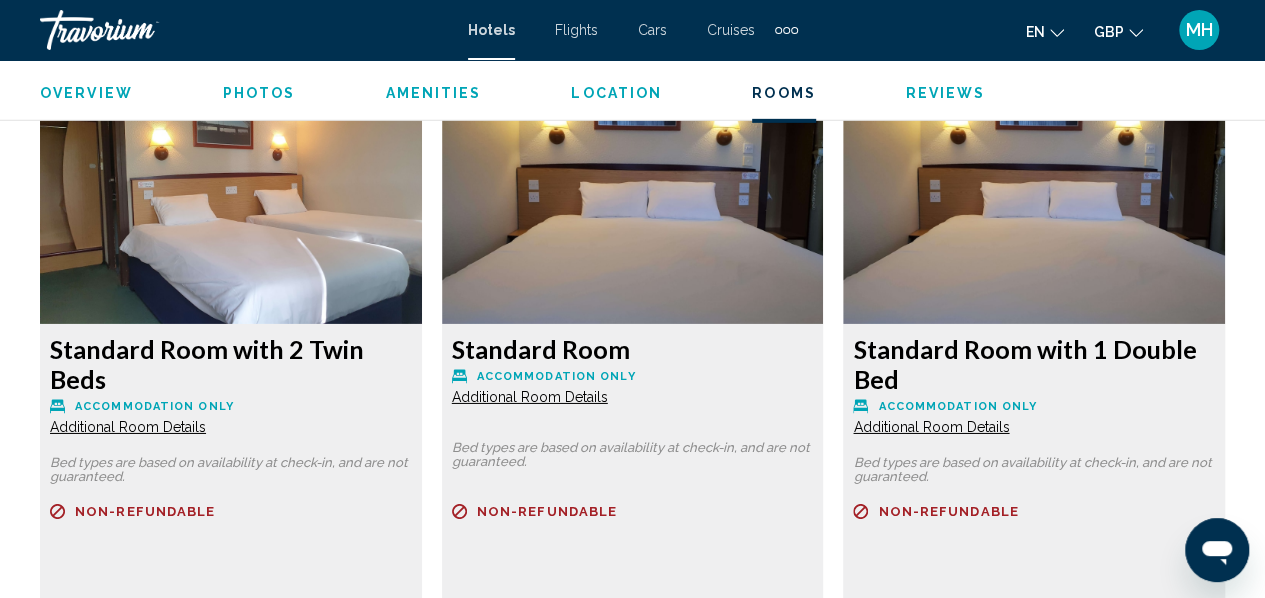 scroll, scrollTop: 3093, scrollLeft: 0, axis: vertical 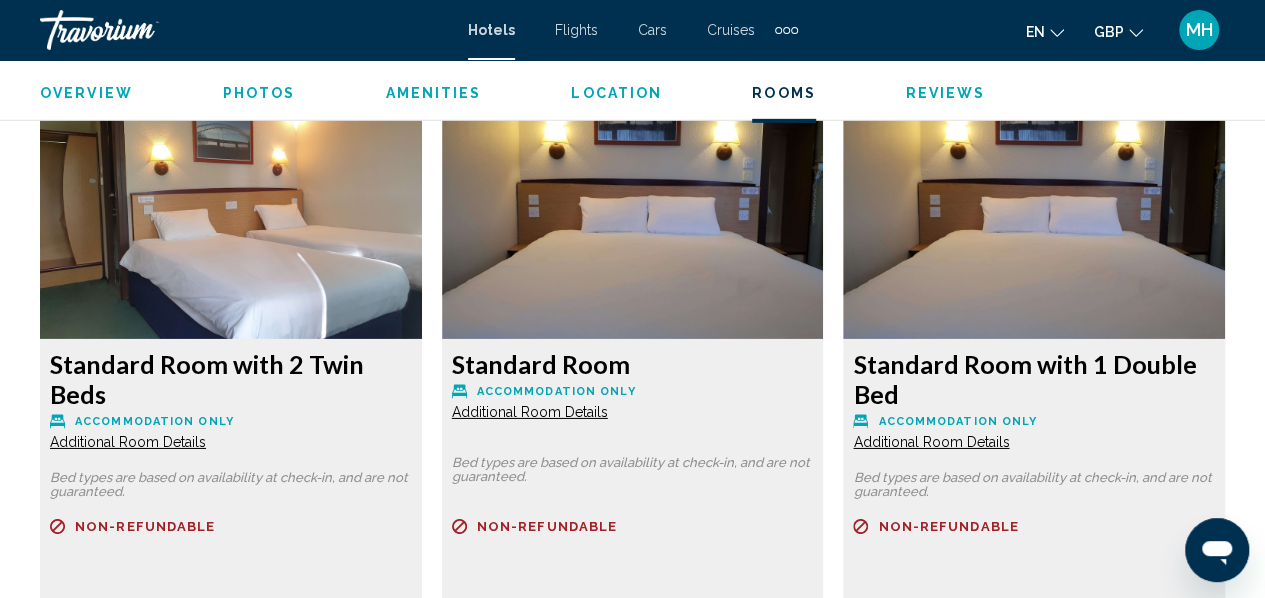 click on "Additional Room Details" at bounding box center (128, 442) 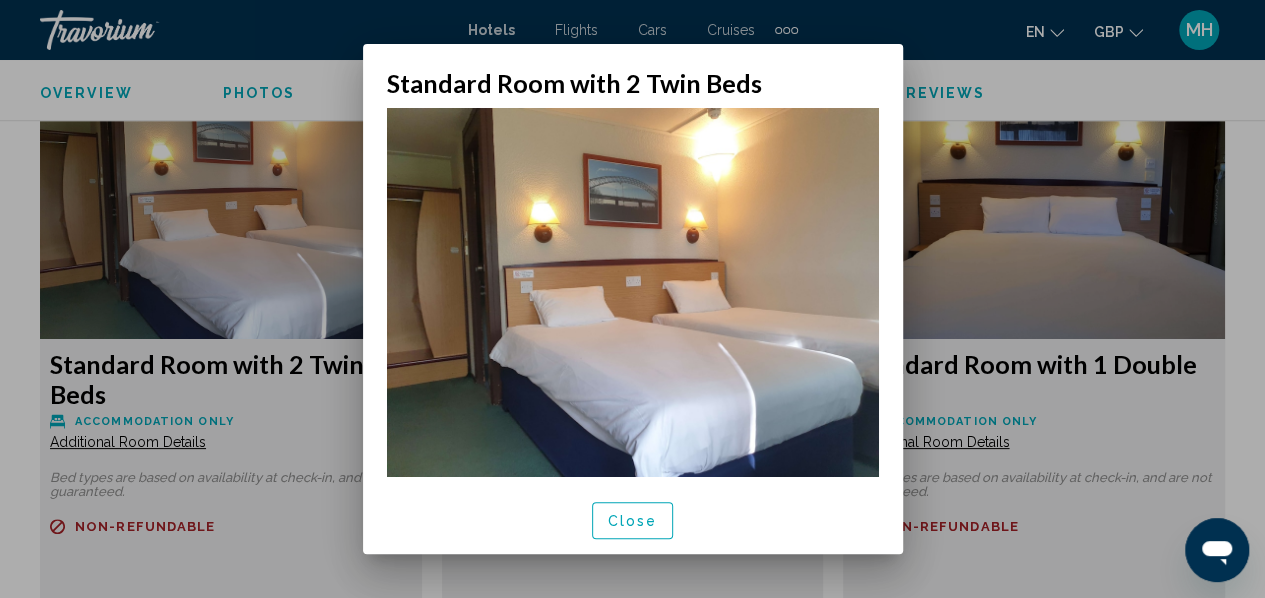 click at bounding box center [632, 299] 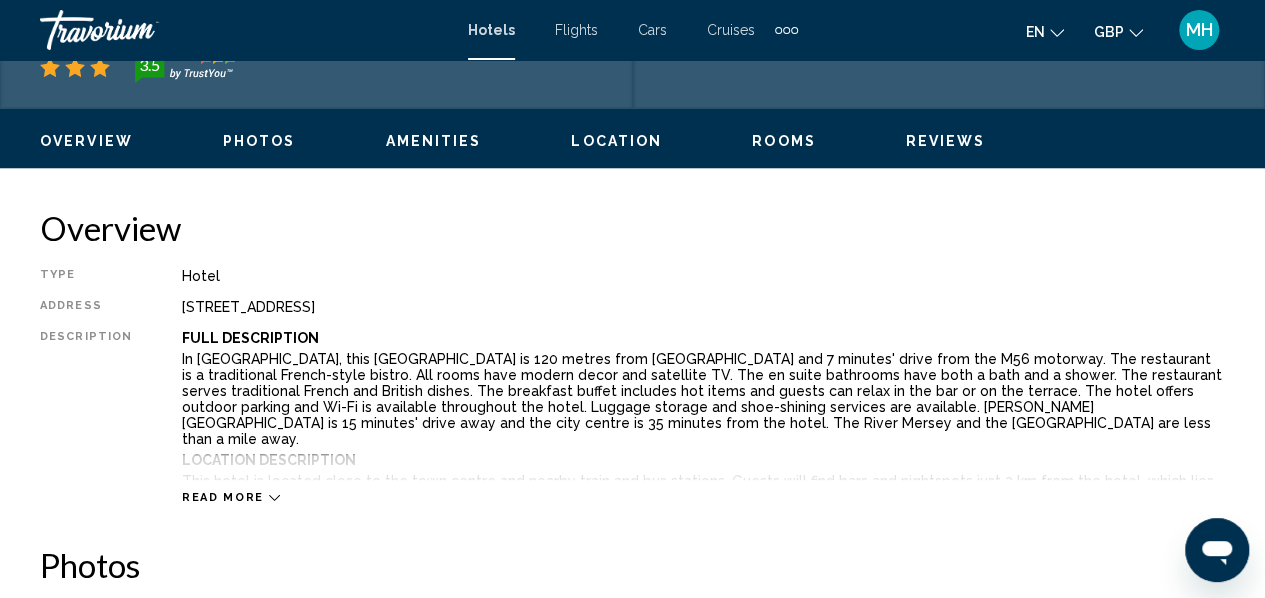 scroll, scrollTop: 908, scrollLeft: 0, axis: vertical 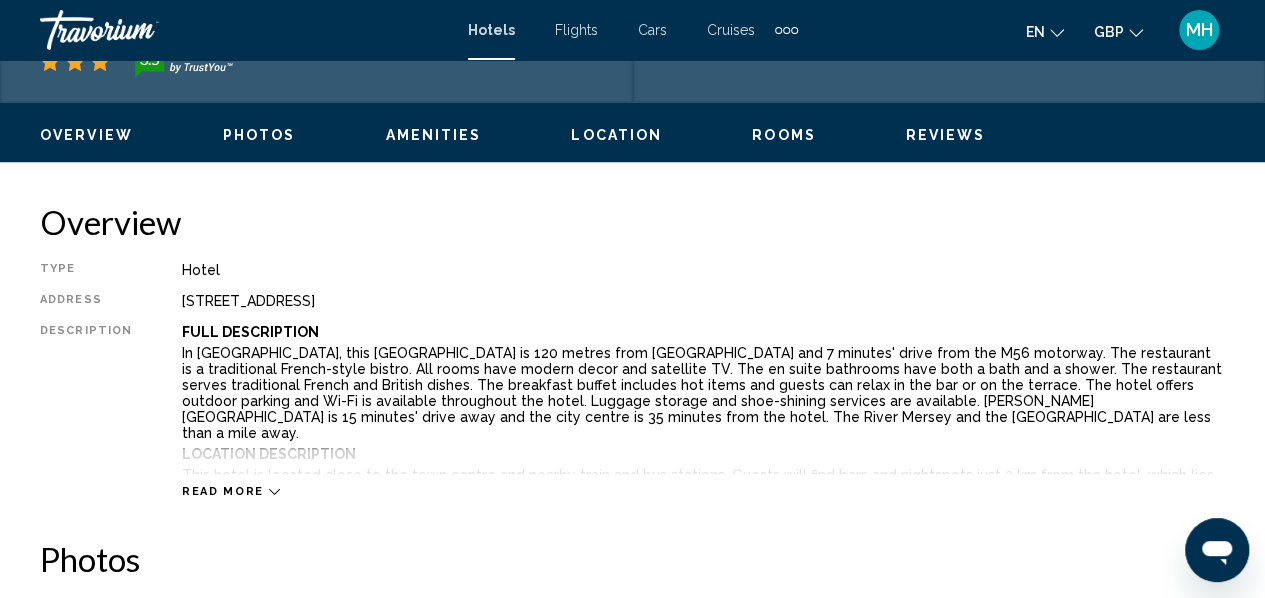 click 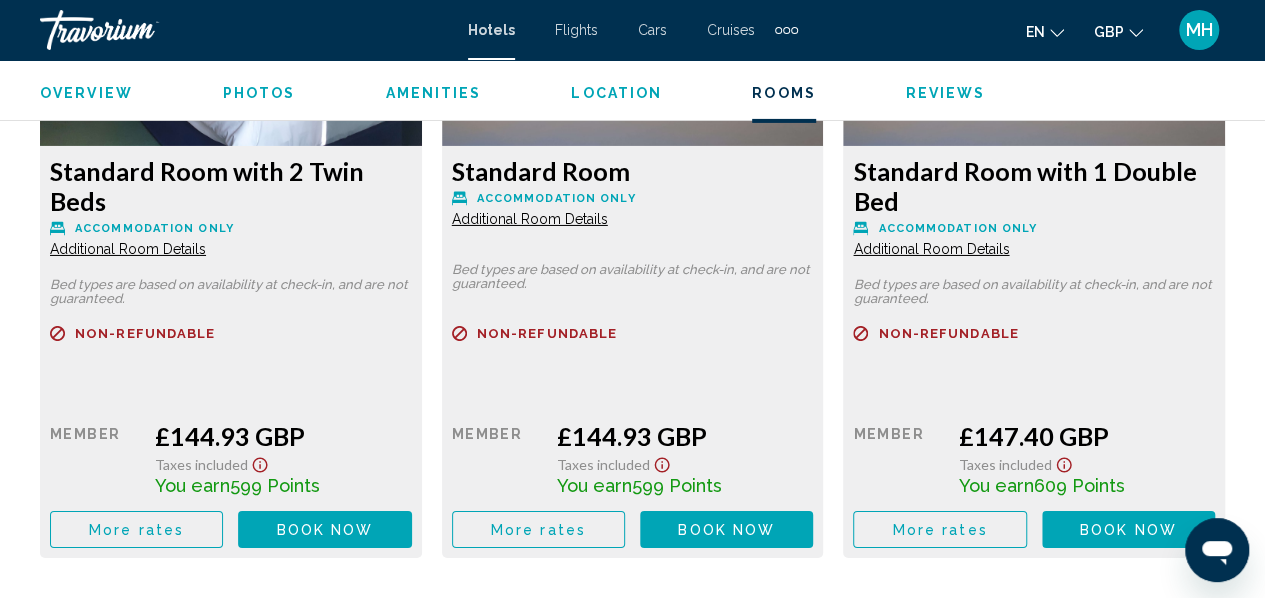 scroll, scrollTop: 3334, scrollLeft: 0, axis: vertical 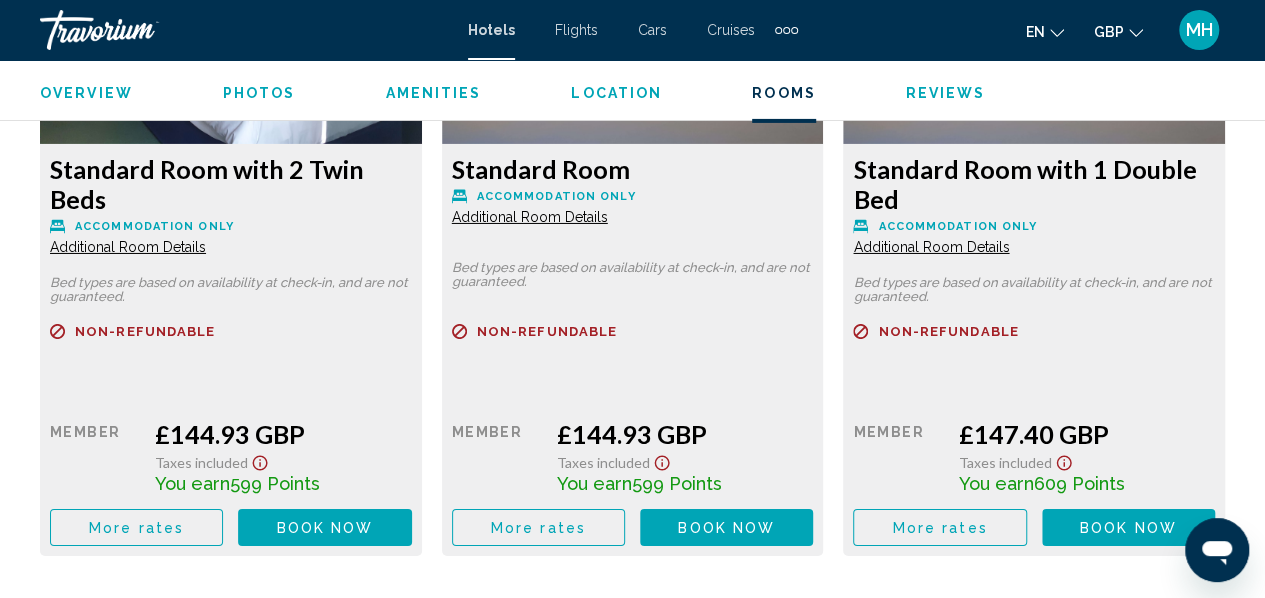 click on "Book now" at bounding box center (325, 528) 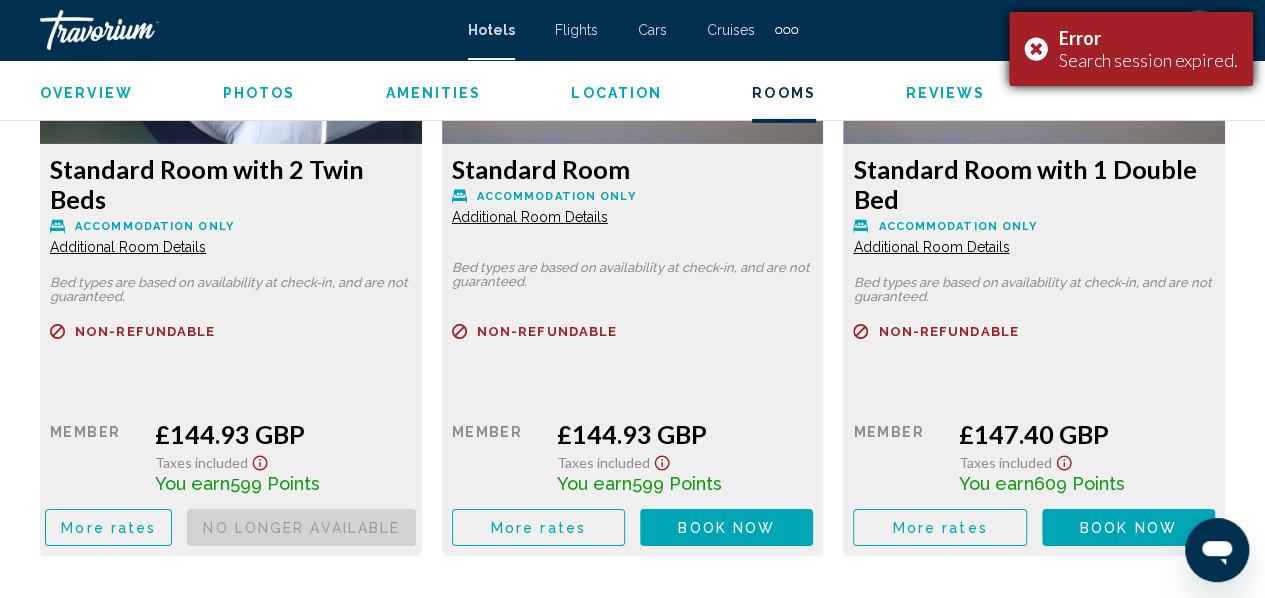 click on "Error   Search session expired." at bounding box center [1131, 49] 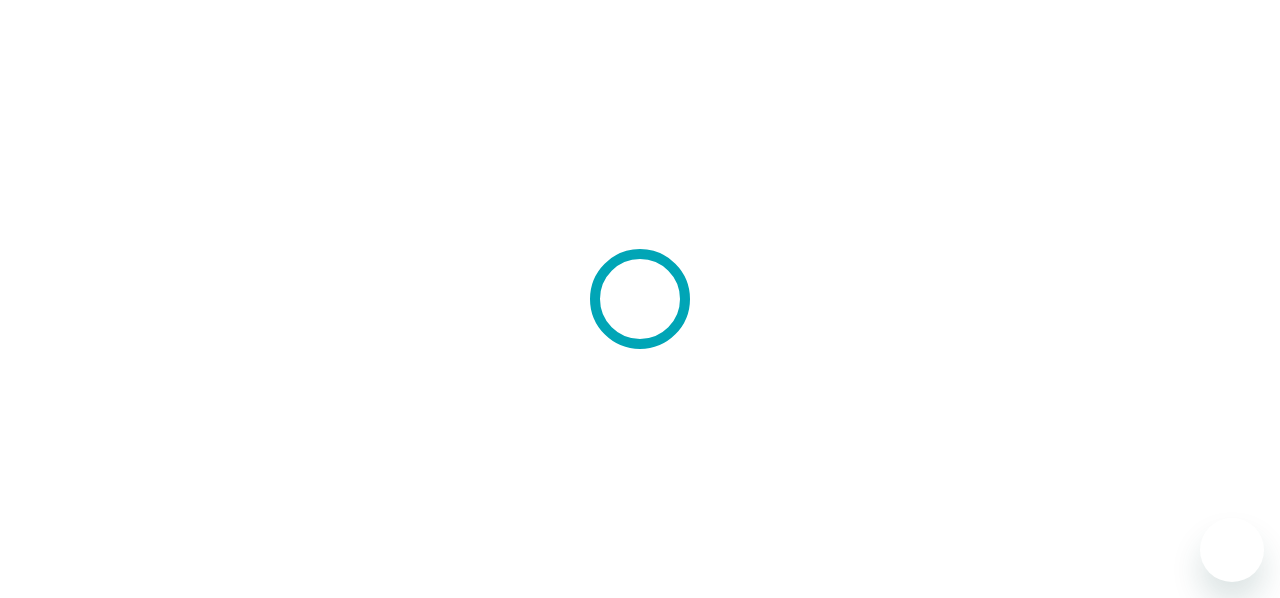 scroll, scrollTop: 0, scrollLeft: 0, axis: both 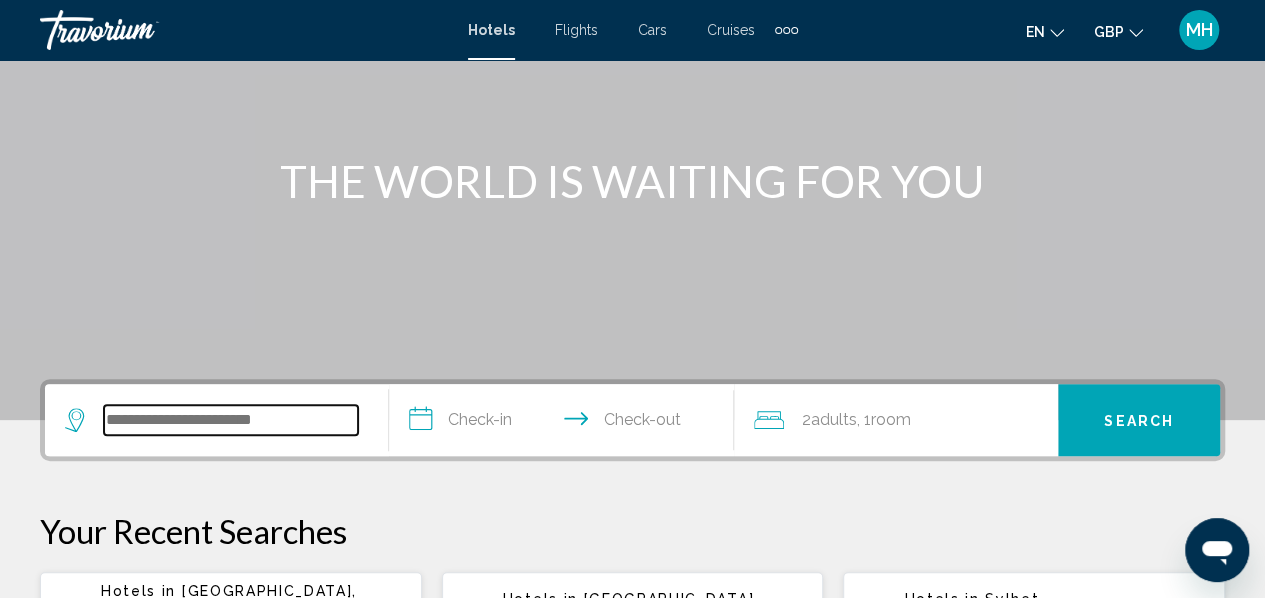 click at bounding box center [231, 420] 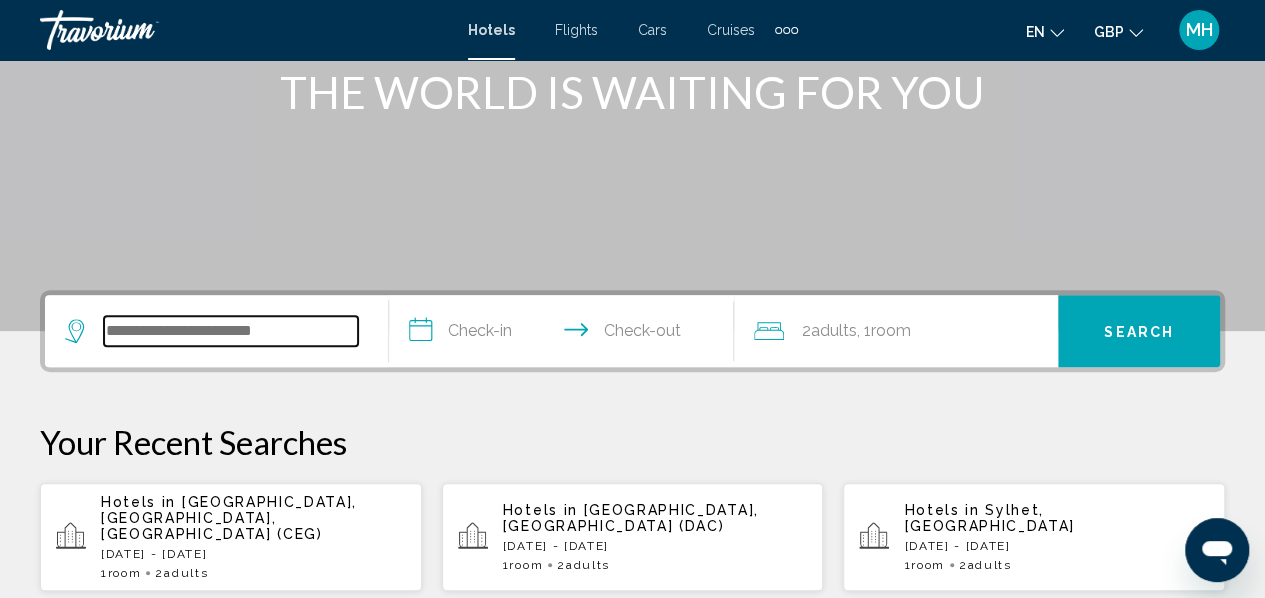 scroll, scrollTop: 494, scrollLeft: 0, axis: vertical 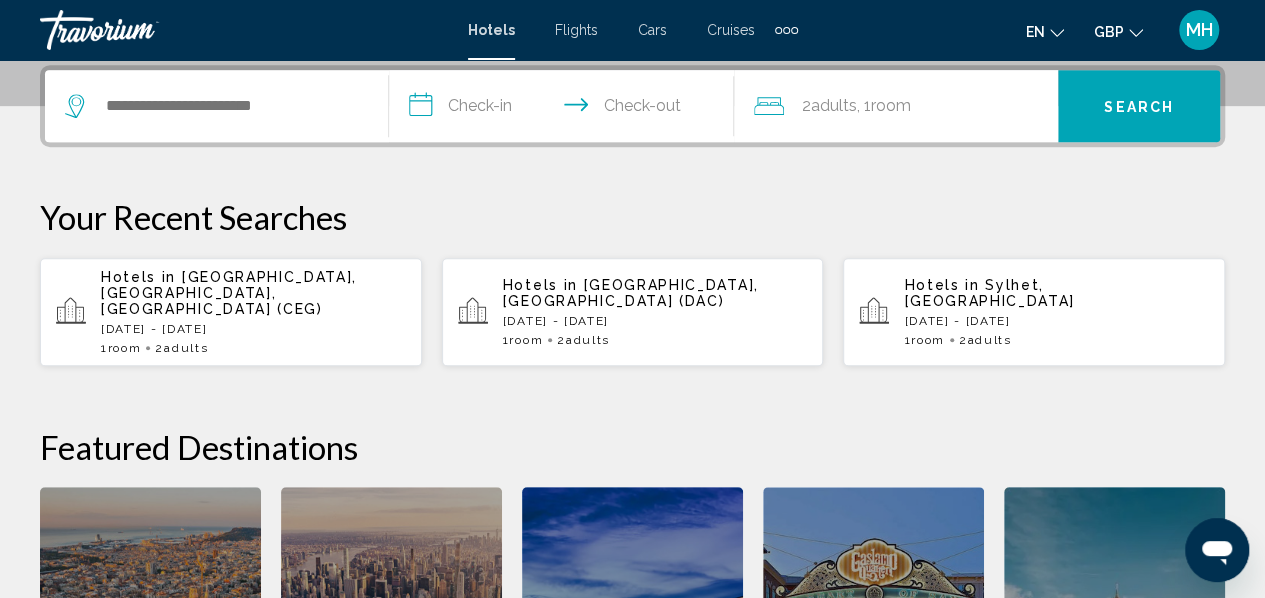 click on "Room" at bounding box center (125, 348) 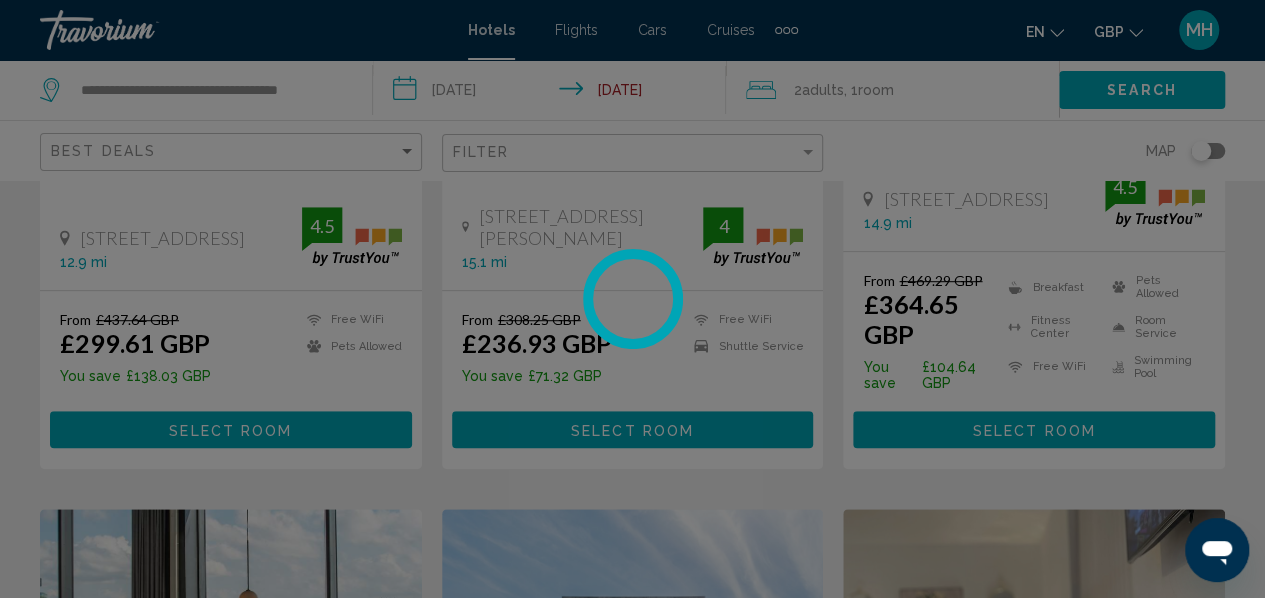 scroll, scrollTop: 0, scrollLeft: 0, axis: both 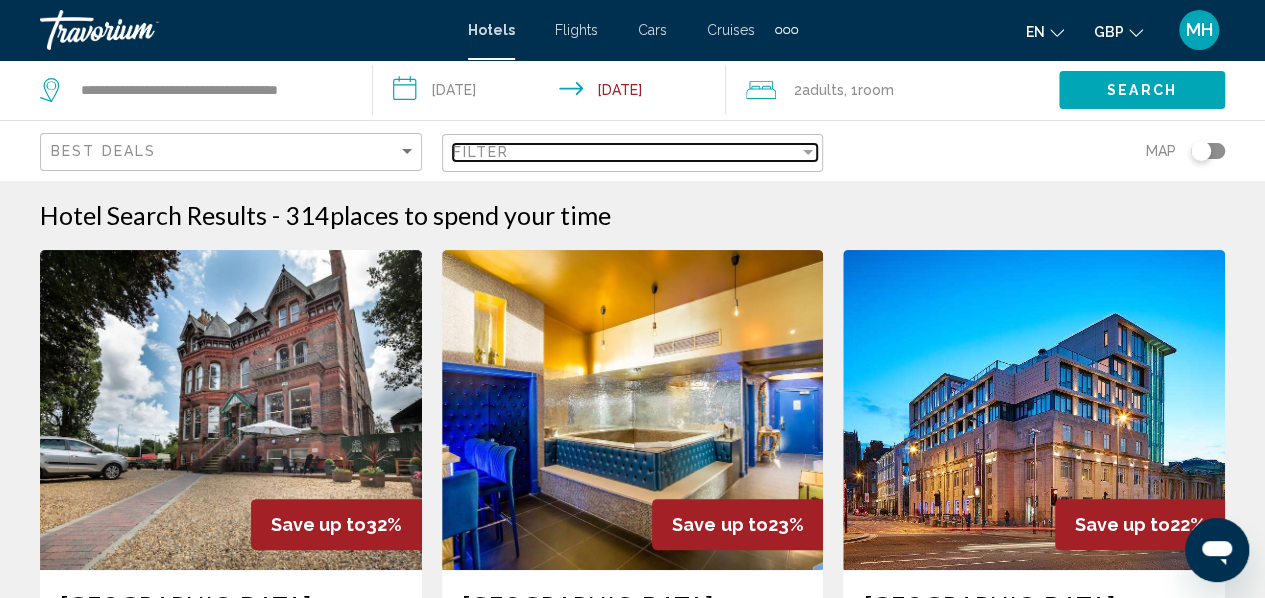 click on "Filter" at bounding box center [626, 152] 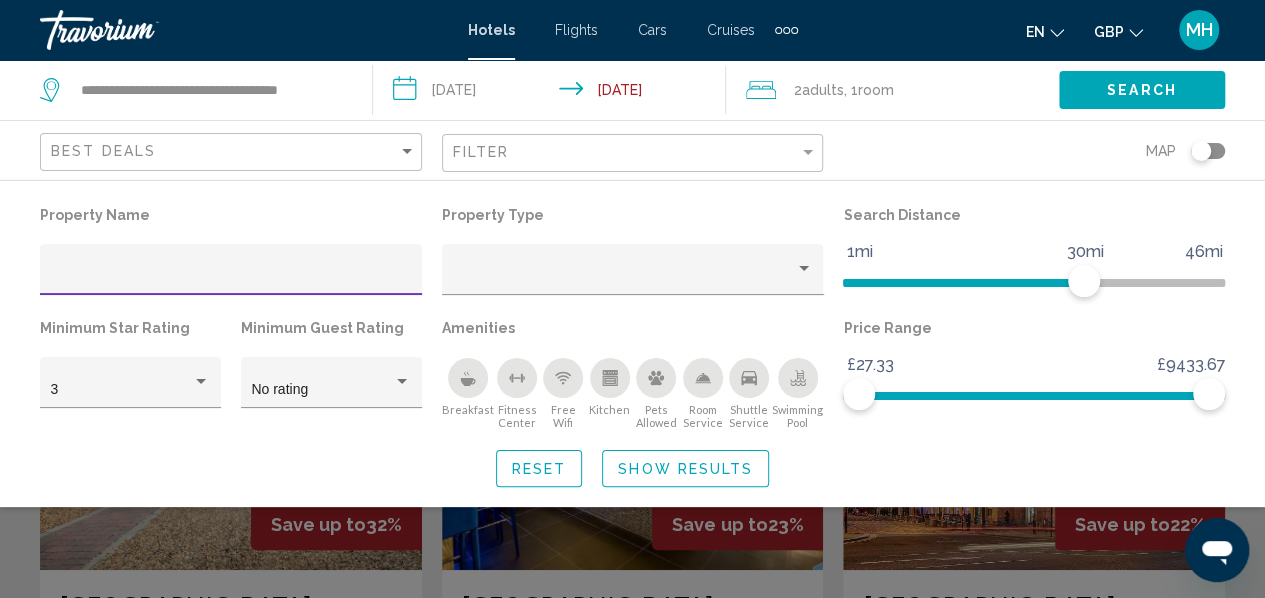 click 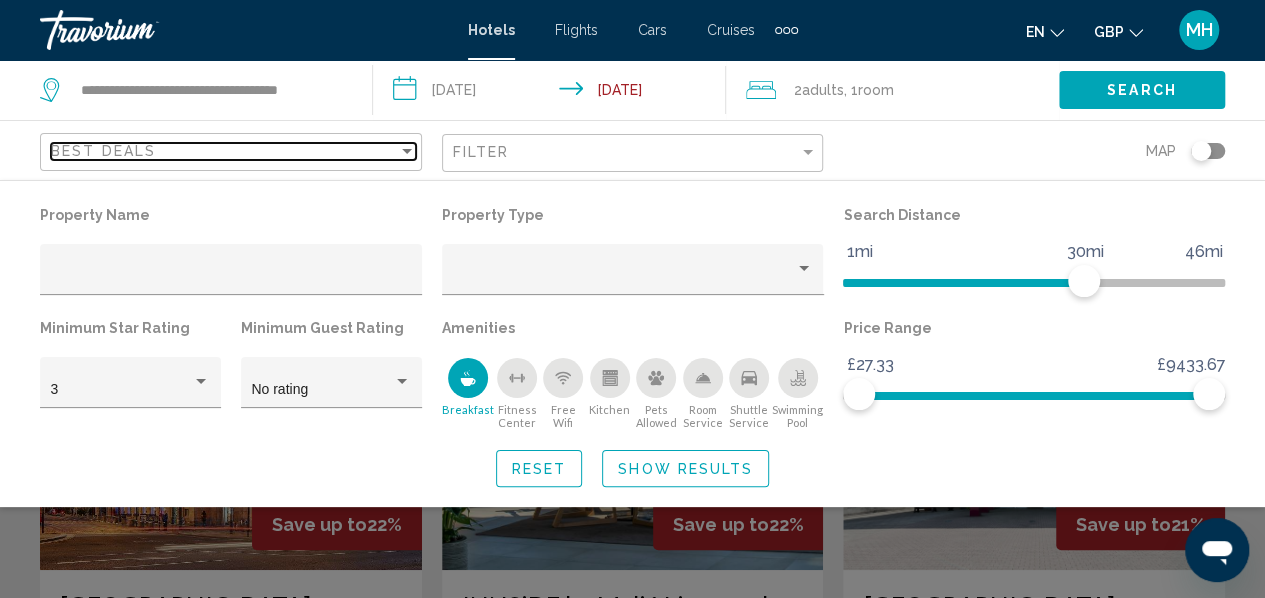 click at bounding box center [407, 151] 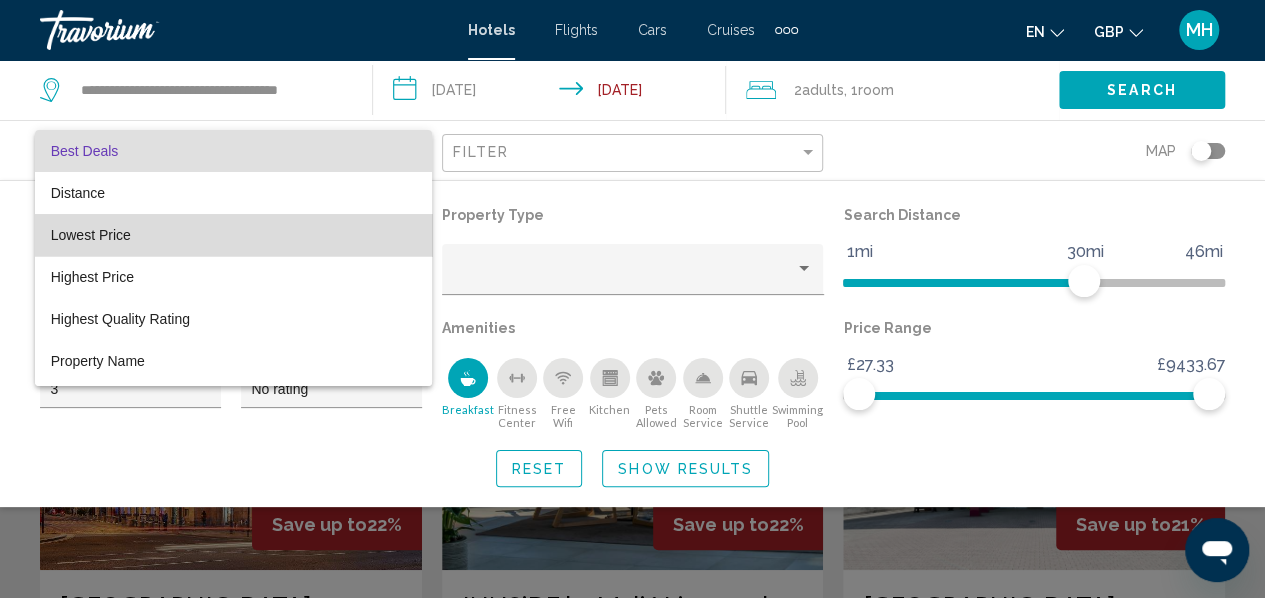 click on "Lowest Price" at bounding box center (233, 235) 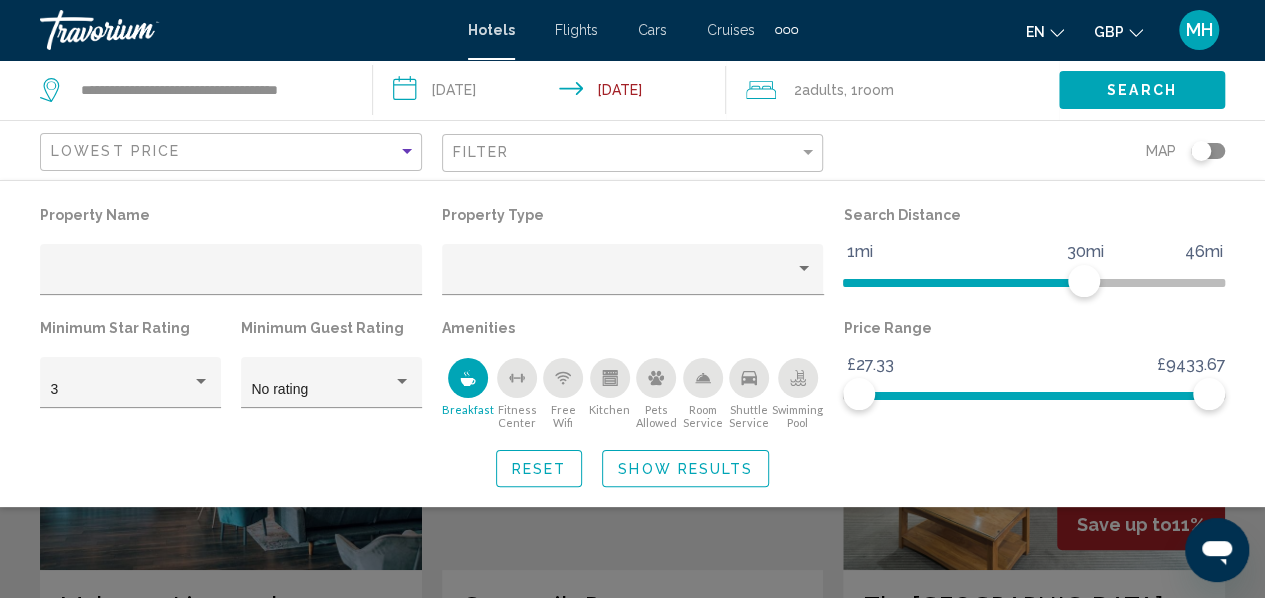 click on "Search" 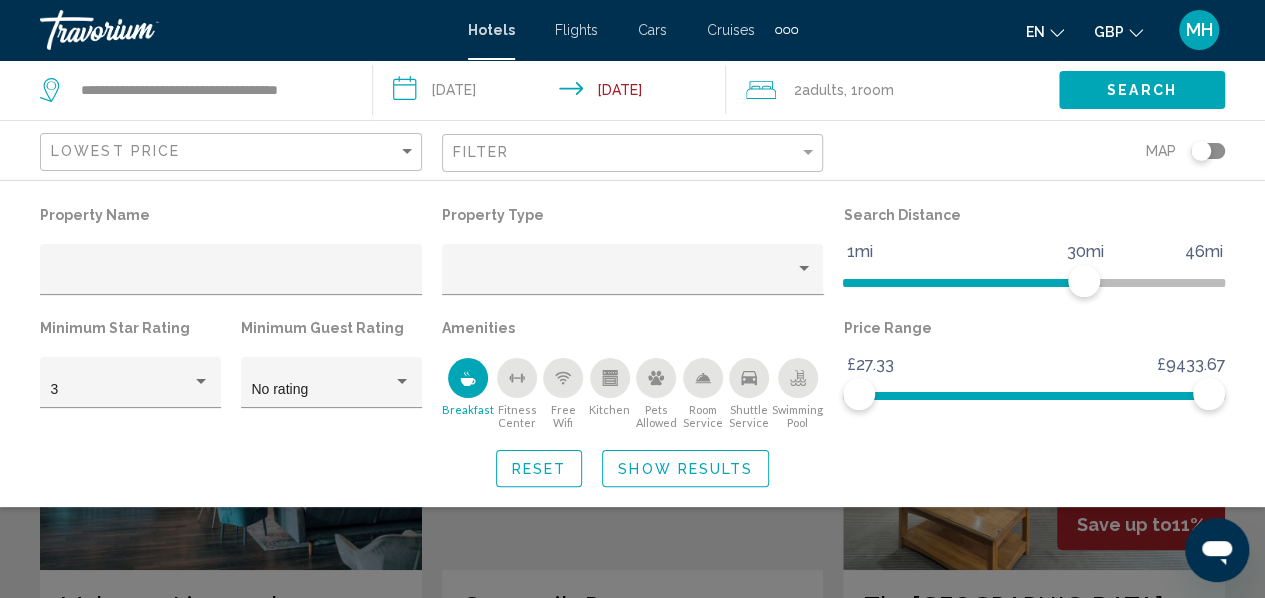 click on "Search" 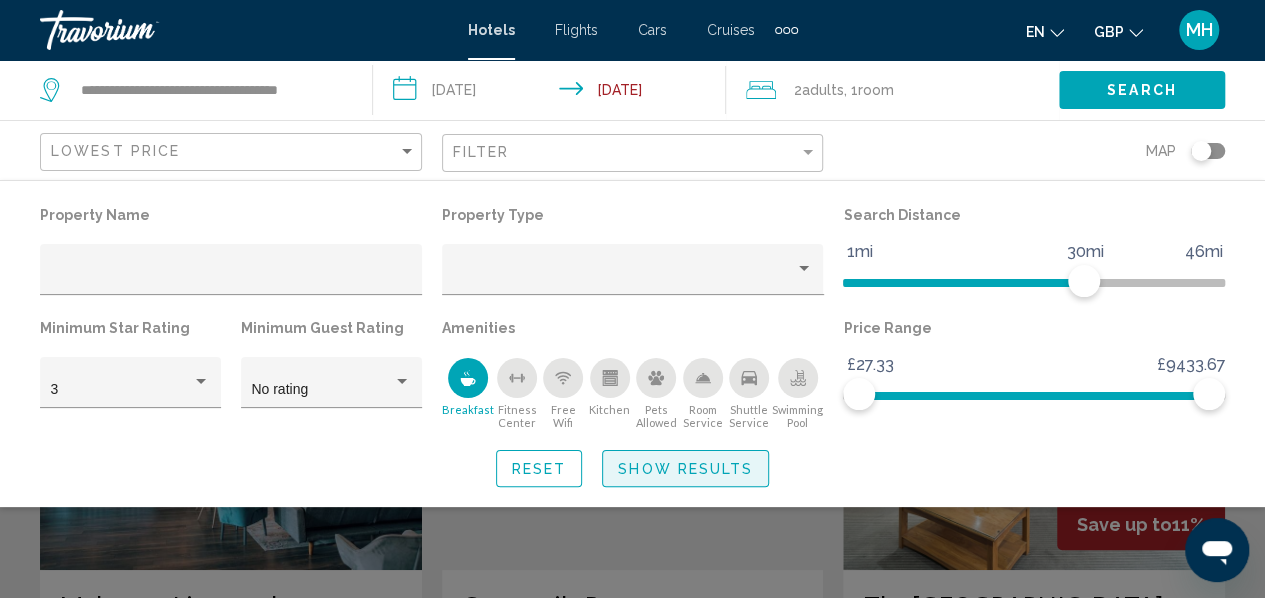 click on "Show Results" 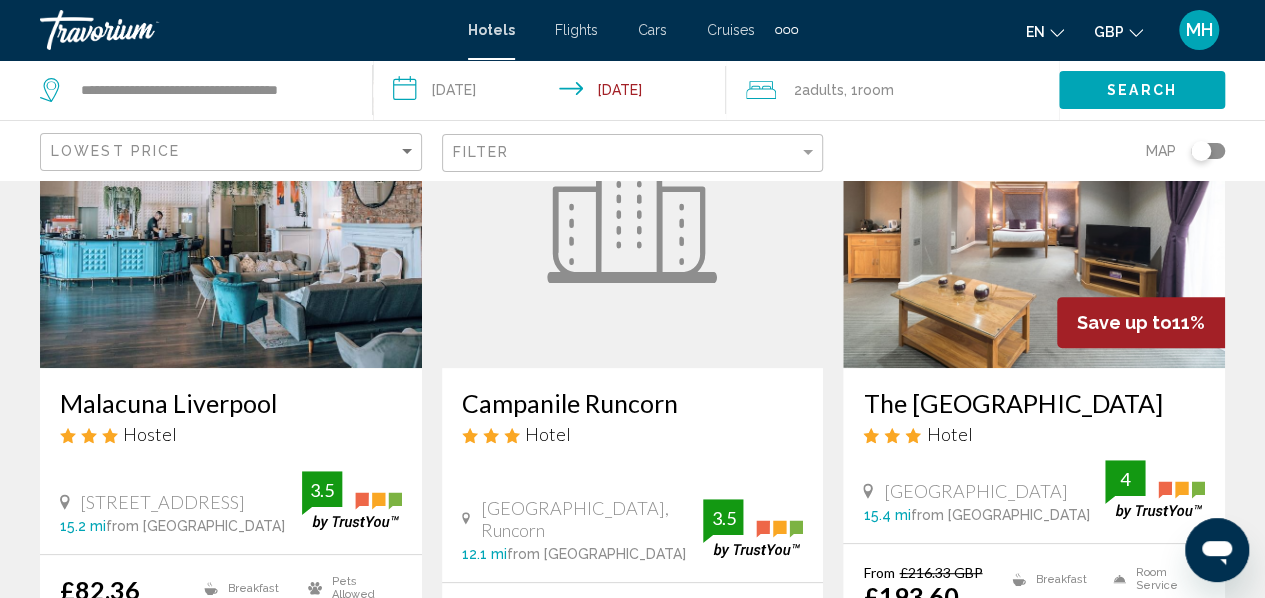 scroll, scrollTop: 204, scrollLeft: 0, axis: vertical 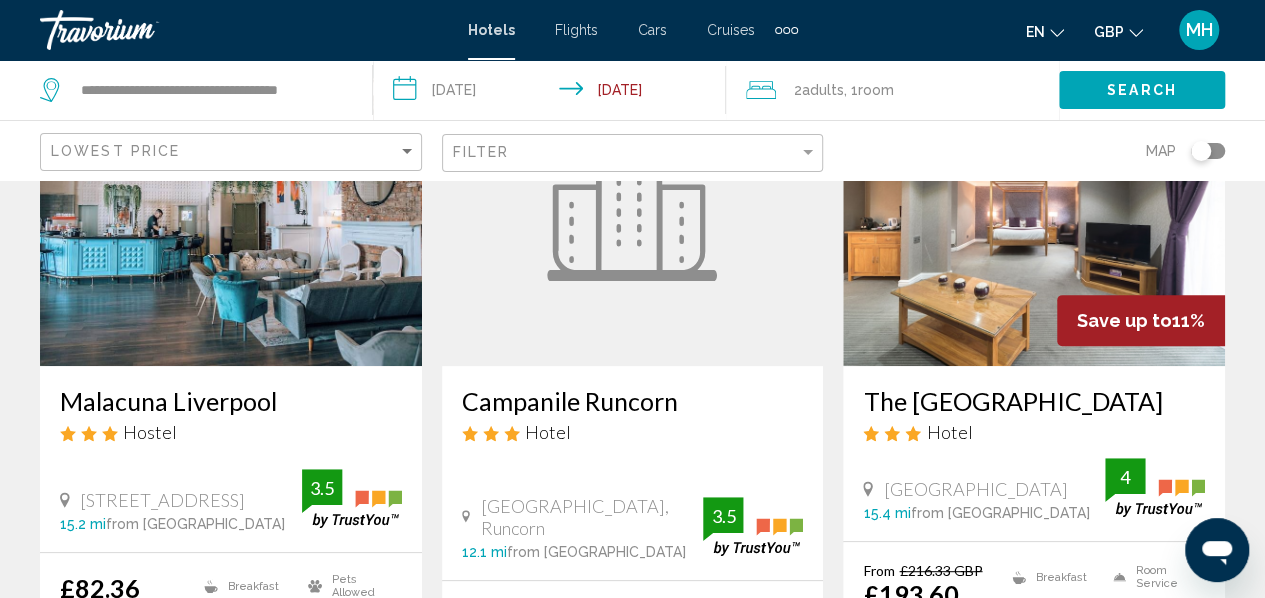 click on "Save up to  11%" at bounding box center (1141, 320) 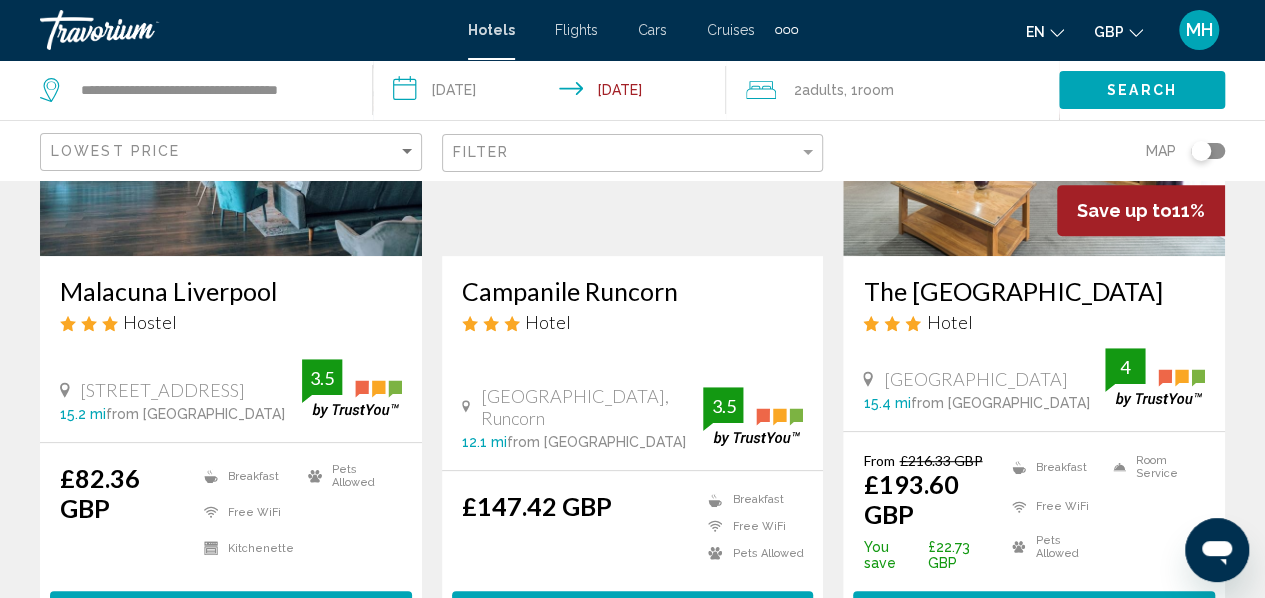 scroll, scrollTop: 322, scrollLeft: 0, axis: vertical 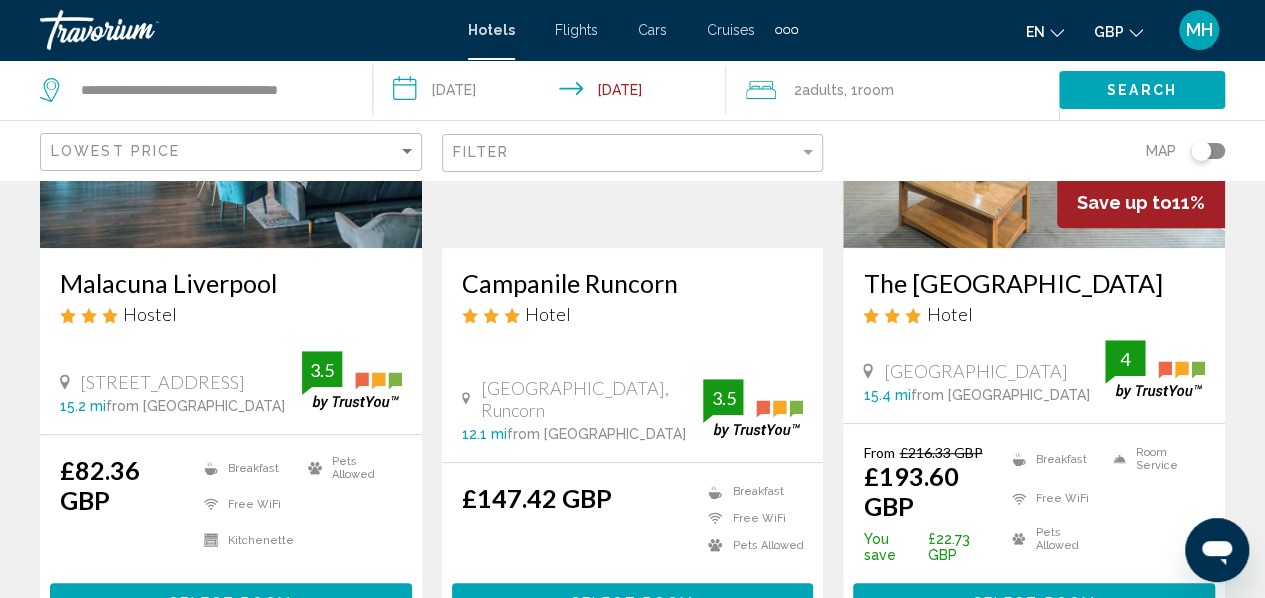 click on "Select Room" at bounding box center [1034, 601] 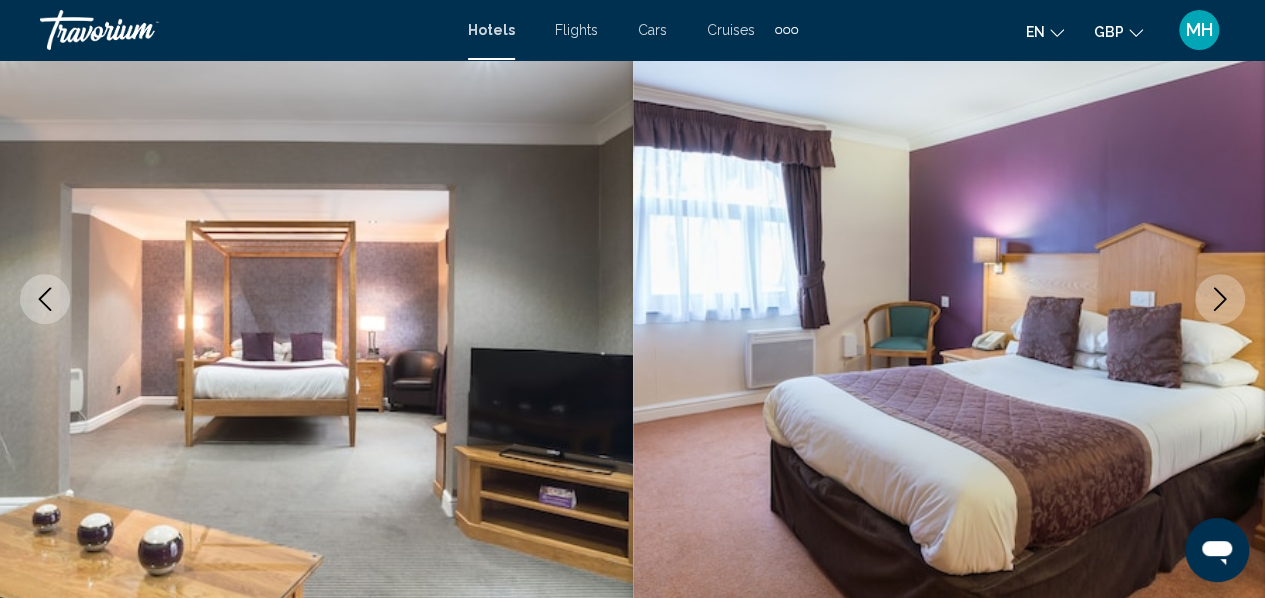 click at bounding box center (949, 299) 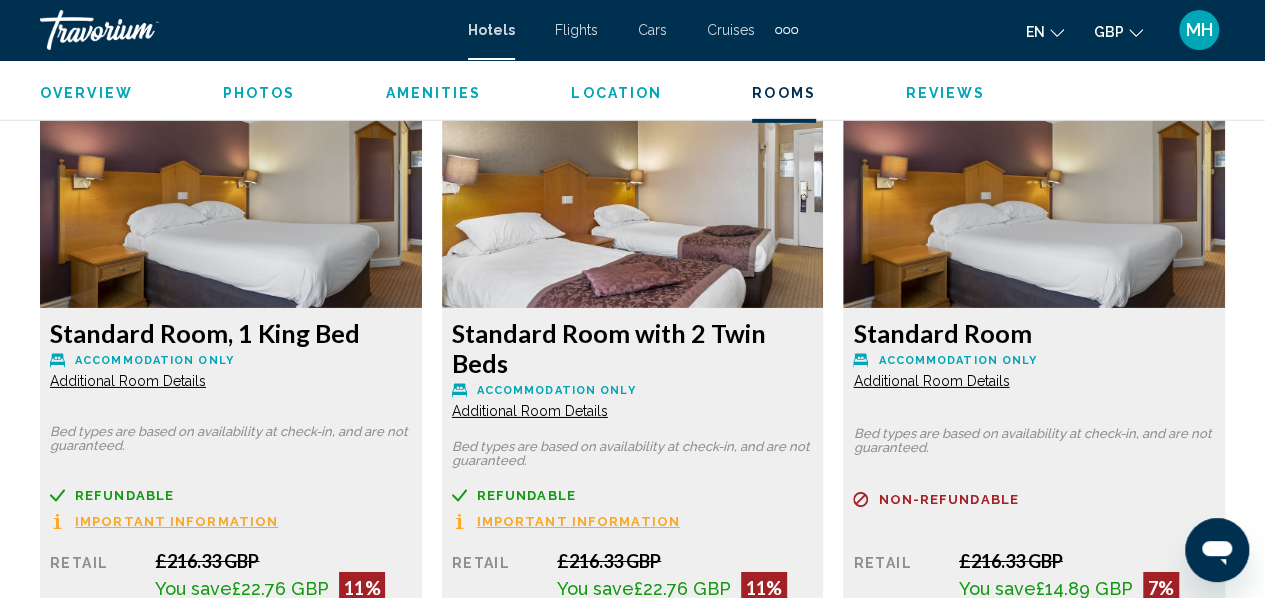 scroll, scrollTop: 3122, scrollLeft: 0, axis: vertical 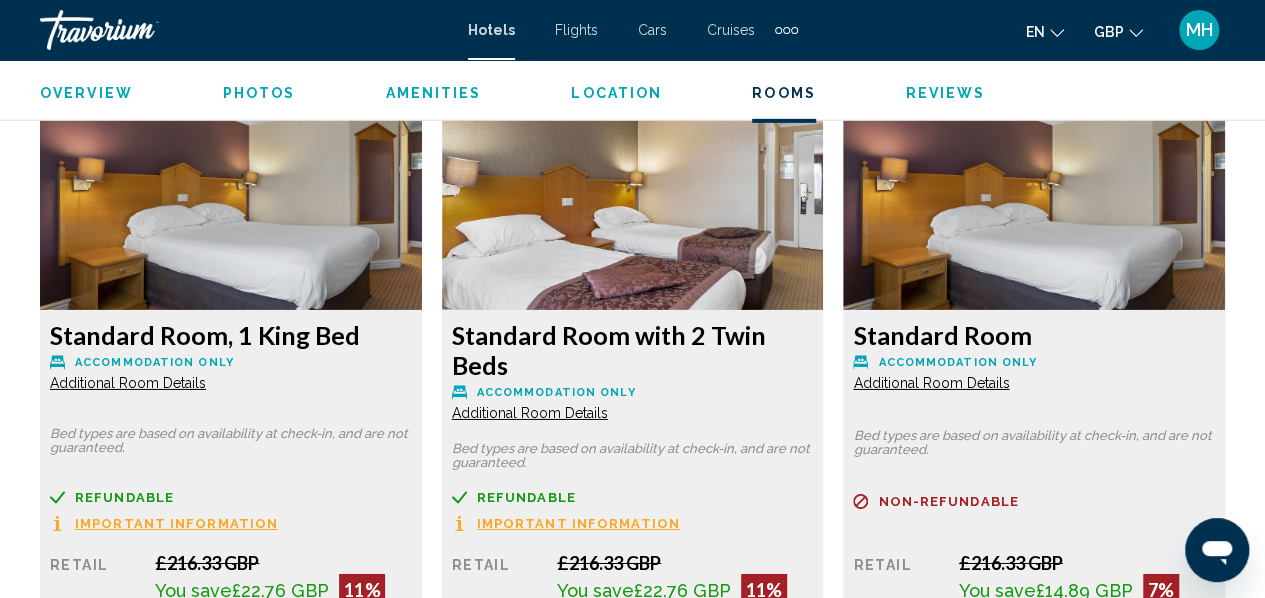 click on "Additional Room Details" at bounding box center [128, 383] 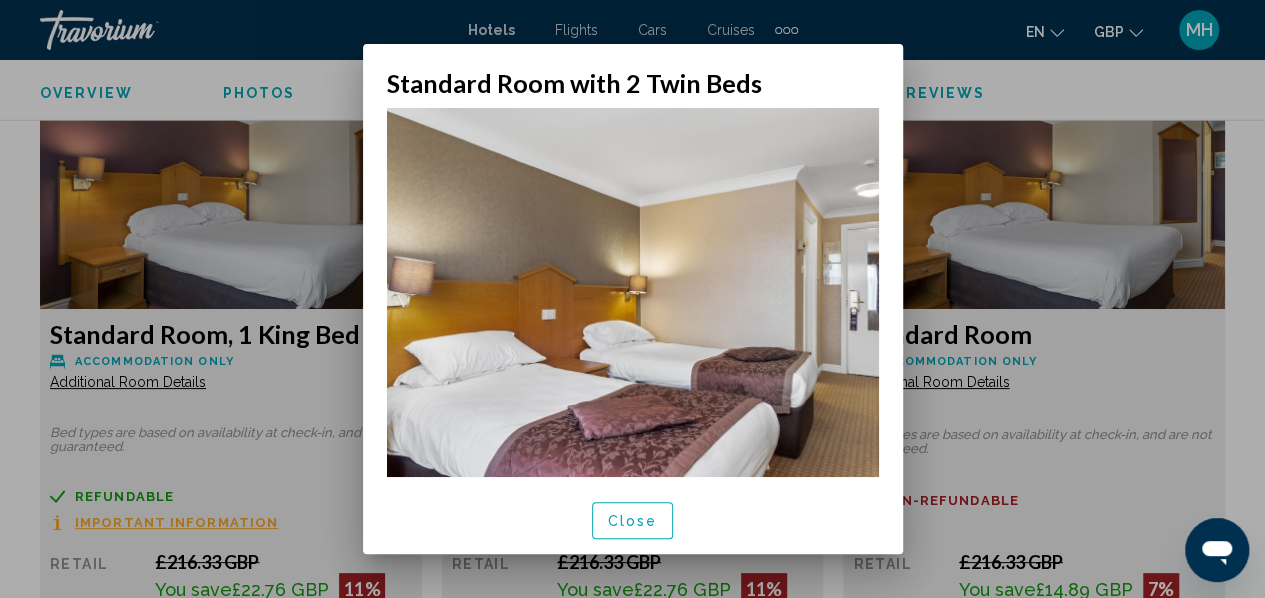scroll, scrollTop: 0, scrollLeft: 0, axis: both 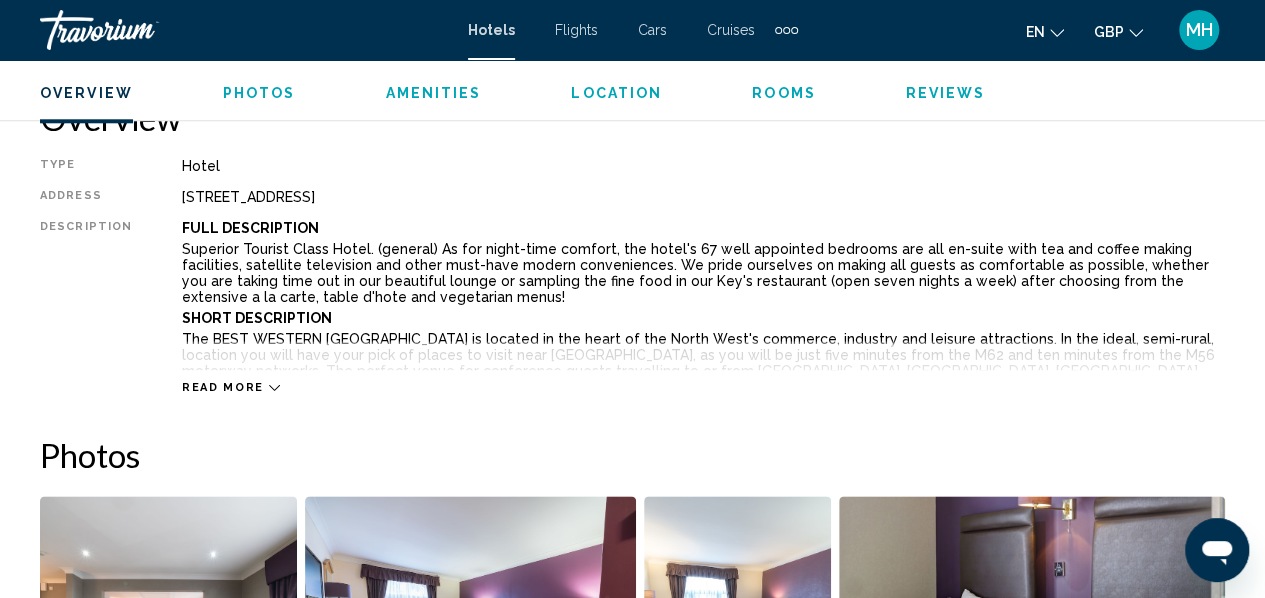 click 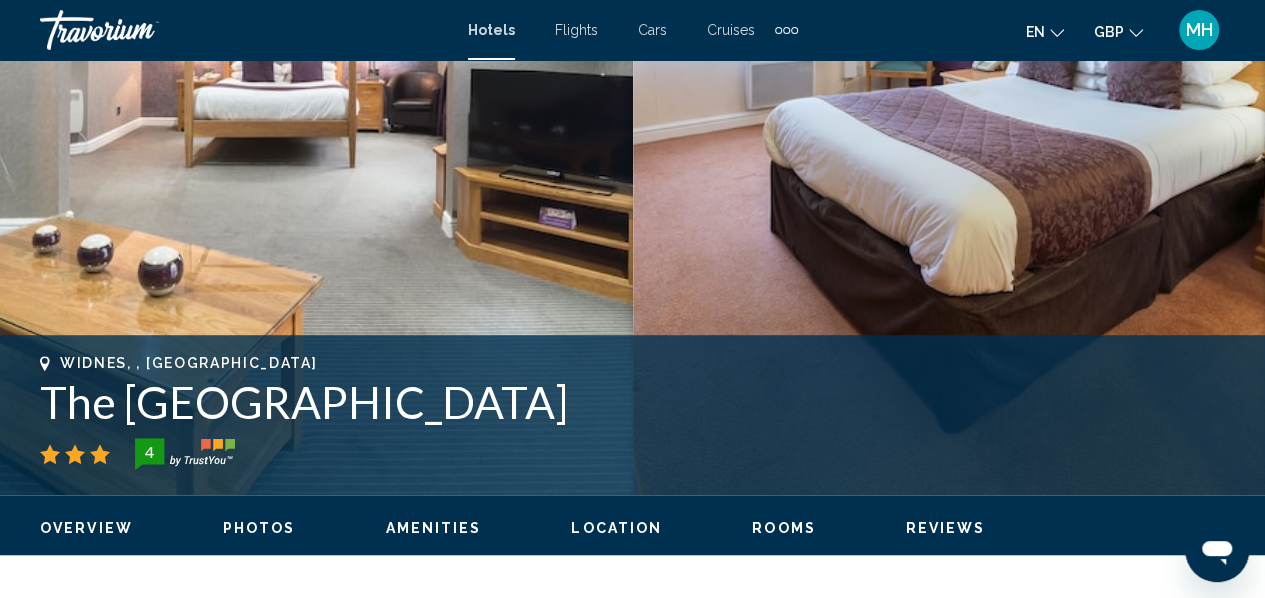 scroll, scrollTop: 514, scrollLeft: 0, axis: vertical 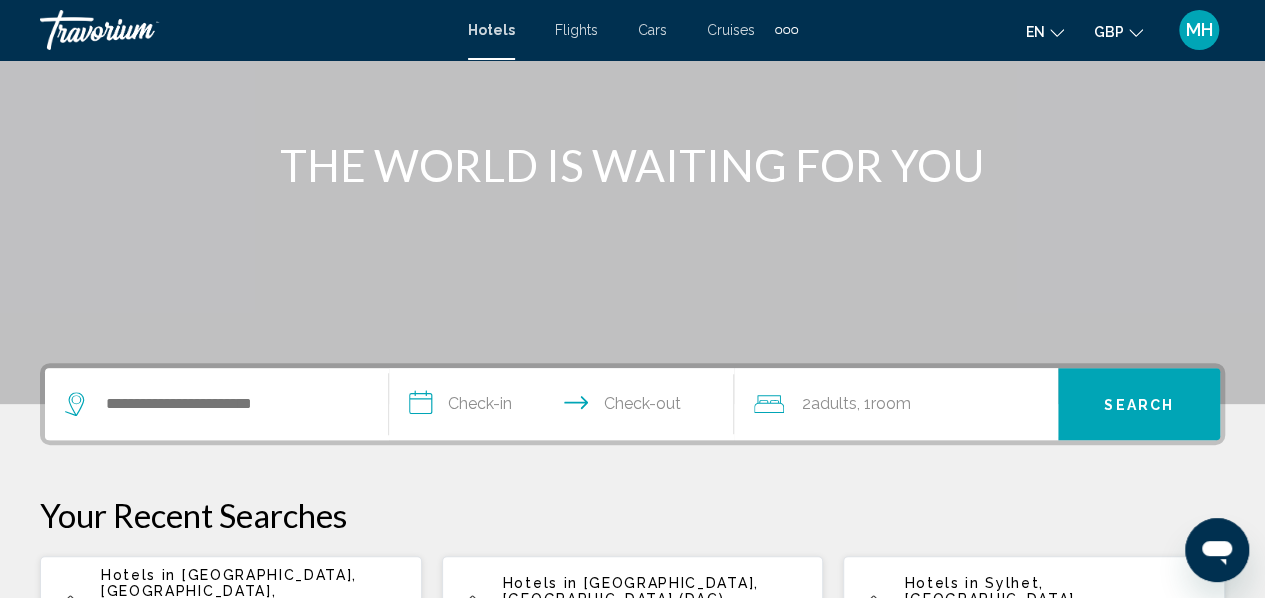 click on "Hotels in" at bounding box center (138, 575) 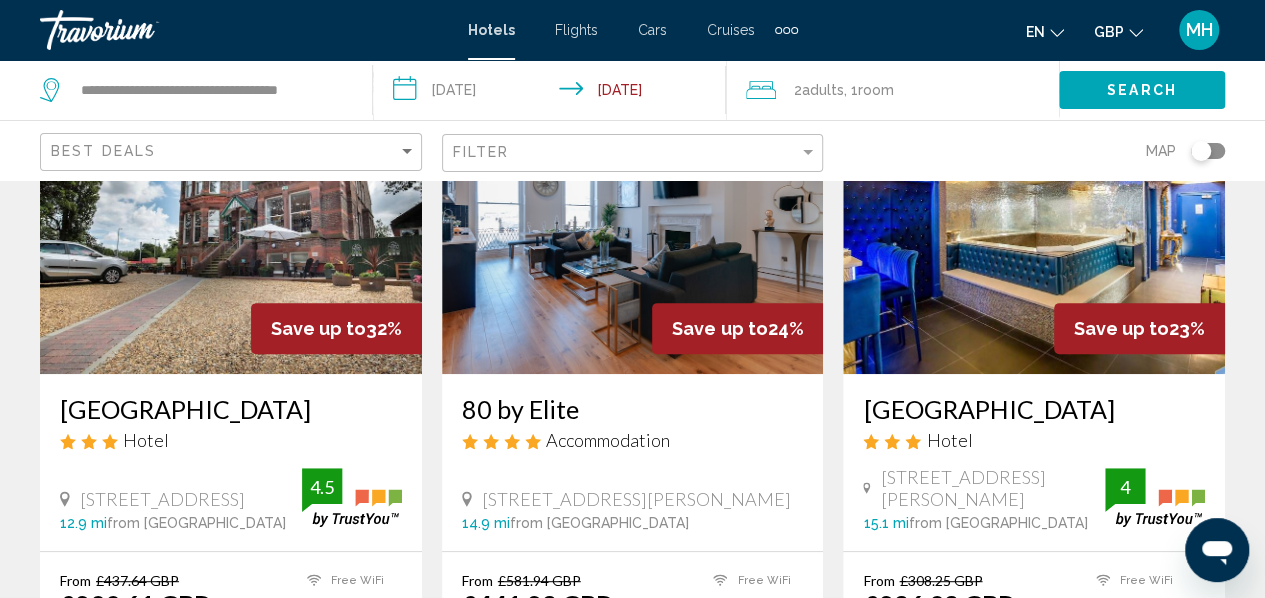 scroll, scrollTop: 0, scrollLeft: 0, axis: both 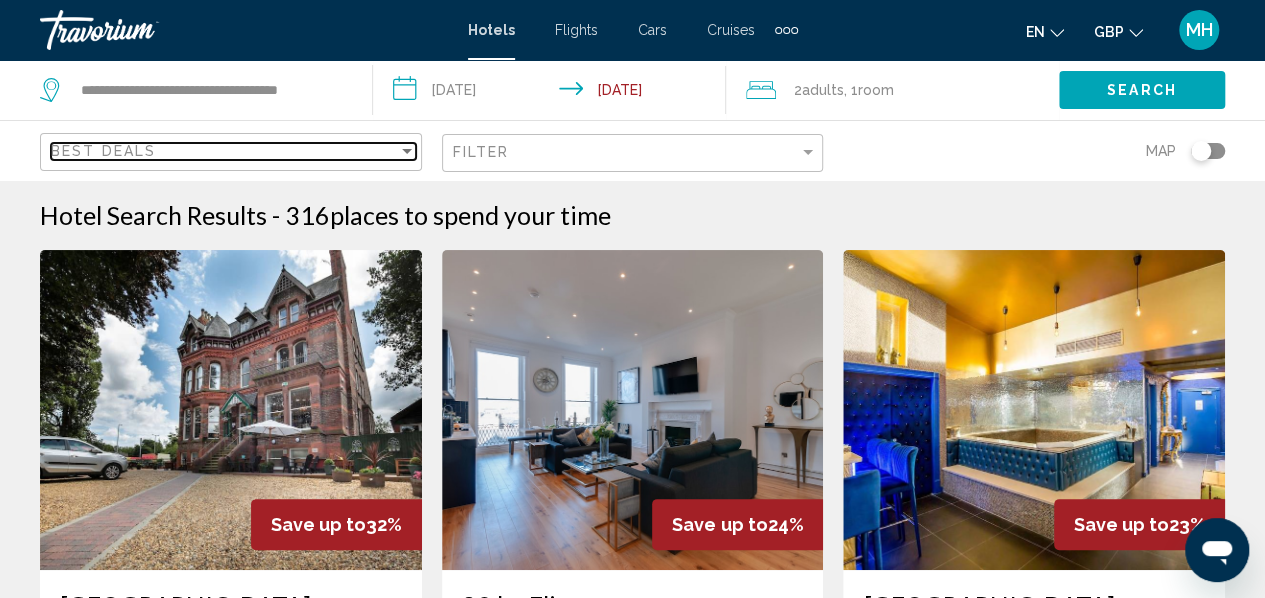 click on "Best Deals" at bounding box center (224, 151) 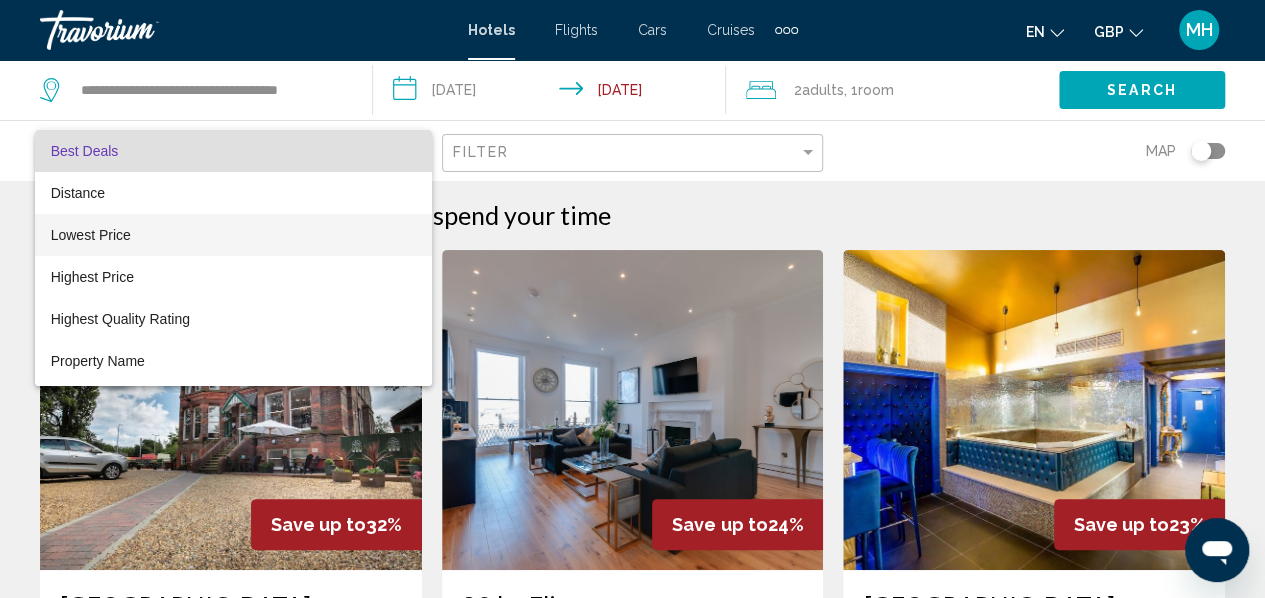 click on "Lowest Price" at bounding box center (233, 235) 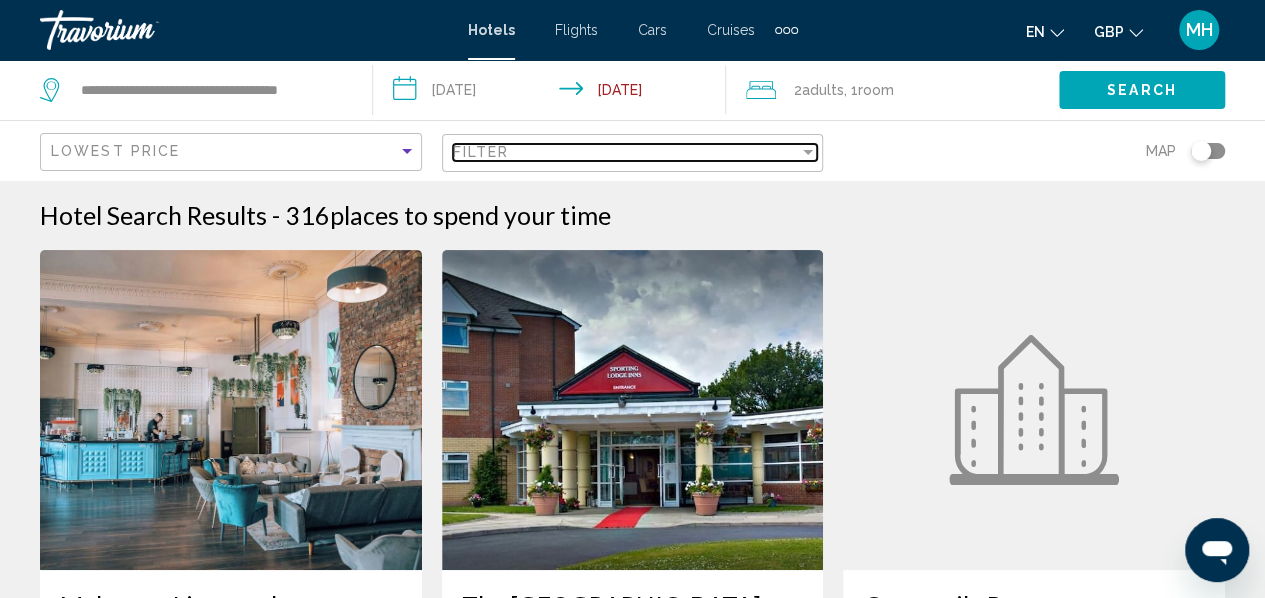 click at bounding box center (808, 152) 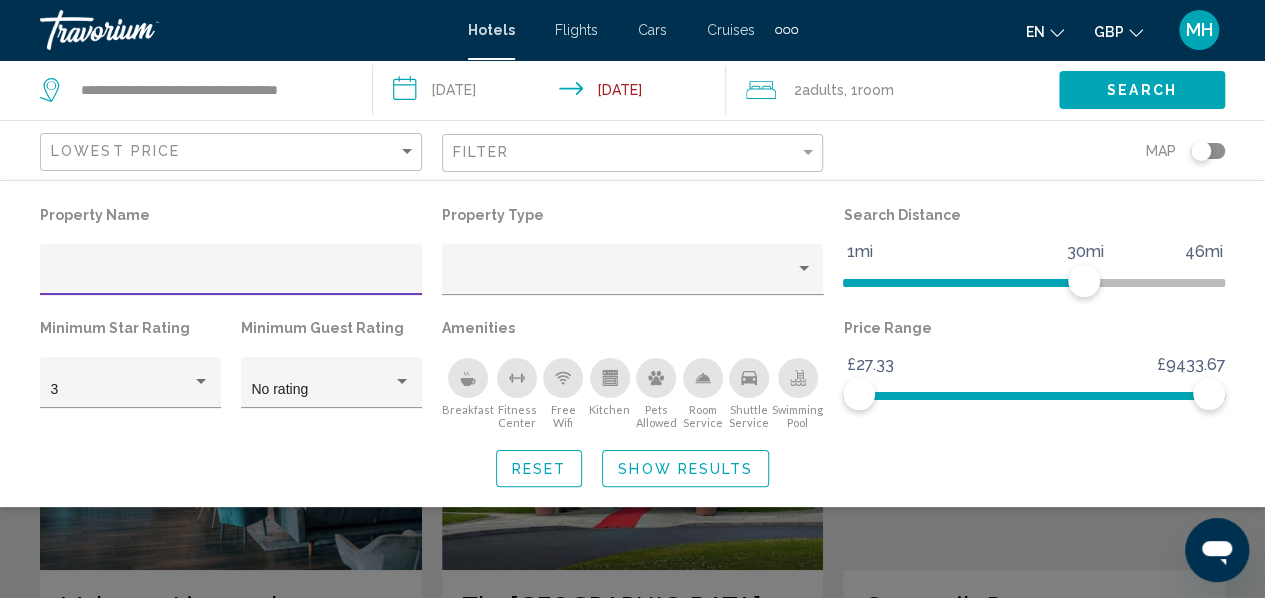 click 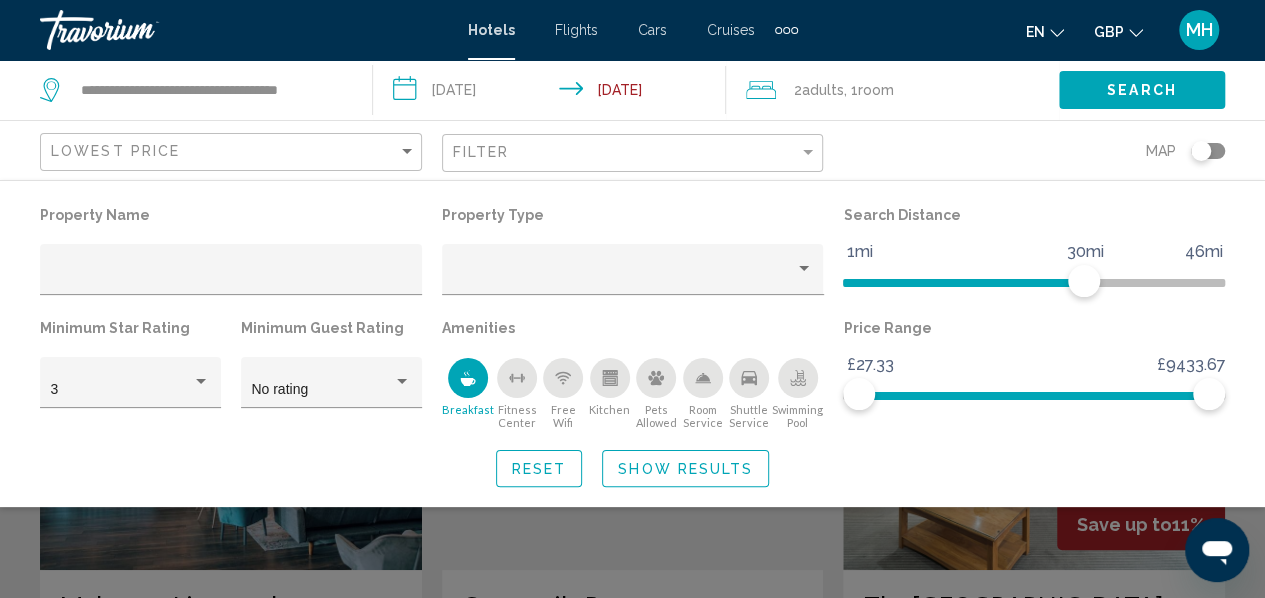 click on "Show Results" 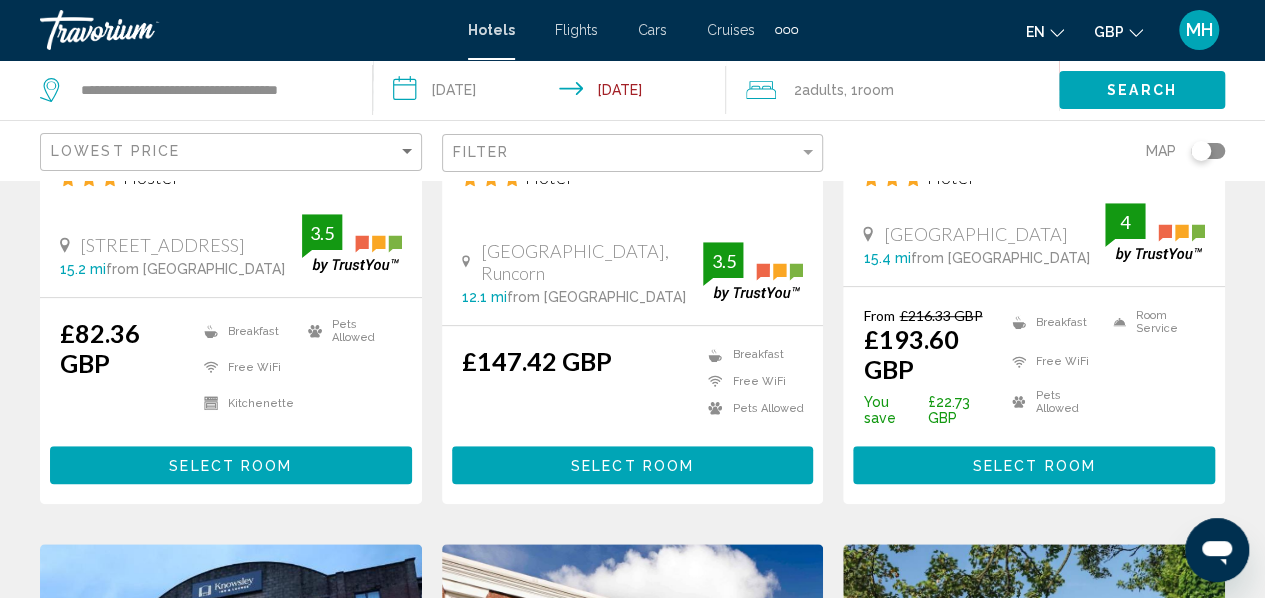 scroll, scrollTop: 464, scrollLeft: 0, axis: vertical 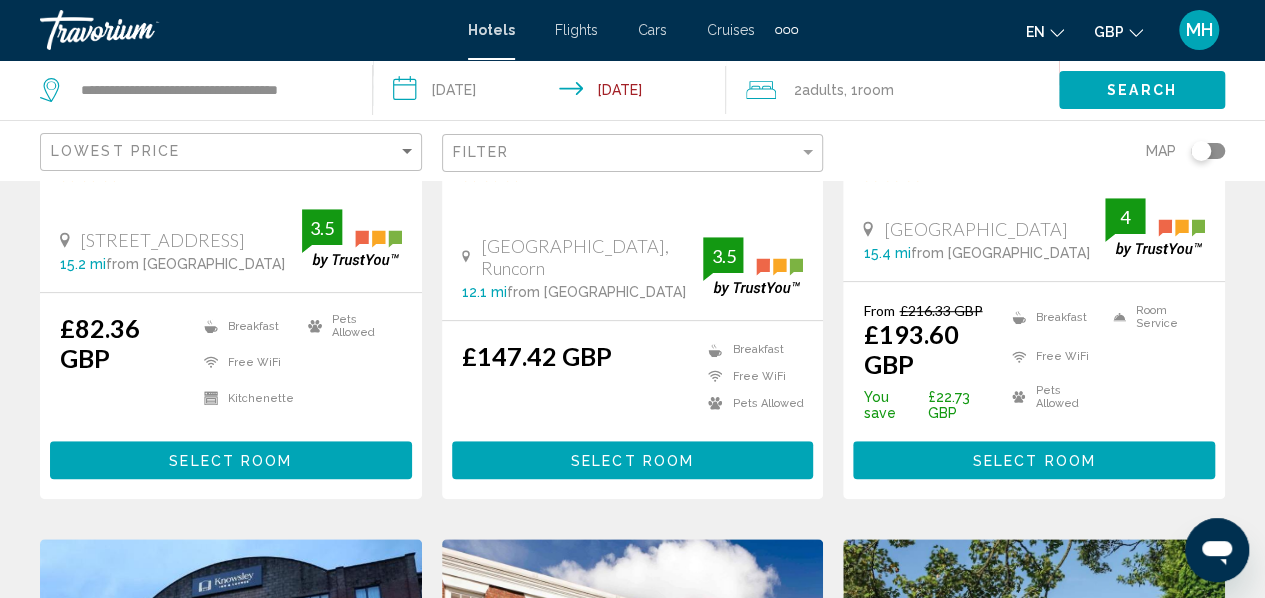 click on "Select Room" at bounding box center (632, 461) 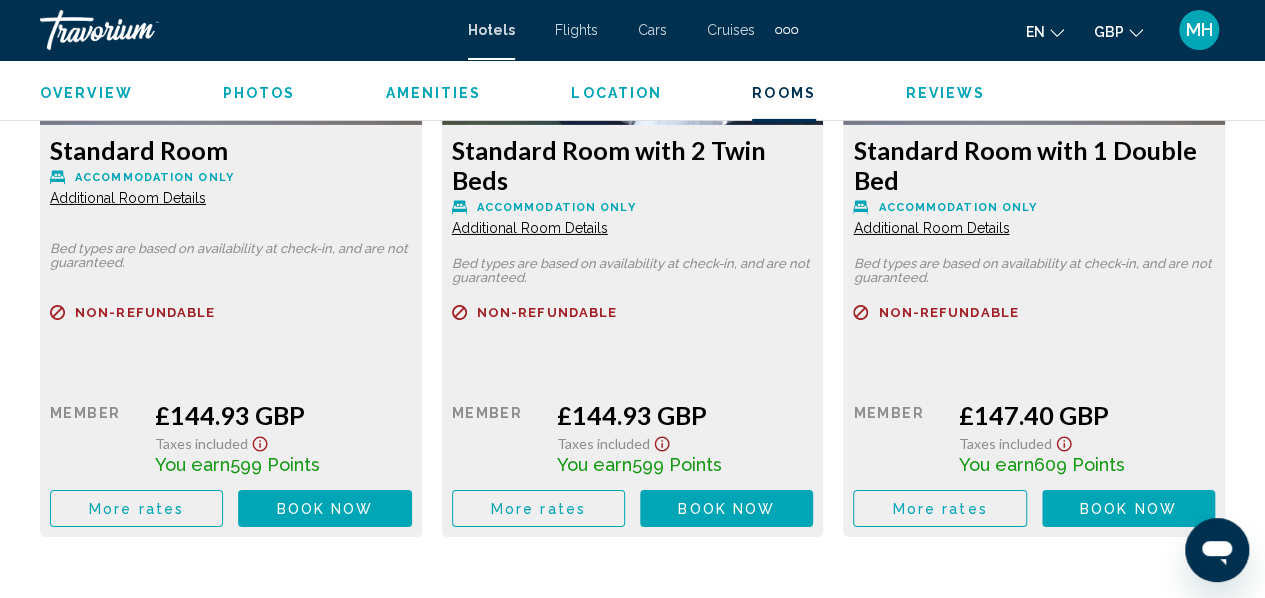 scroll, scrollTop: 3309, scrollLeft: 0, axis: vertical 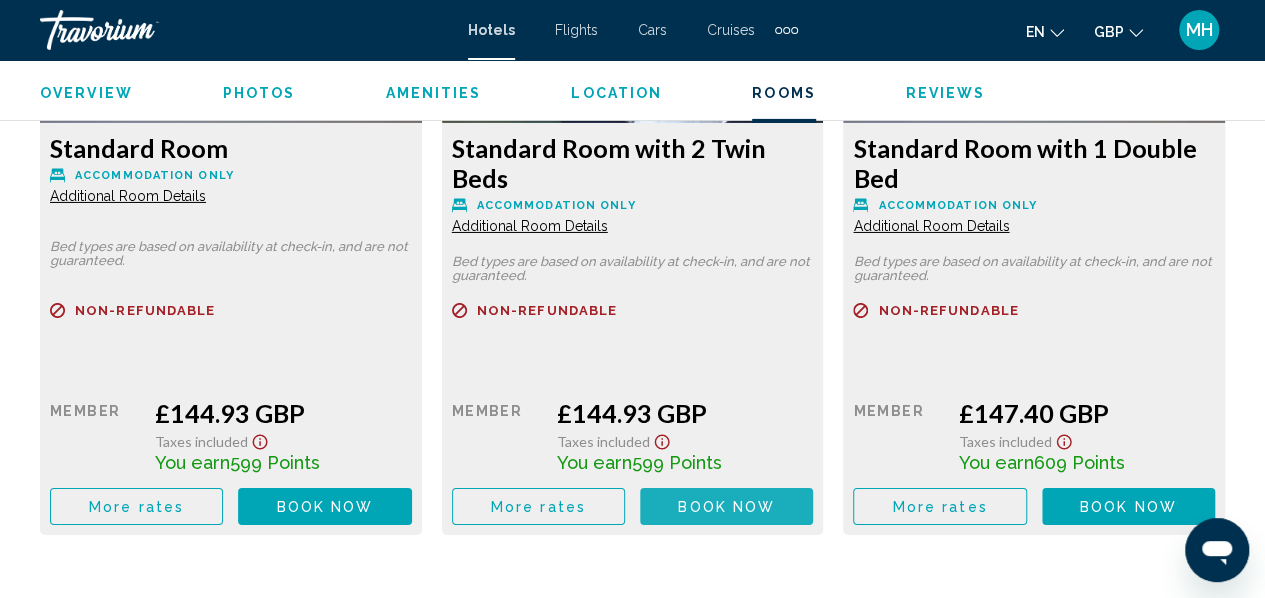 click on "Book now" at bounding box center [325, 507] 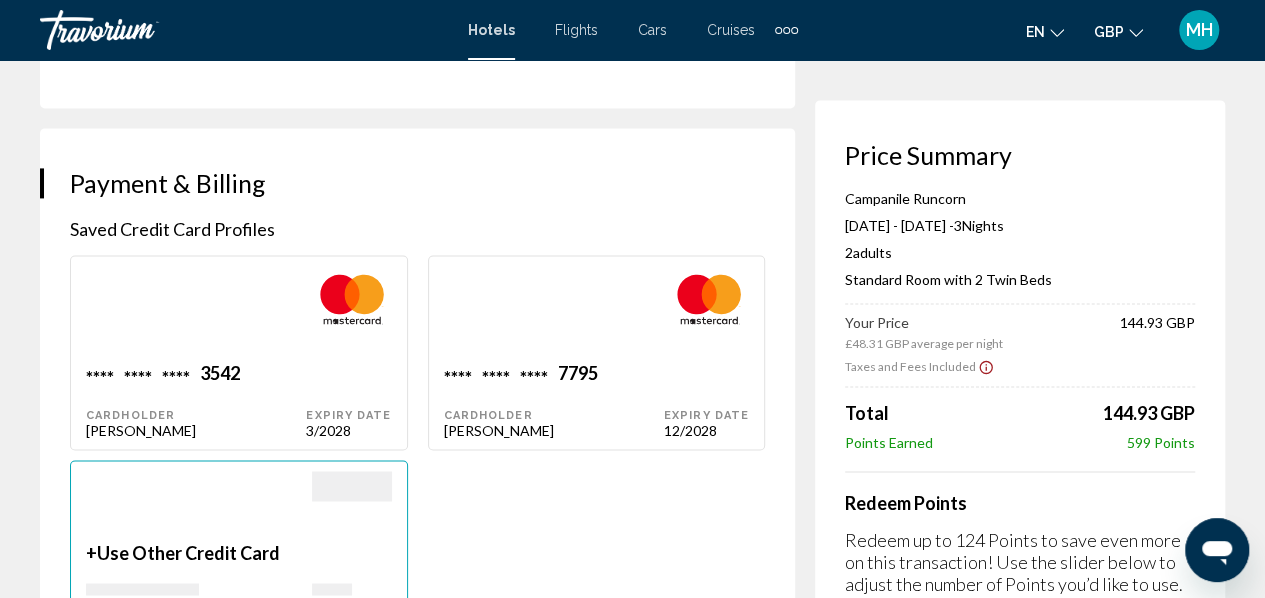 scroll, scrollTop: 1405, scrollLeft: 0, axis: vertical 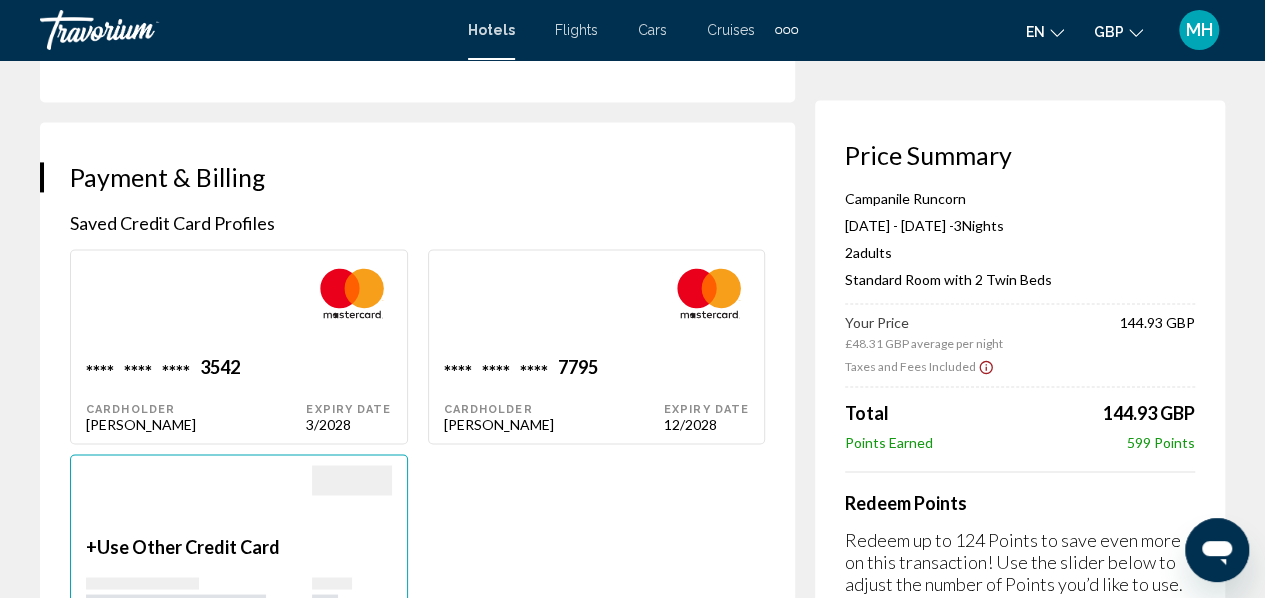 click at bounding box center (196, 308) 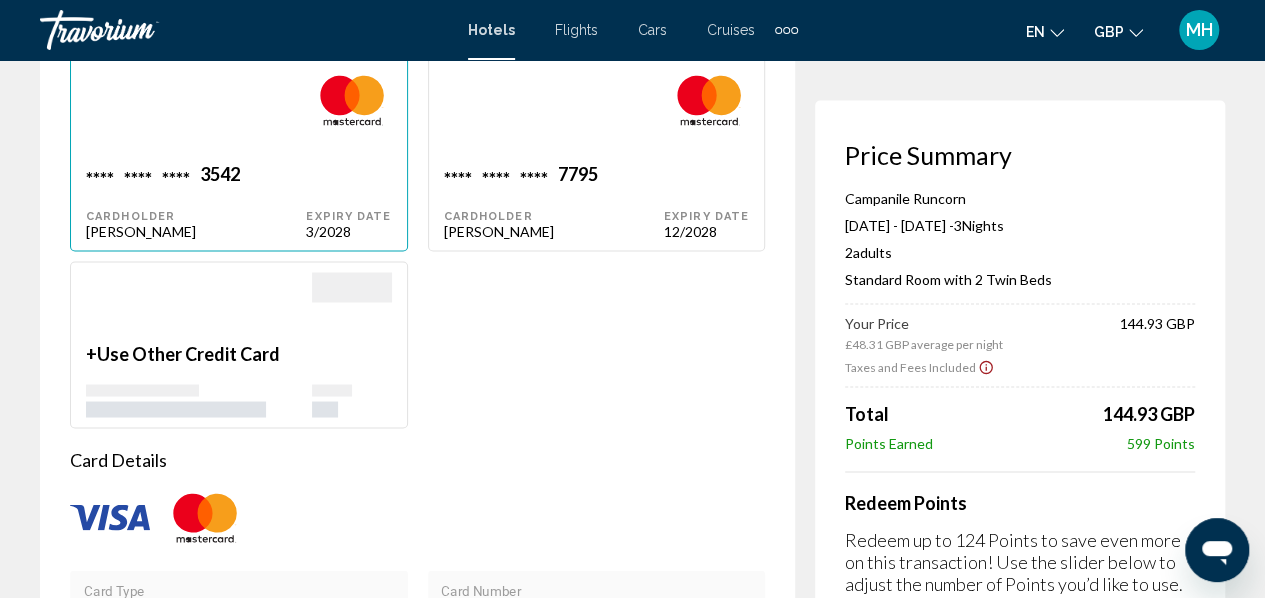 scroll, scrollTop: 1584, scrollLeft: 0, axis: vertical 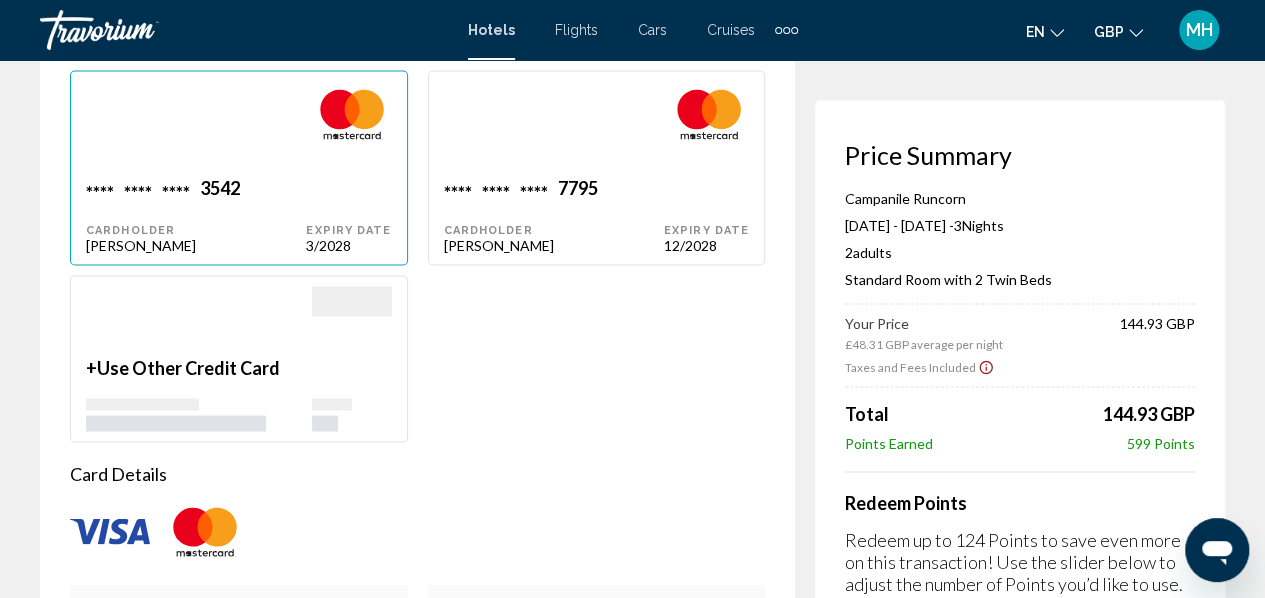 click on "**** **** **** 3542" at bounding box center [196, 190] 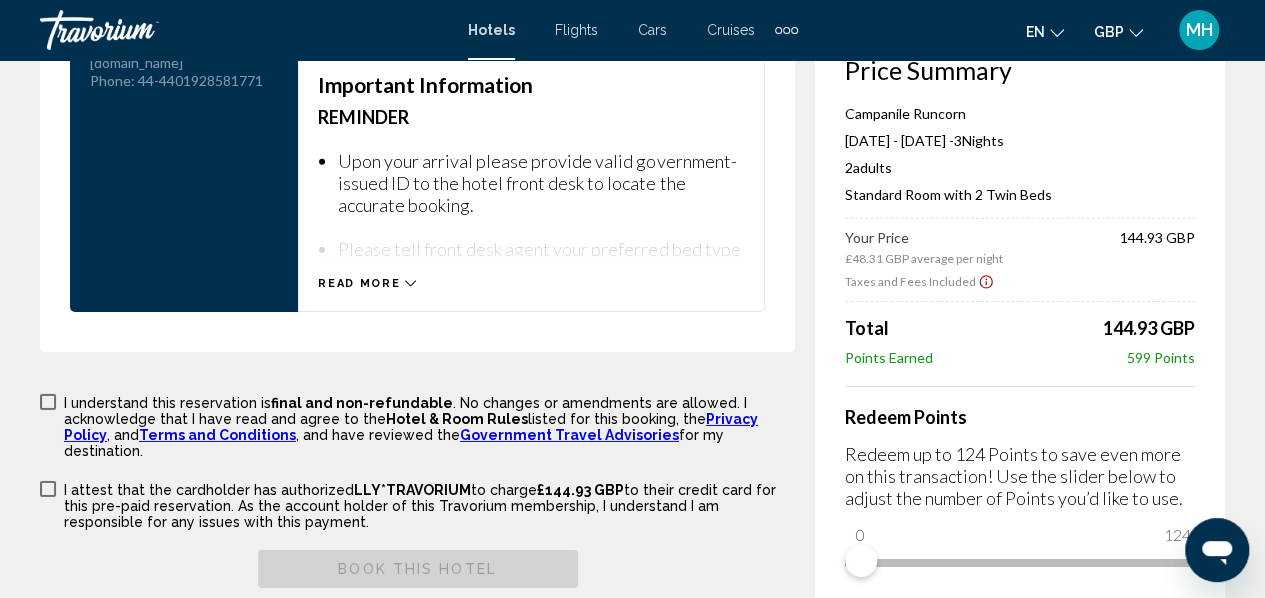 scroll, scrollTop: 3097, scrollLeft: 0, axis: vertical 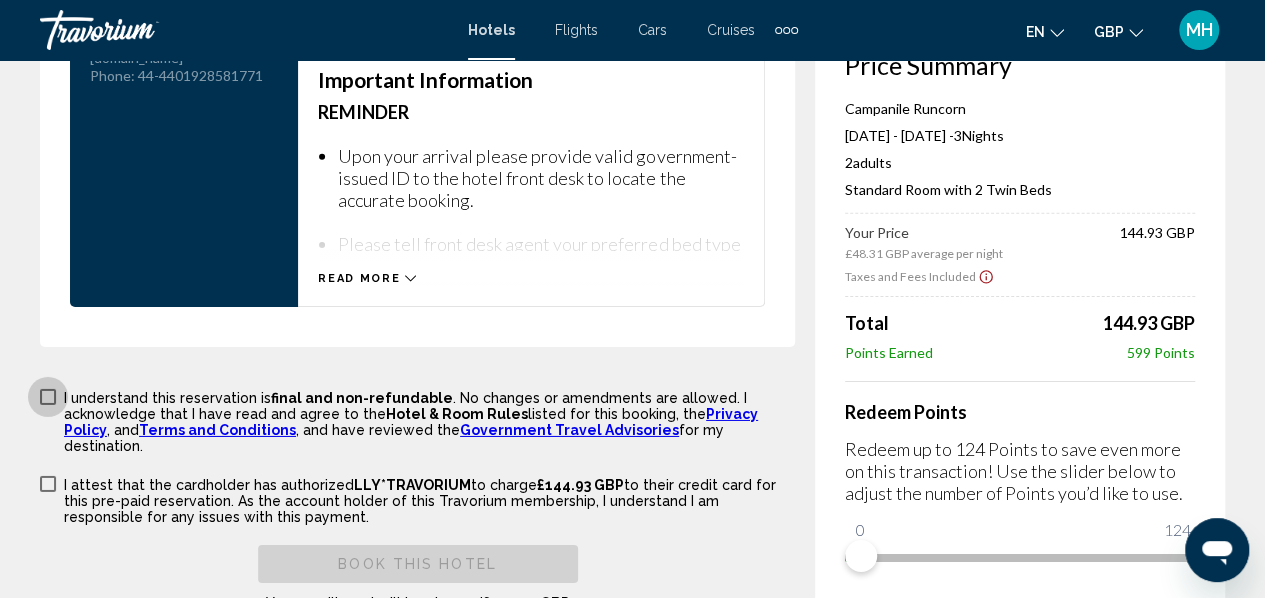 click on "I understand this reservation is  final and non-refundable . No changes or amendments are allowed. I acknowledge that I have read and agree to the  Hotel & Room Rules  listed for this booking, the  Privacy Policy , and  Terms and Conditions , and have reviewed the  Government Travel Advisories  for my destination." at bounding box center (429, 422) 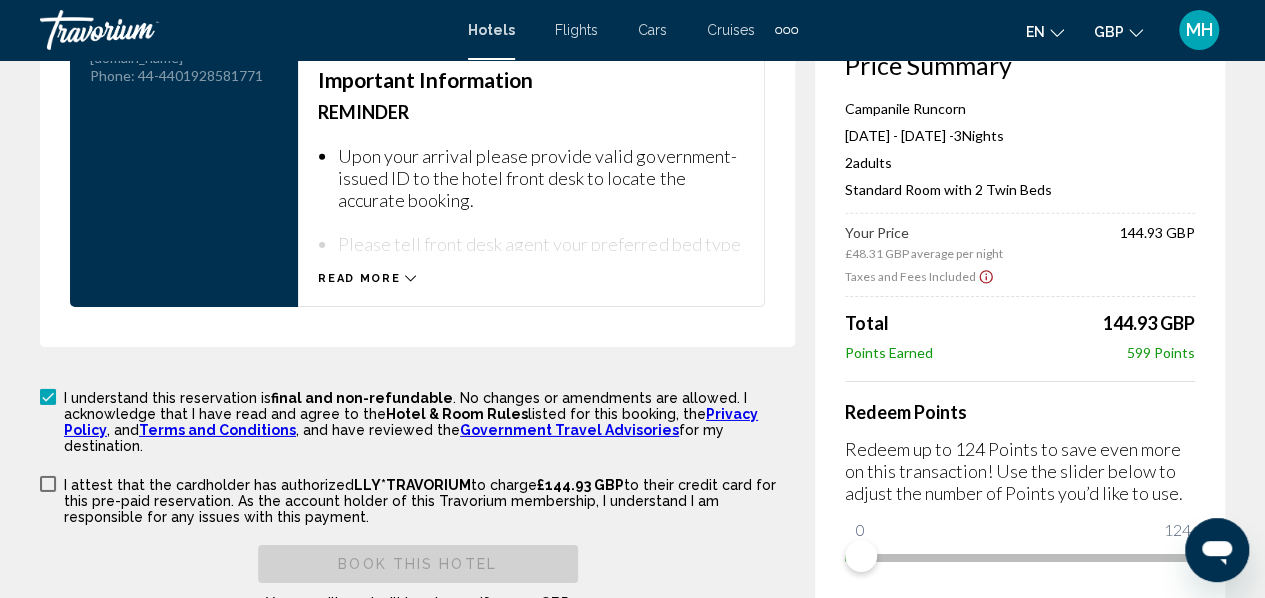 click on "I attest that the cardholder has authorized  LLY*TRAVORIUM  to charge  £144.93 GBP  to their credit card for this pre-paid reservation. As the account holder of this Travorium membership, I understand I am responsible for any issues with this payment." at bounding box center [429, 501] 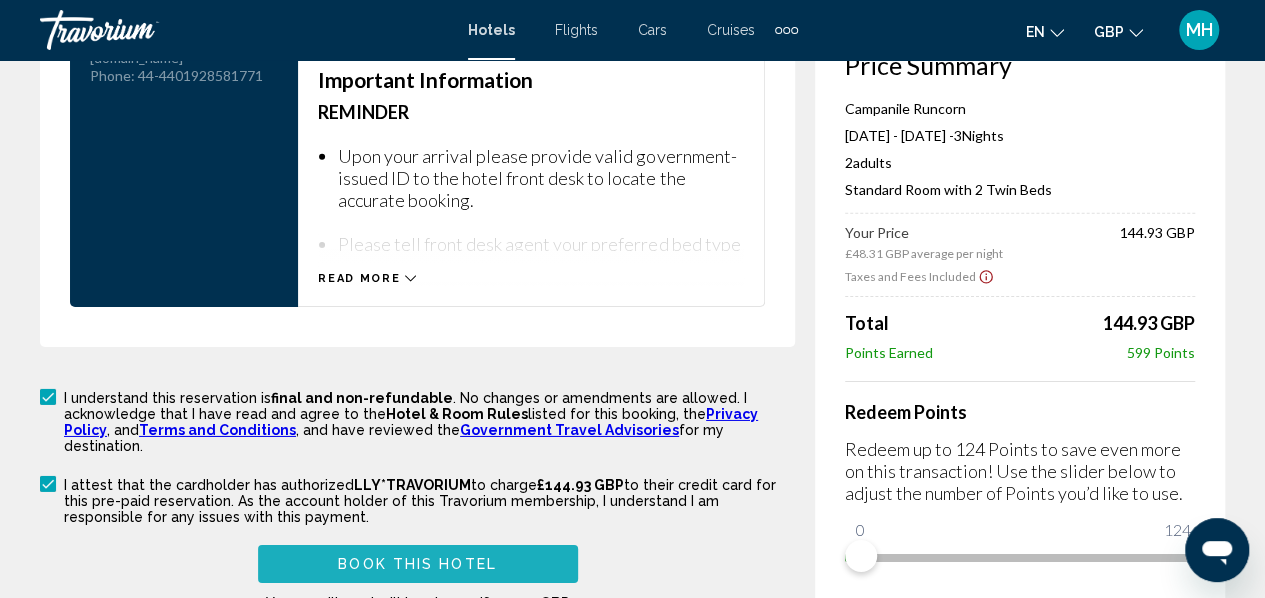 click on "Book this hotel" at bounding box center (417, 565) 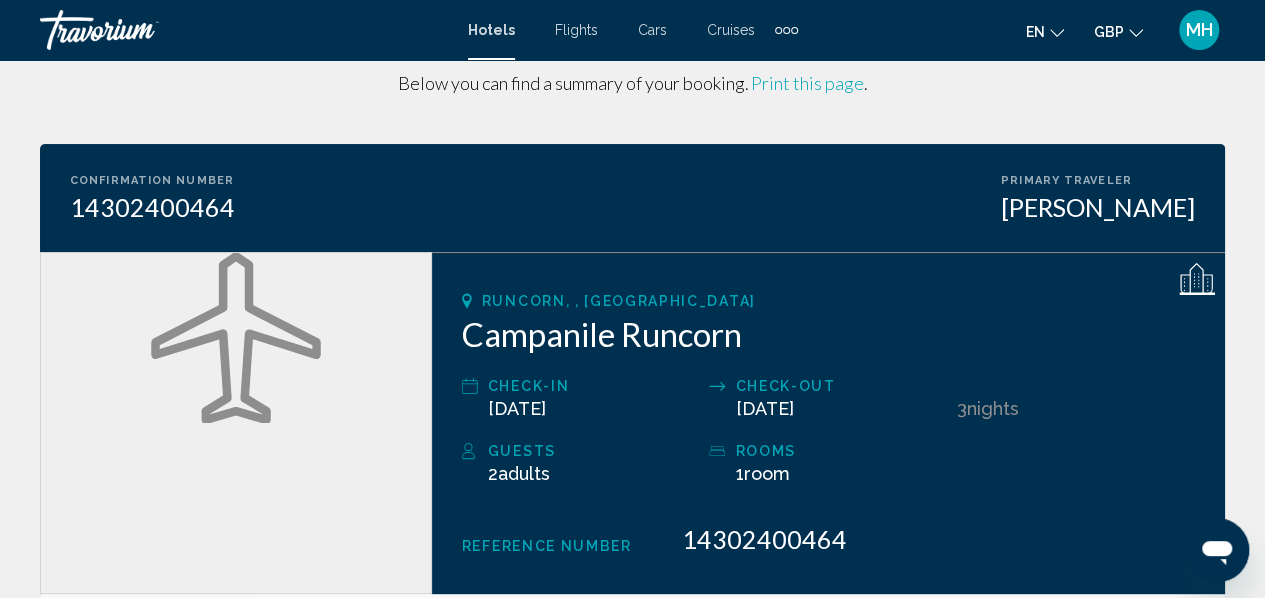 scroll, scrollTop: 70, scrollLeft: 0, axis: vertical 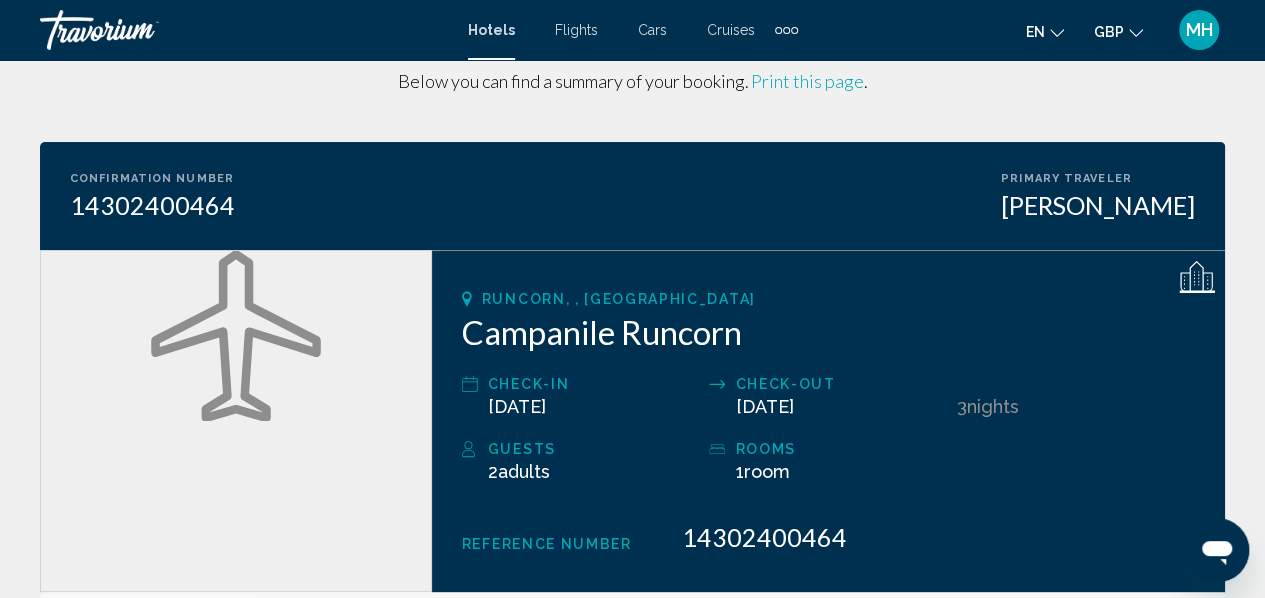click on "Print this page" at bounding box center [807, 81] 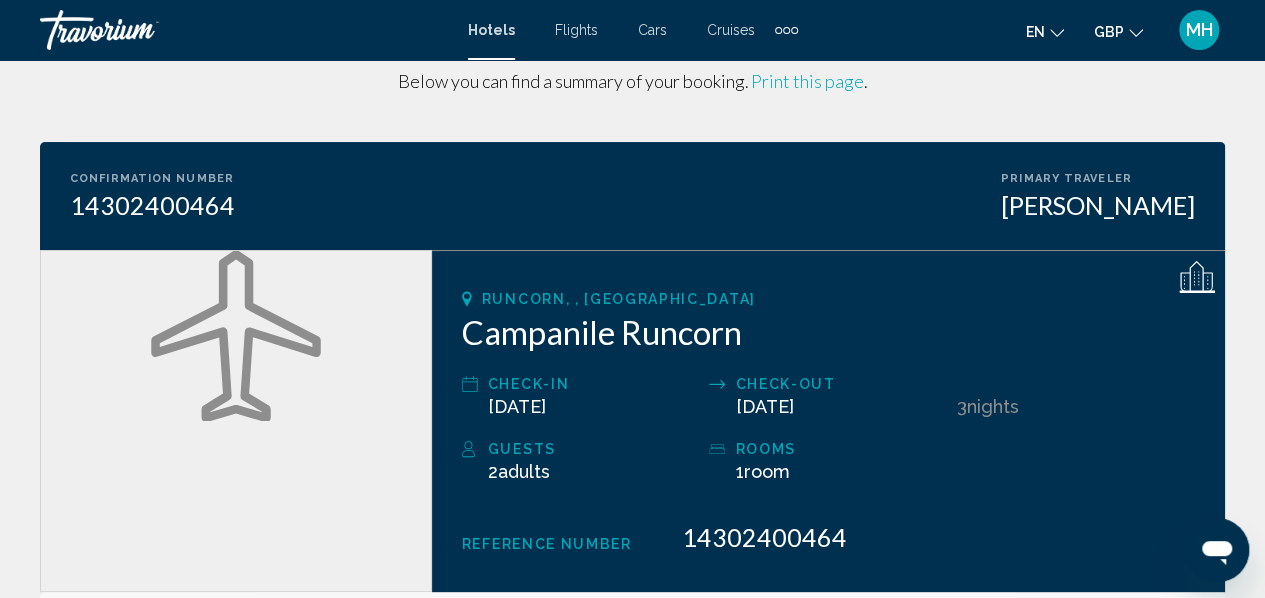 scroll, scrollTop: 71, scrollLeft: 0, axis: vertical 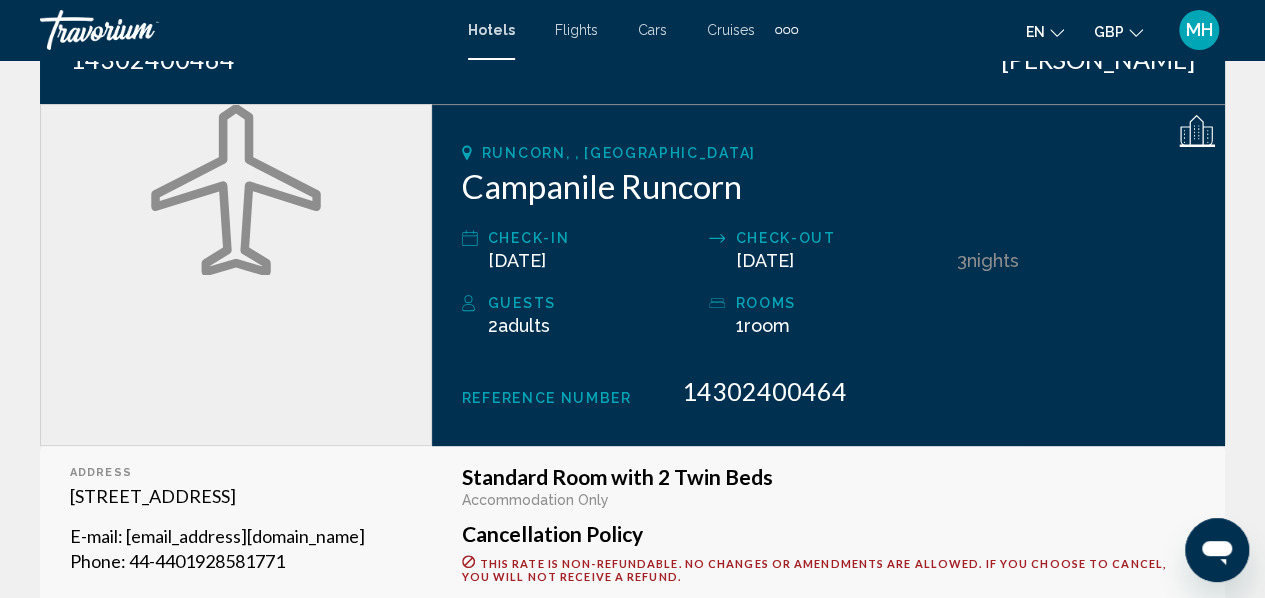 click on "Runcorn, , [GEOGRAPHIC_DATA] Campanile Runcorn
Check-in [DATE]
Check-out [DATE] 3  Night Nights
Guests 2  Adult Adults ,   Child Children  ( ages   )
rooms 1  Room rooms Reference Number 14302400464" at bounding box center (828, 275) 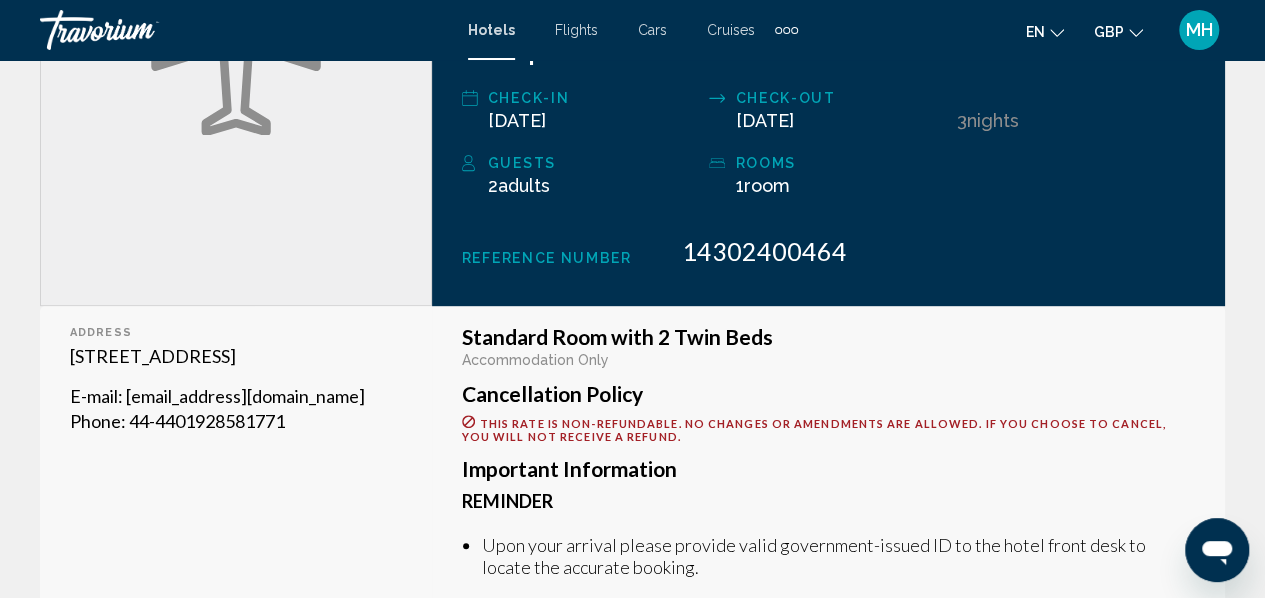 scroll, scrollTop: 162, scrollLeft: 0, axis: vertical 